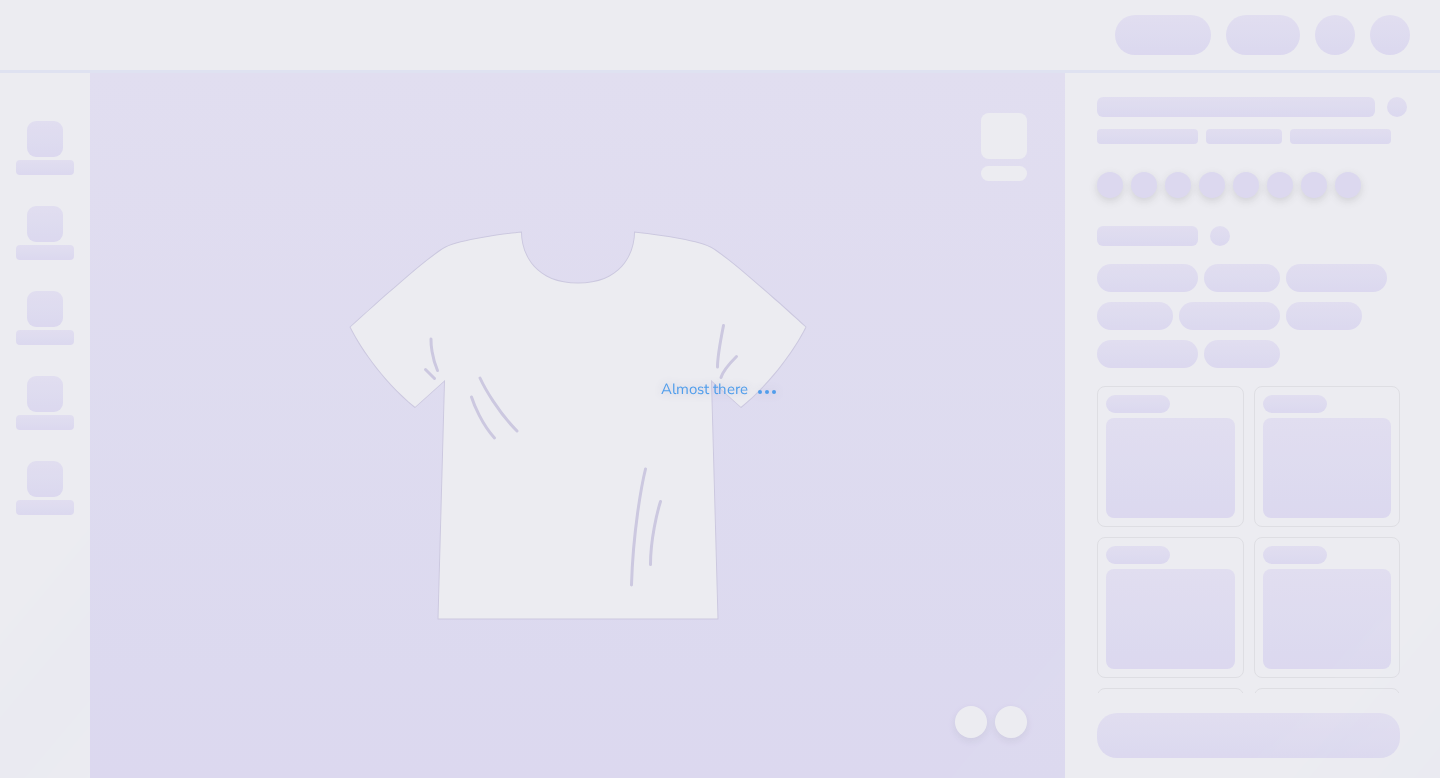 scroll, scrollTop: 0, scrollLeft: 0, axis: both 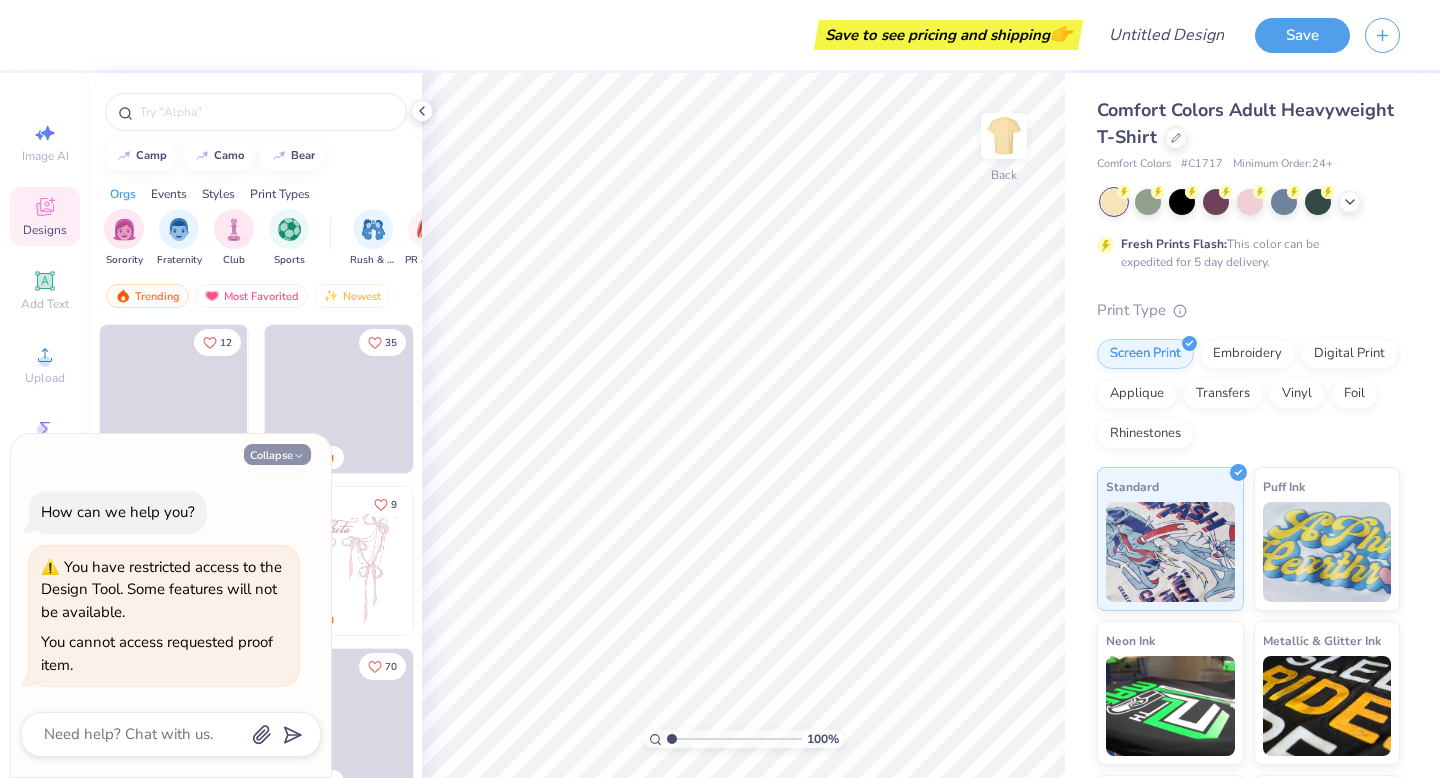 click on "Collapse" at bounding box center [277, 454] 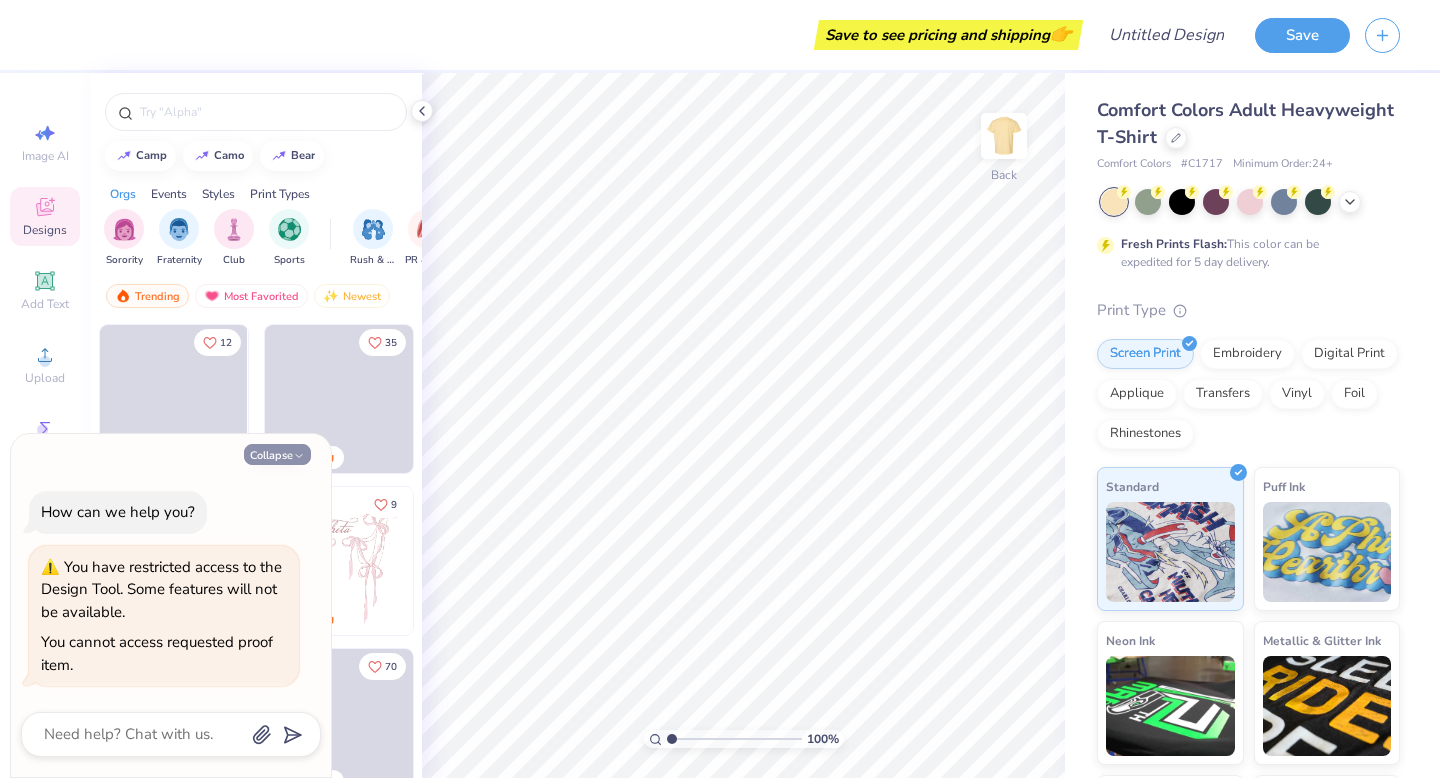 type on "x" 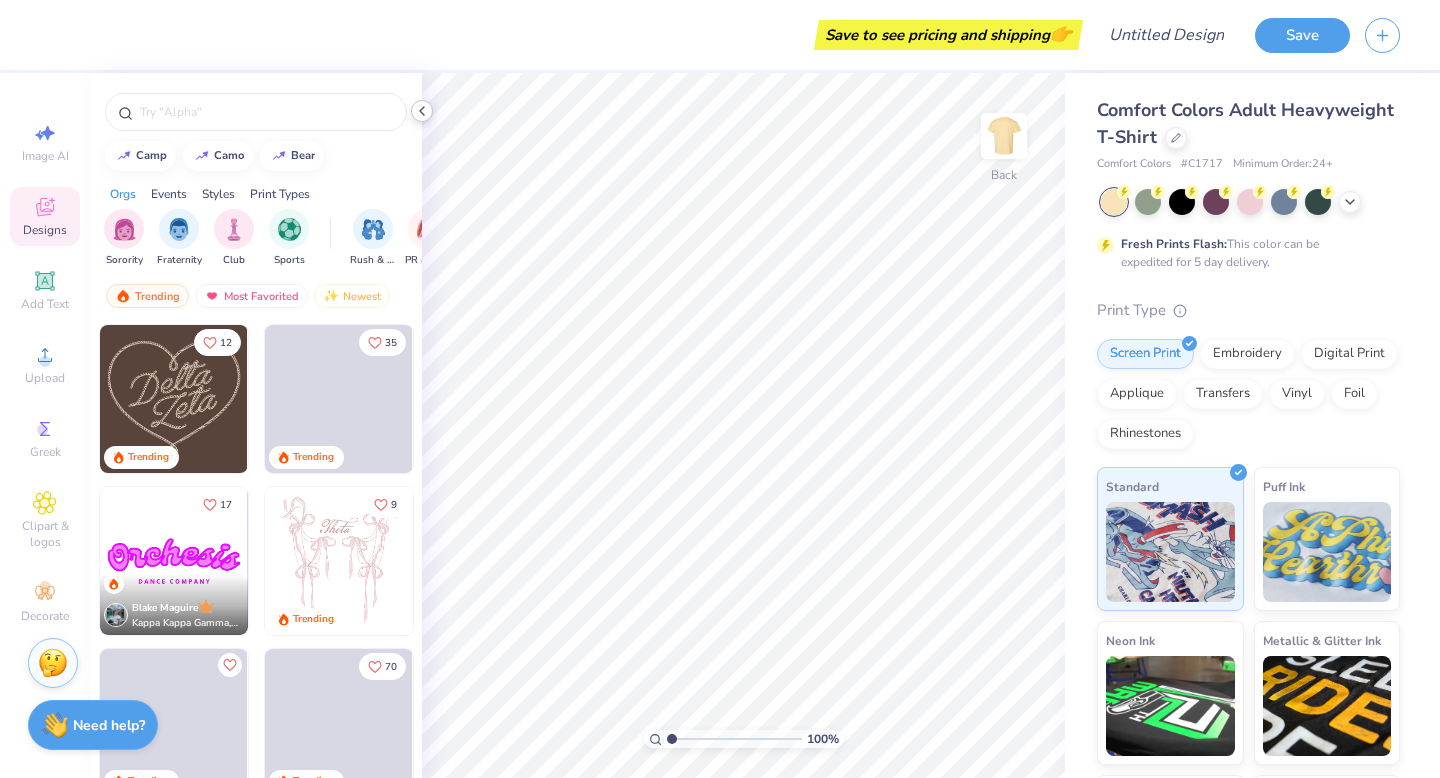click at bounding box center (422, 111) 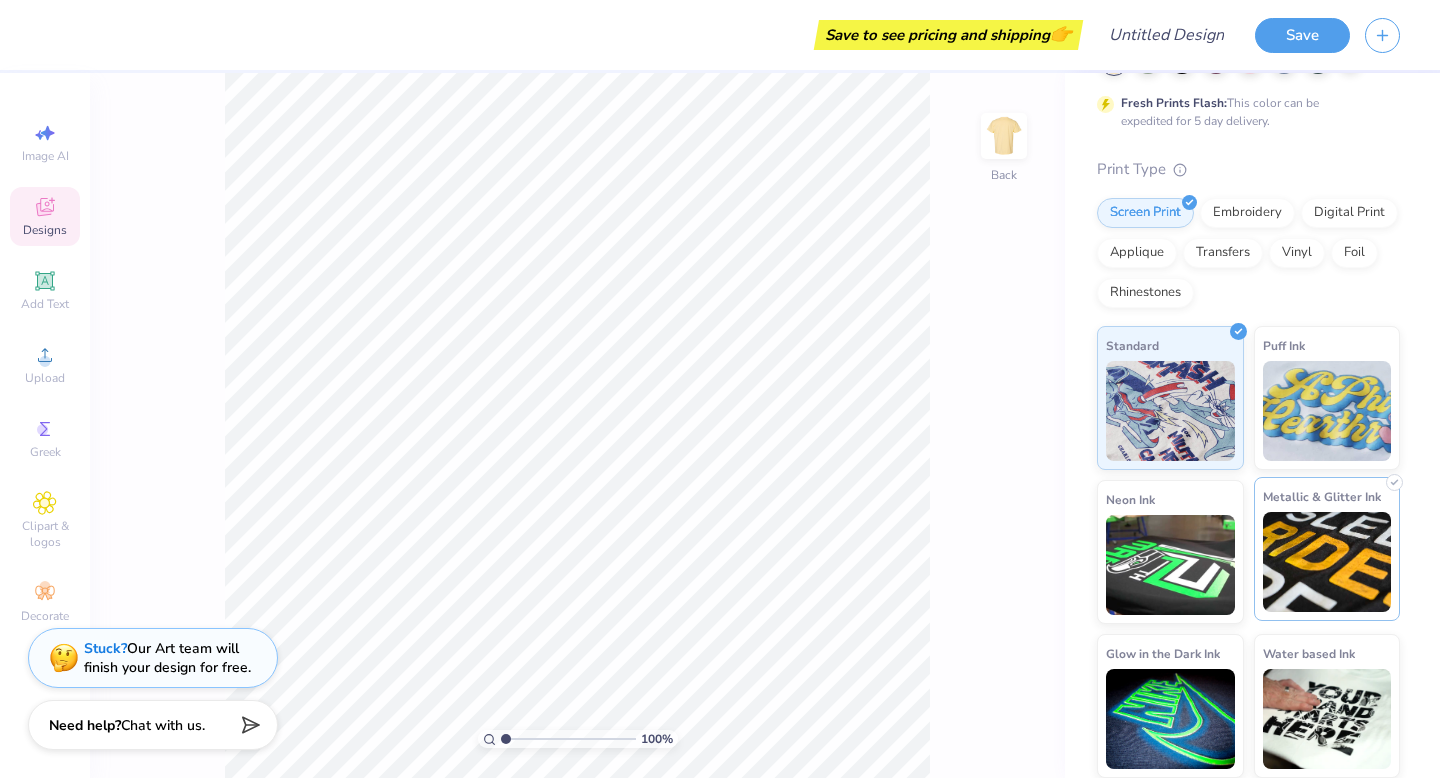 scroll, scrollTop: 0, scrollLeft: 0, axis: both 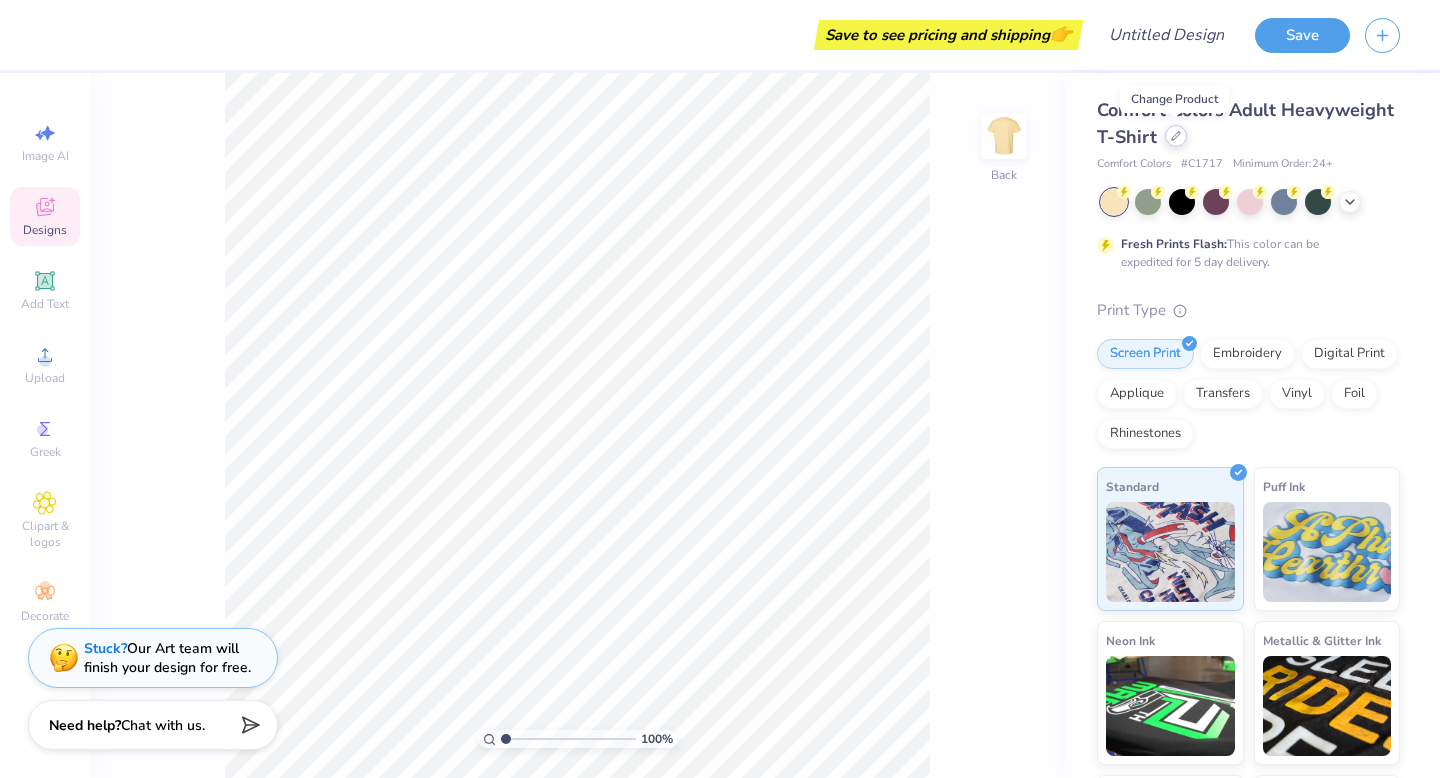 click 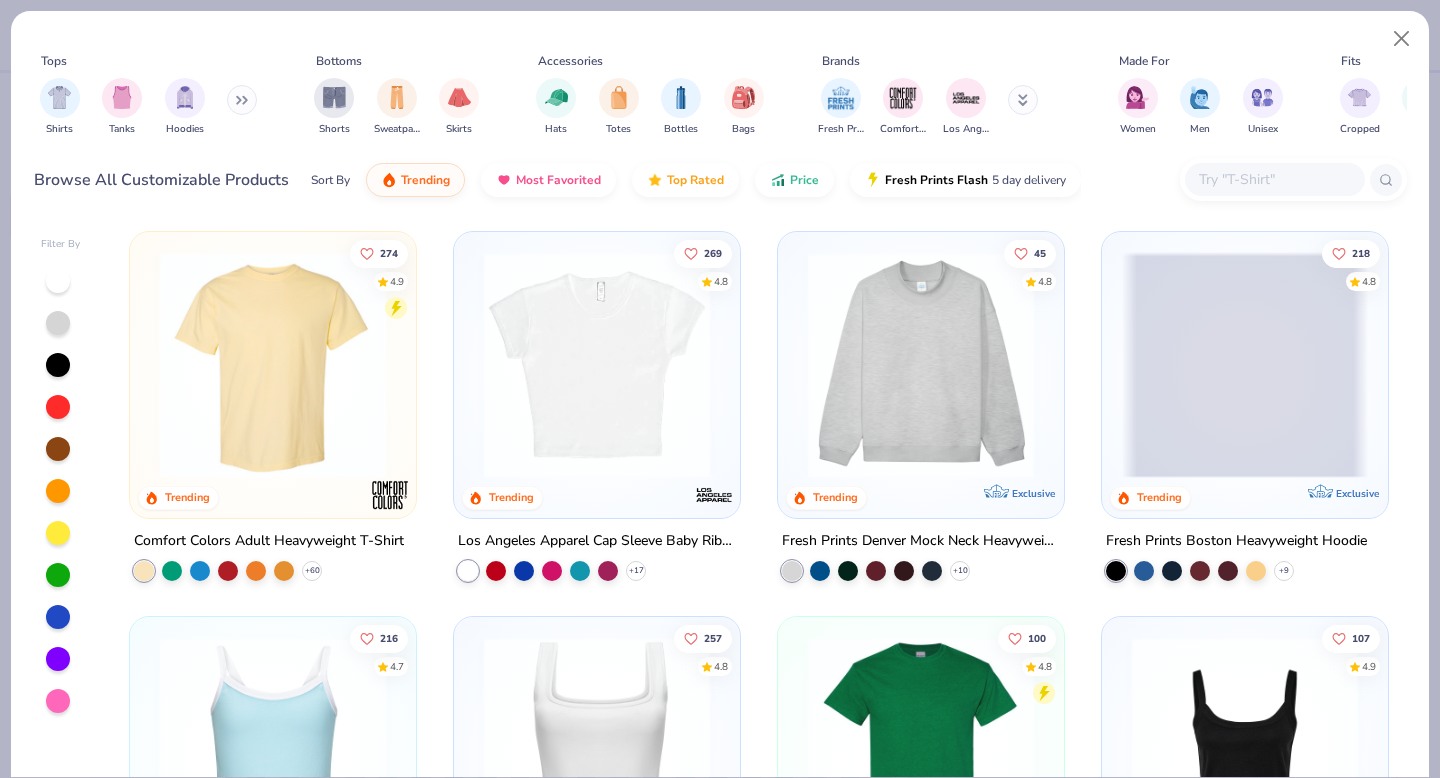 click at bounding box center (921, 365) 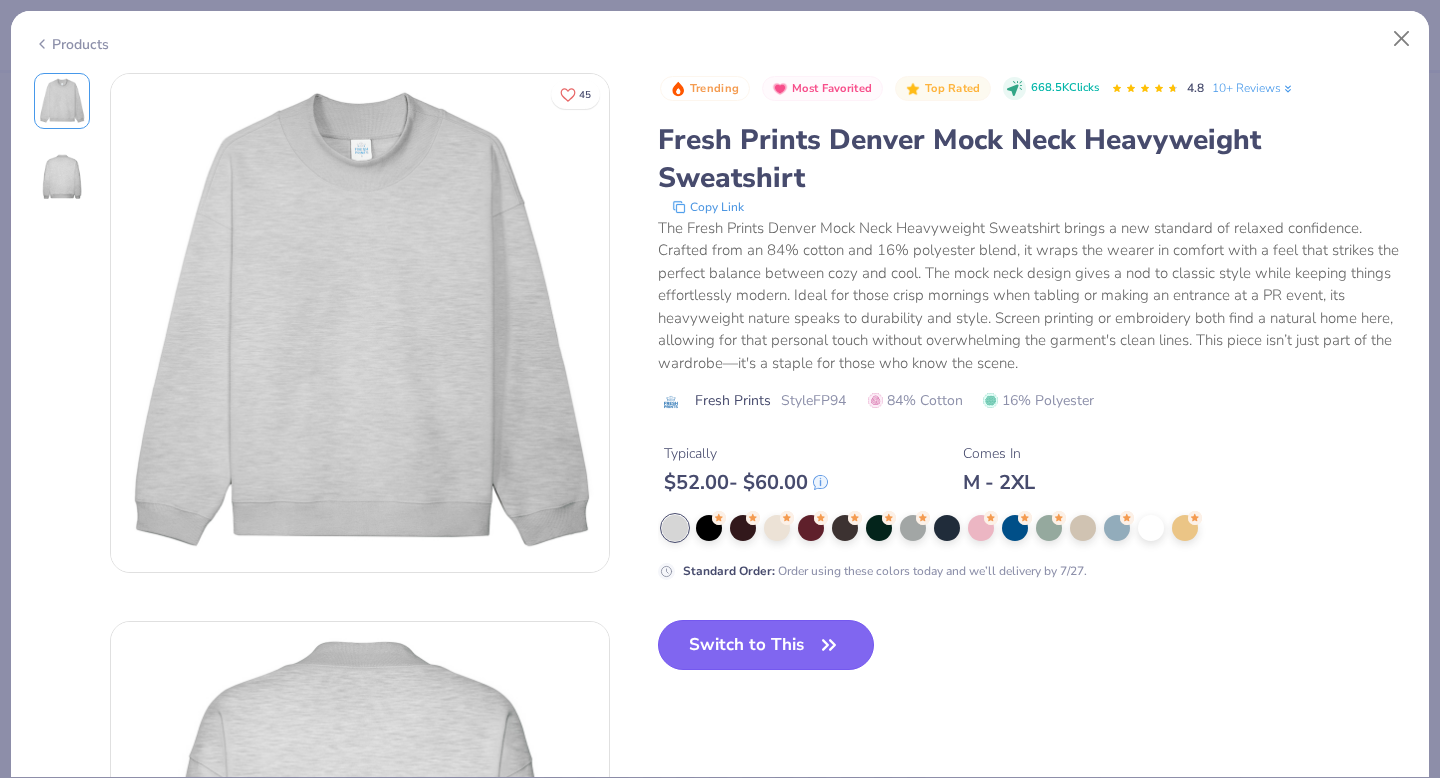 click on "Switch to This" at bounding box center (766, 645) 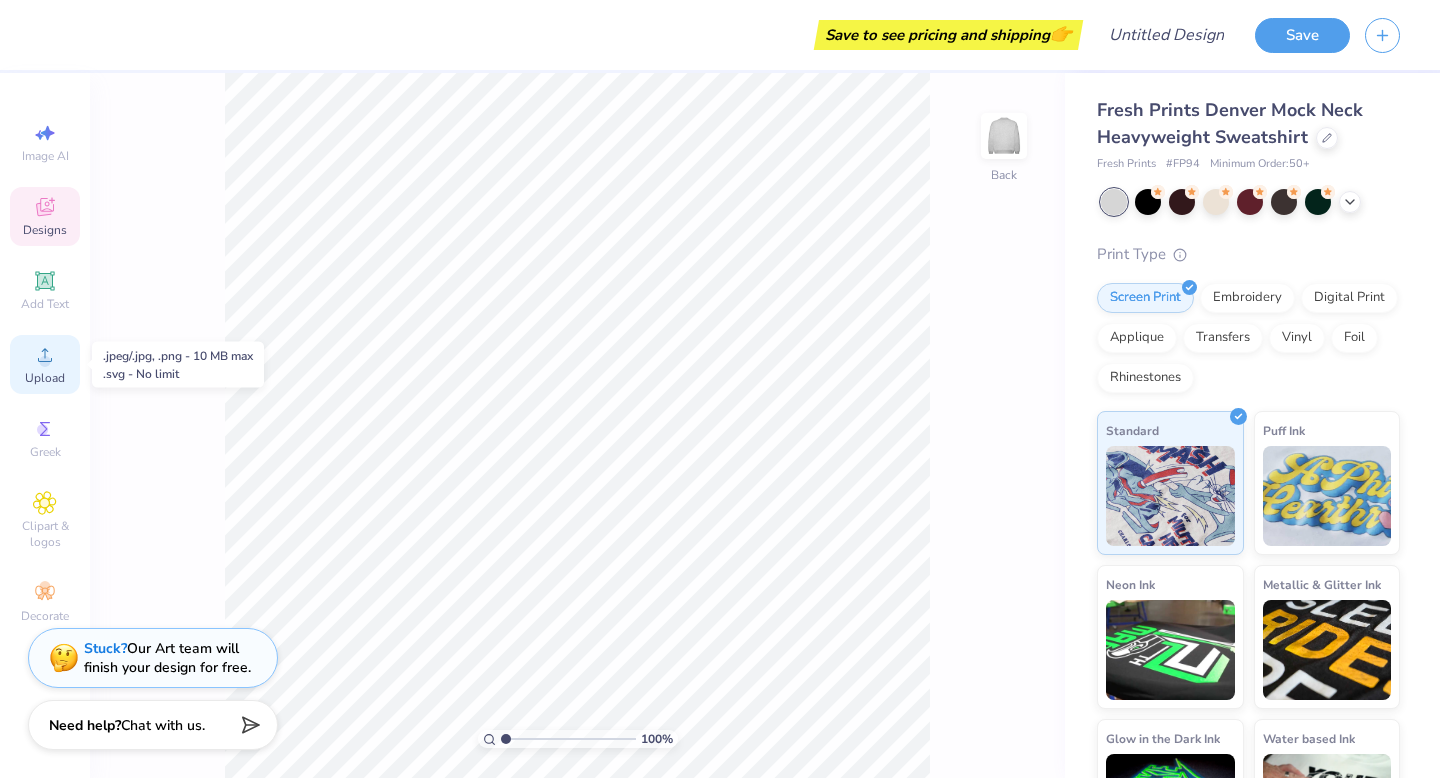 click on "Upload" at bounding box center (45, 378) 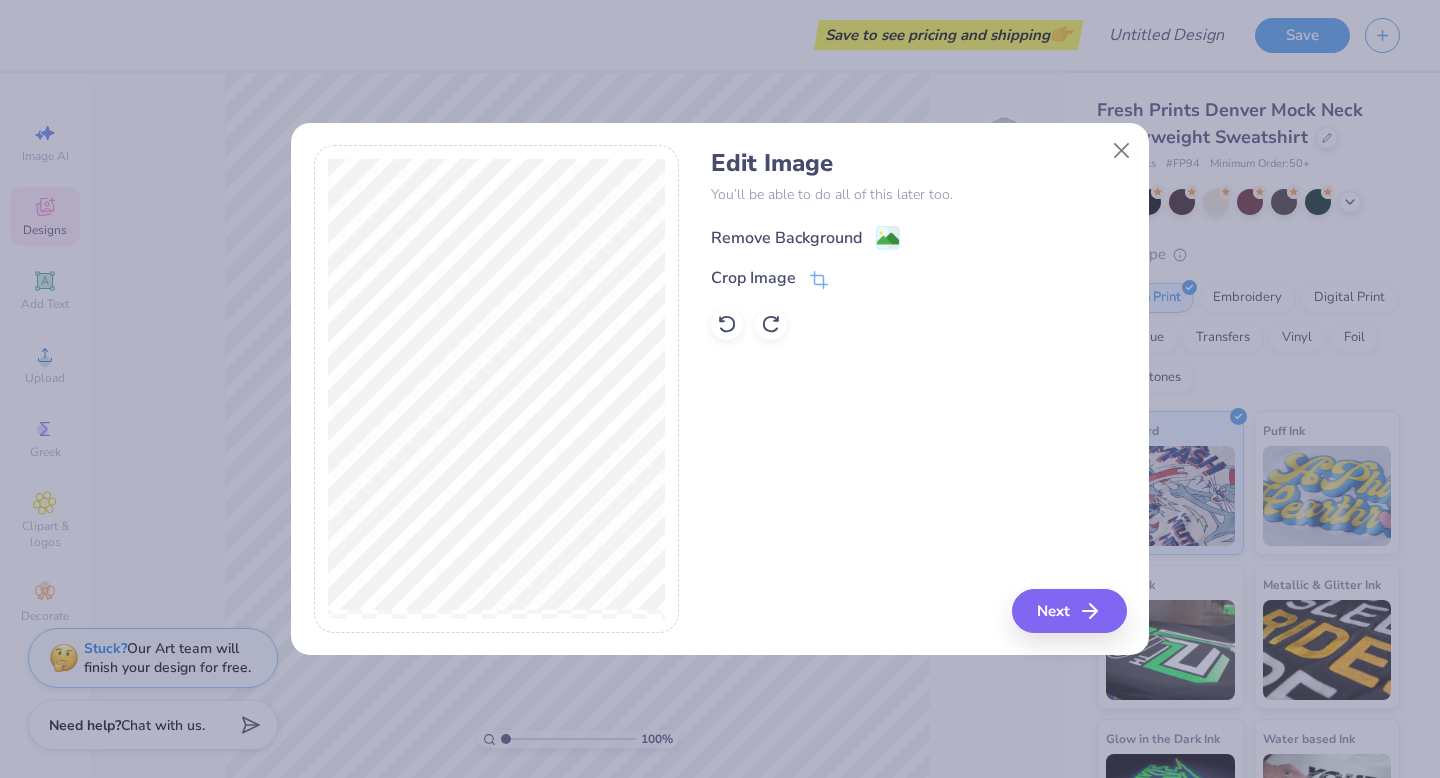 click on "Remove Background" at bounding box center (786, 238) 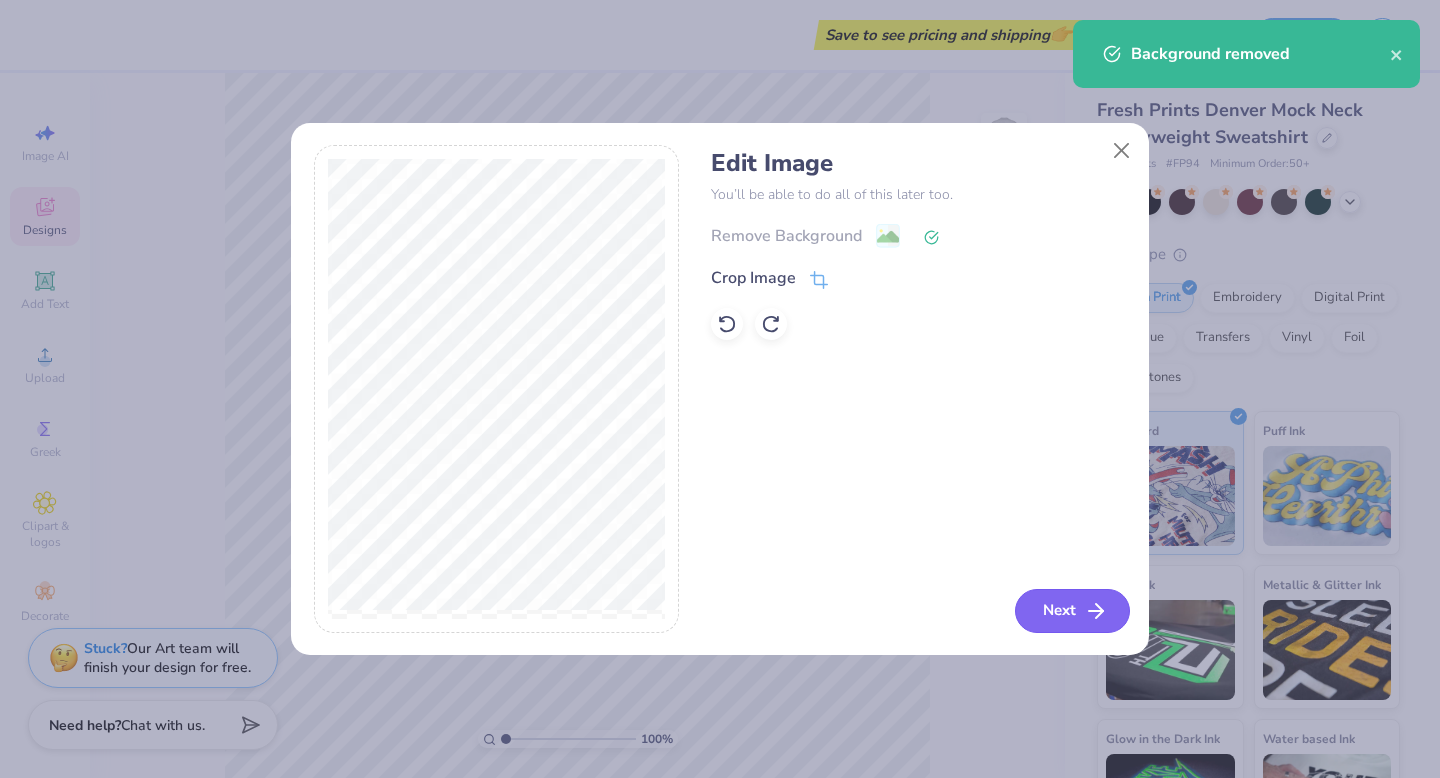click on "Next" at bounding box center [1072, 611] 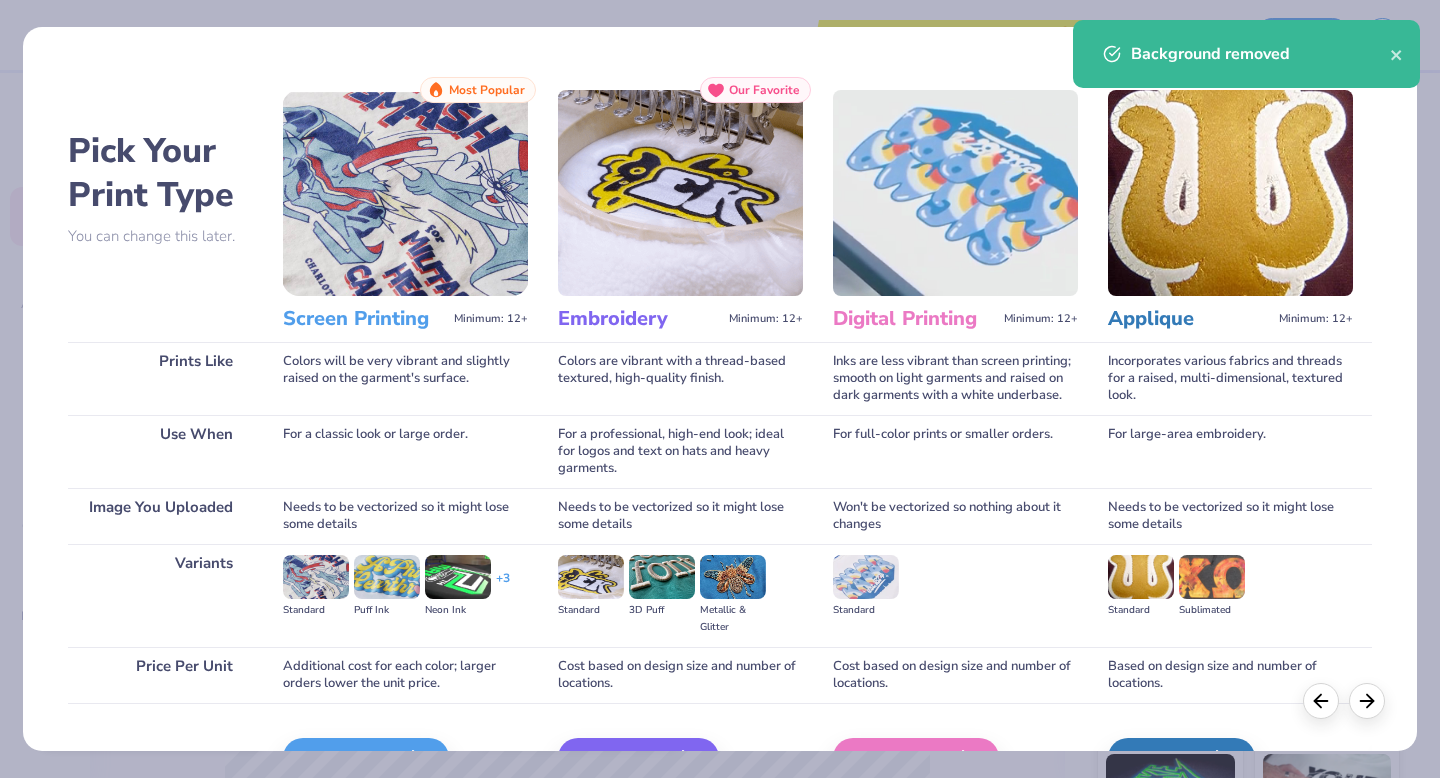 scroll, scrollTop: 119, scrollLeft: 0, axis: vertical 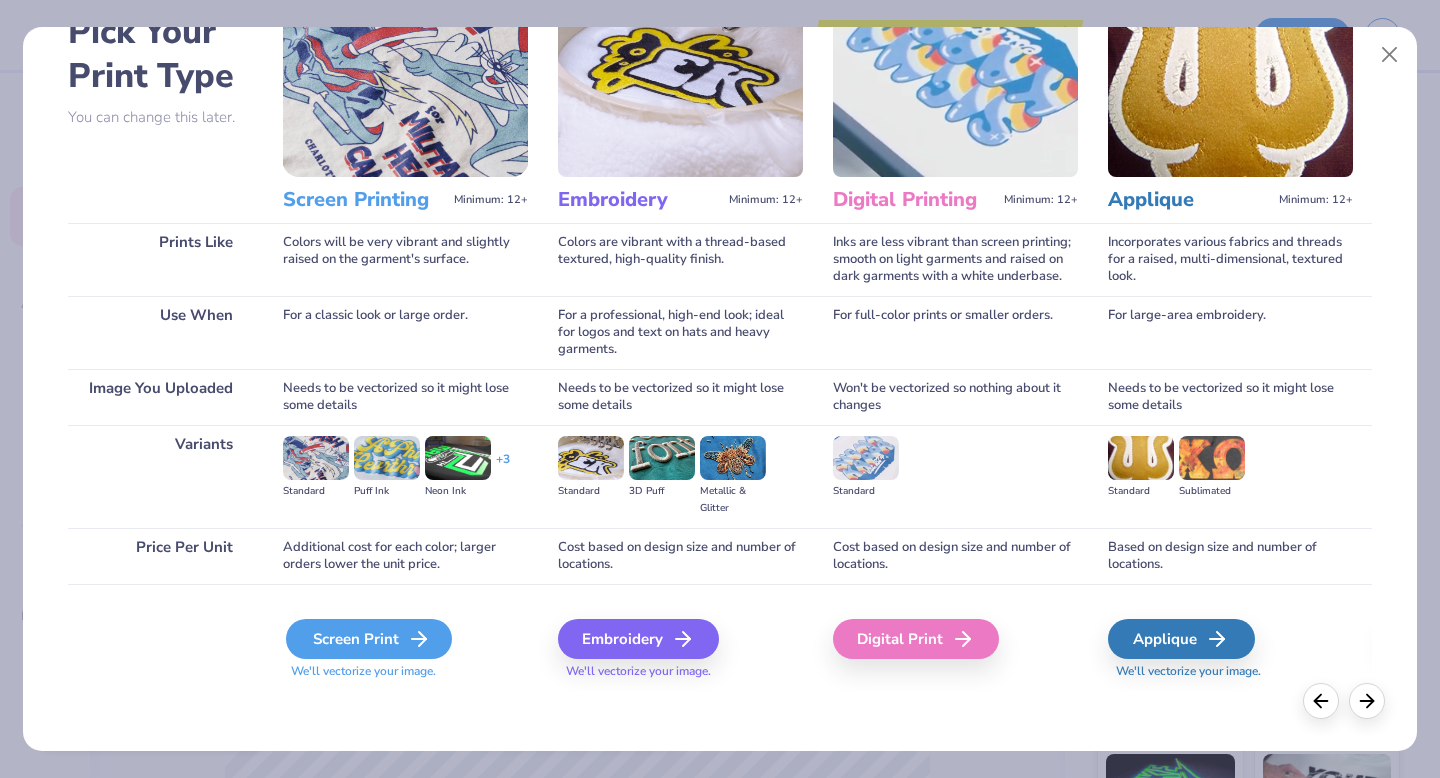 click 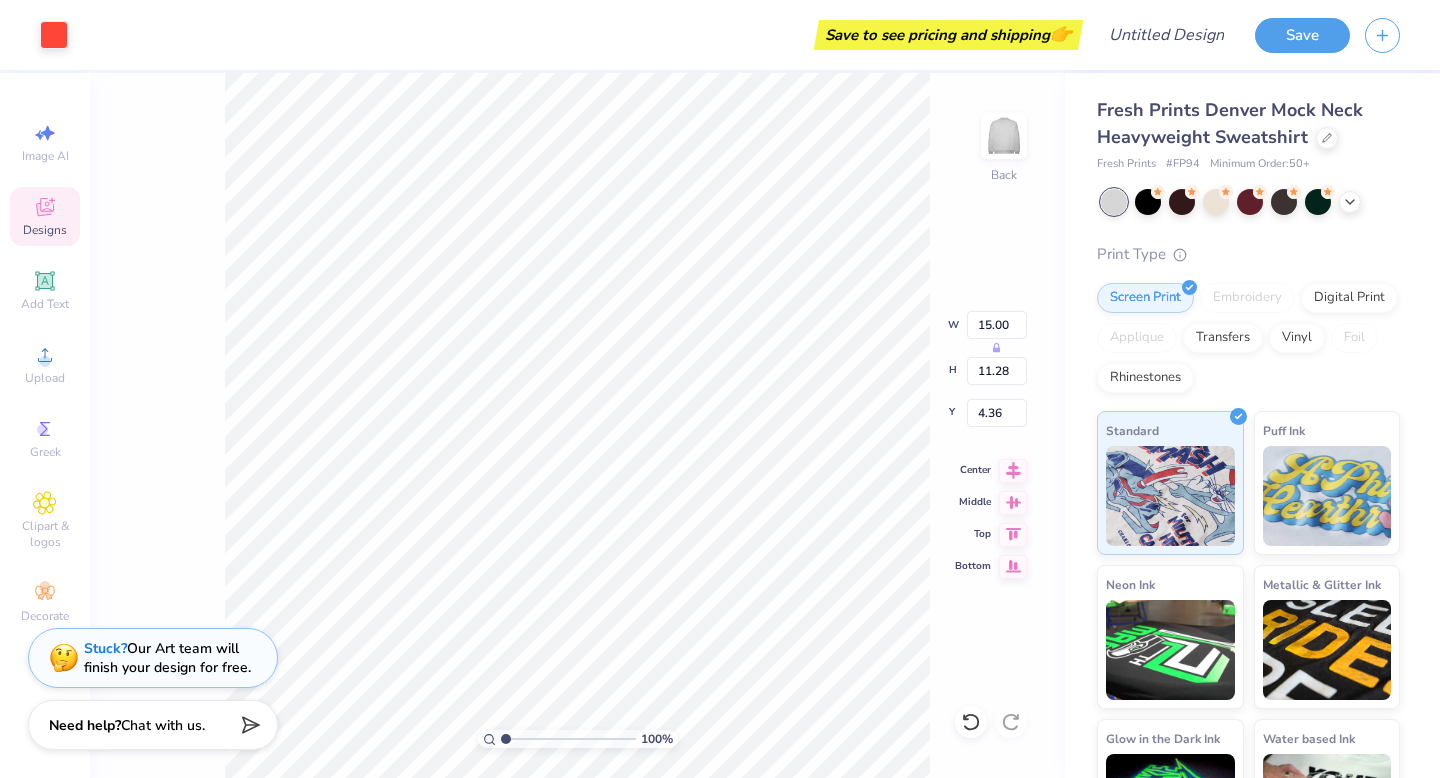 type on "2.32" 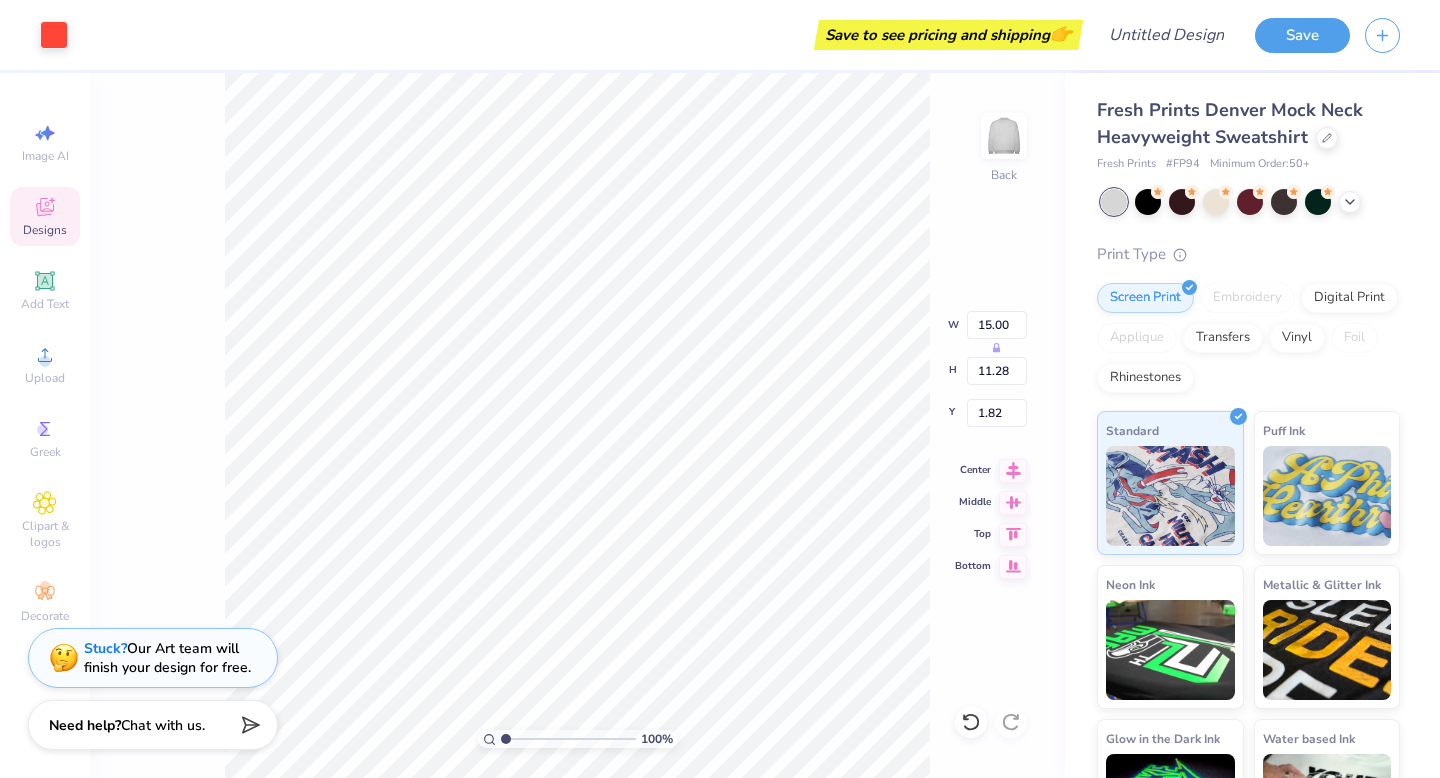 type on "1.82" 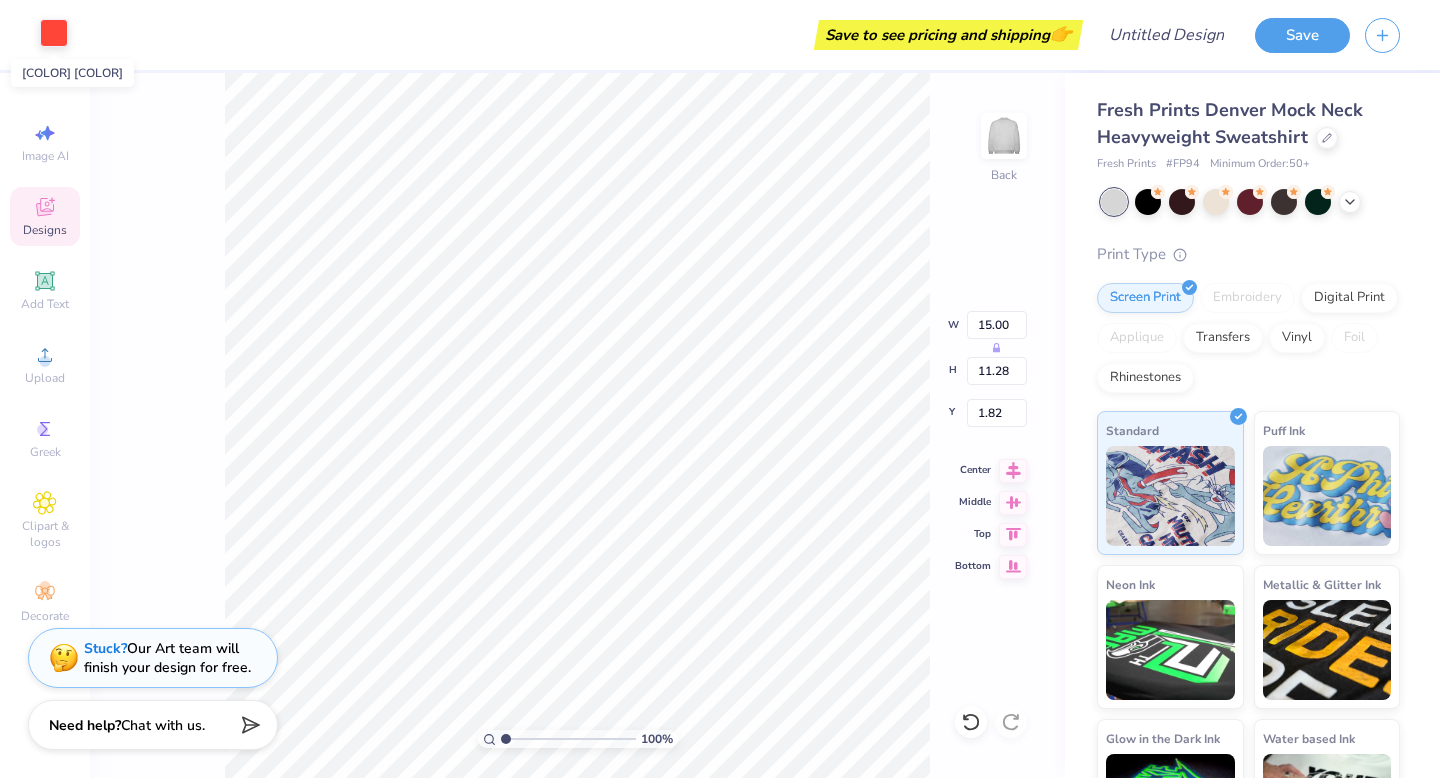 click at bounding box center (54, 33) 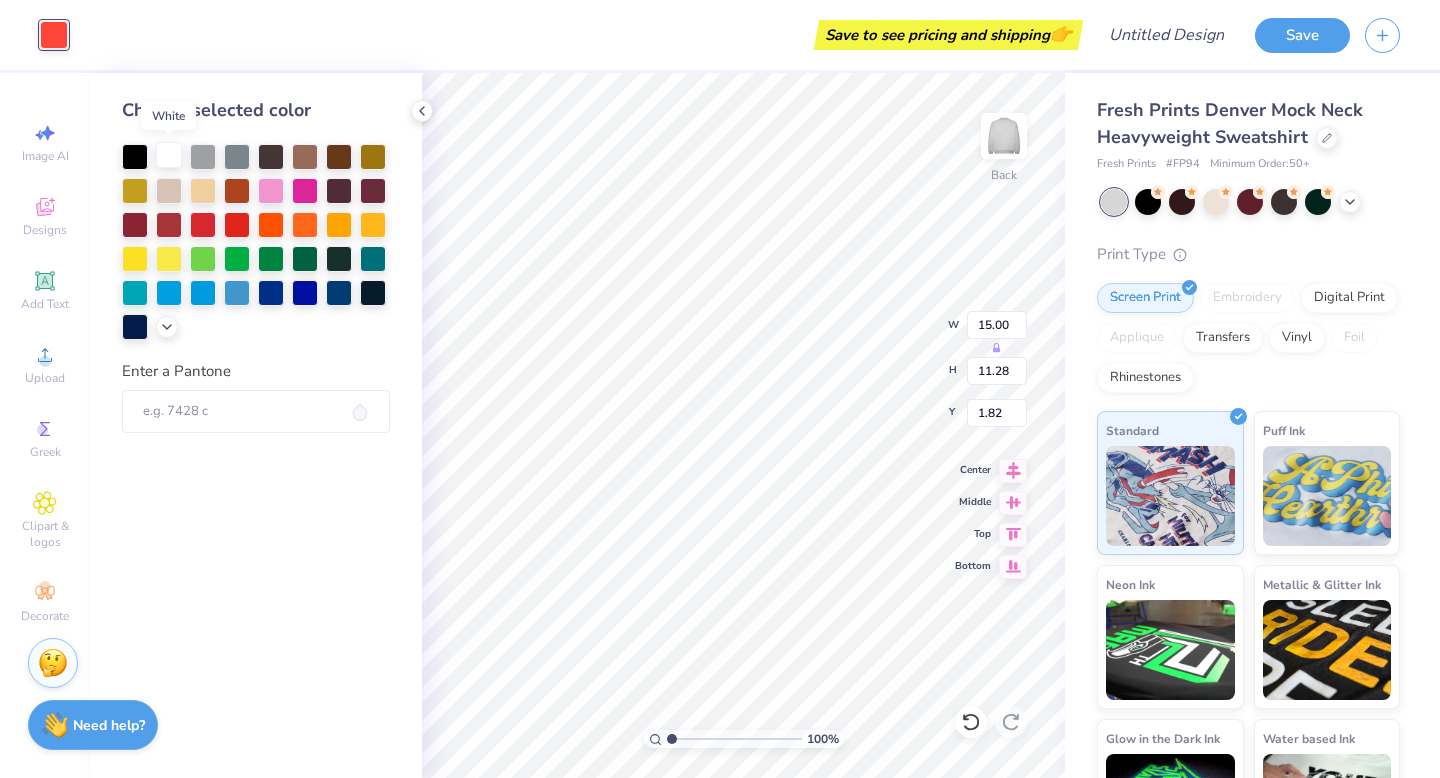 click at bounding box center [169, 155] 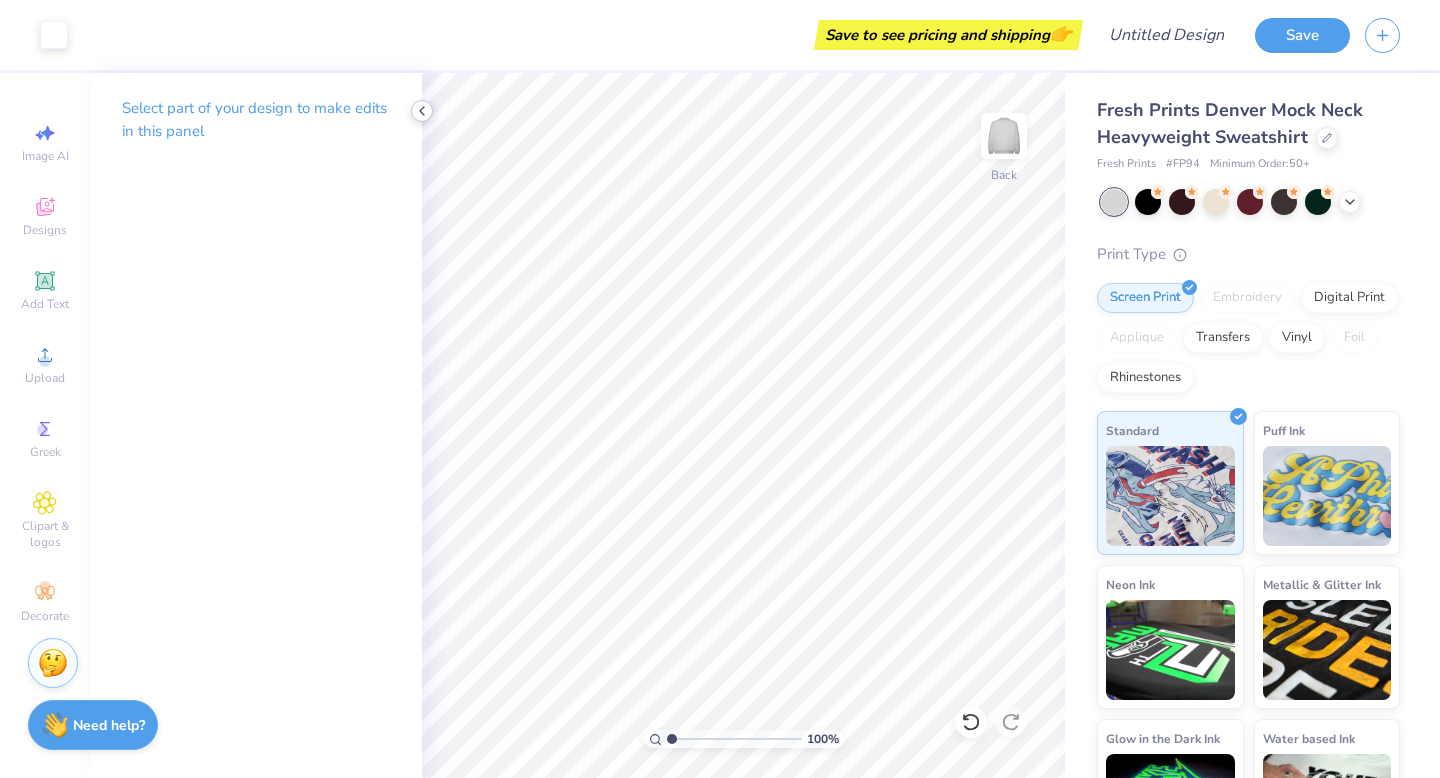 click 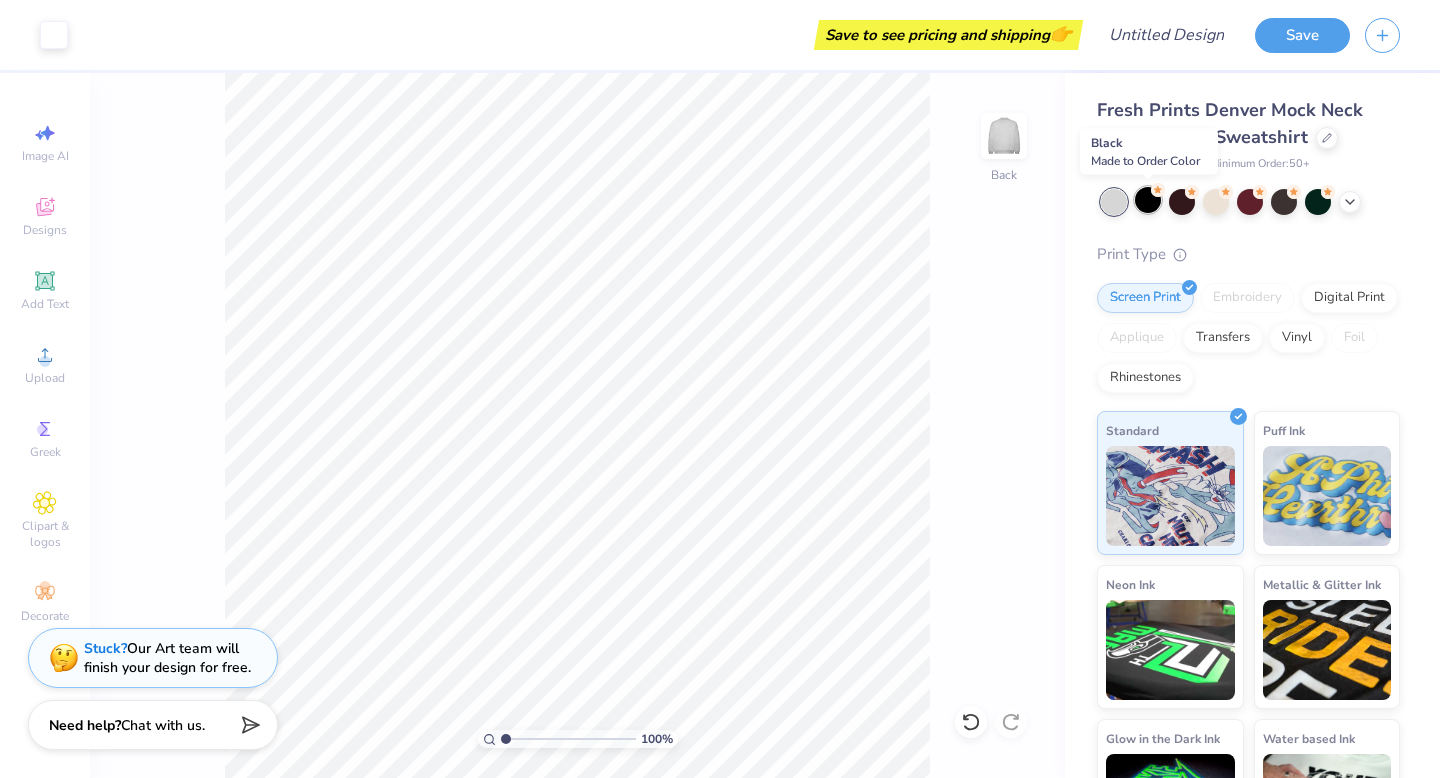 click at bounding box center (1148, 200) 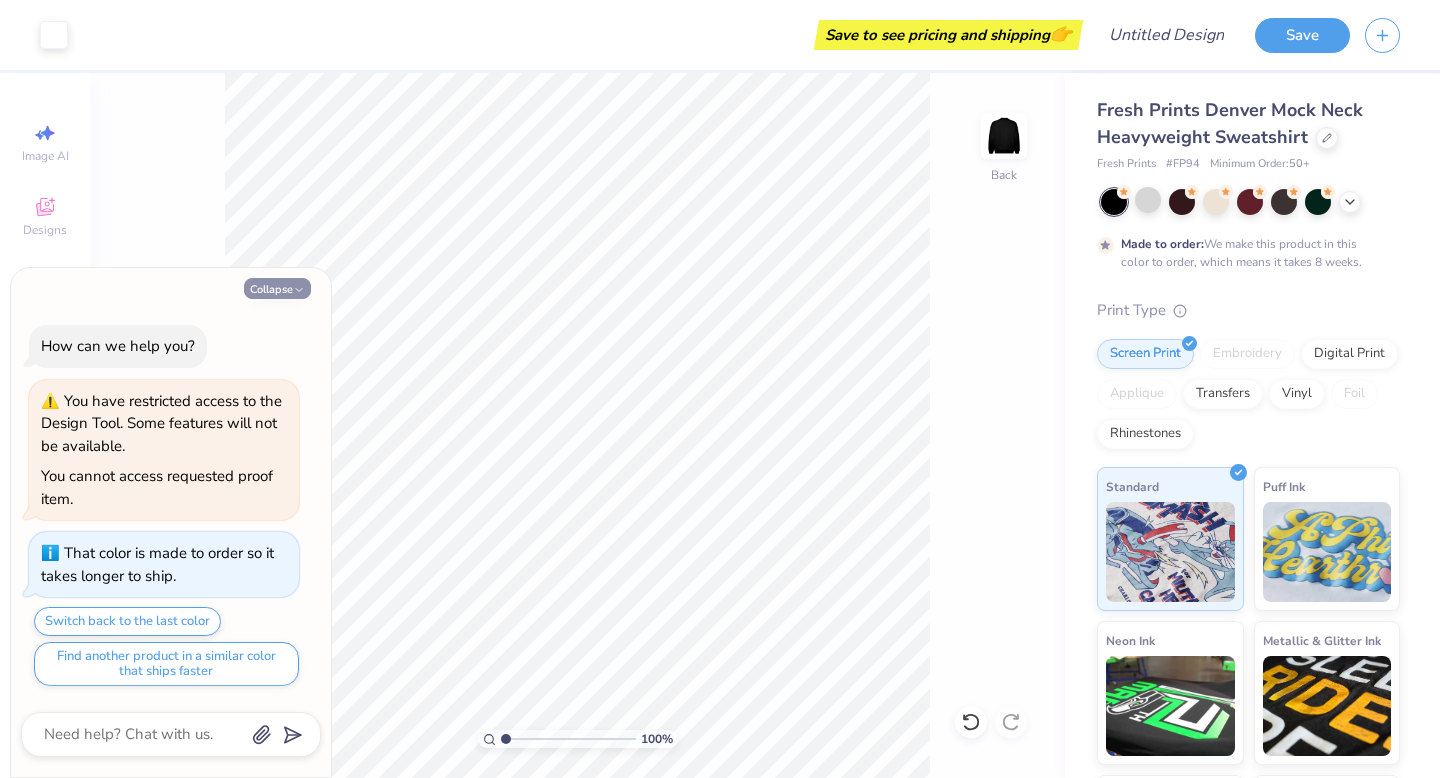 click on "Collapse" at bounding box center [277, 288] 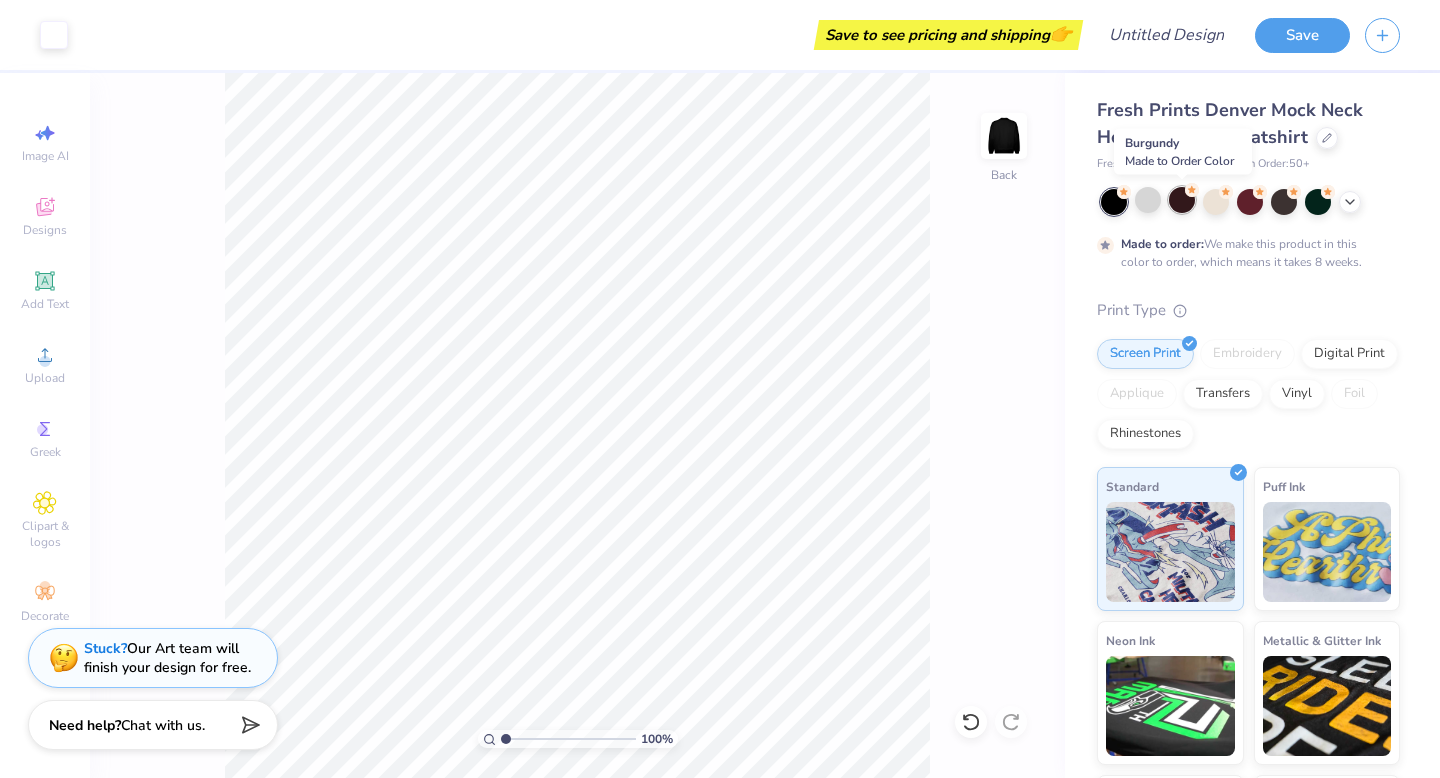 click at bounding box center [1182, 200] 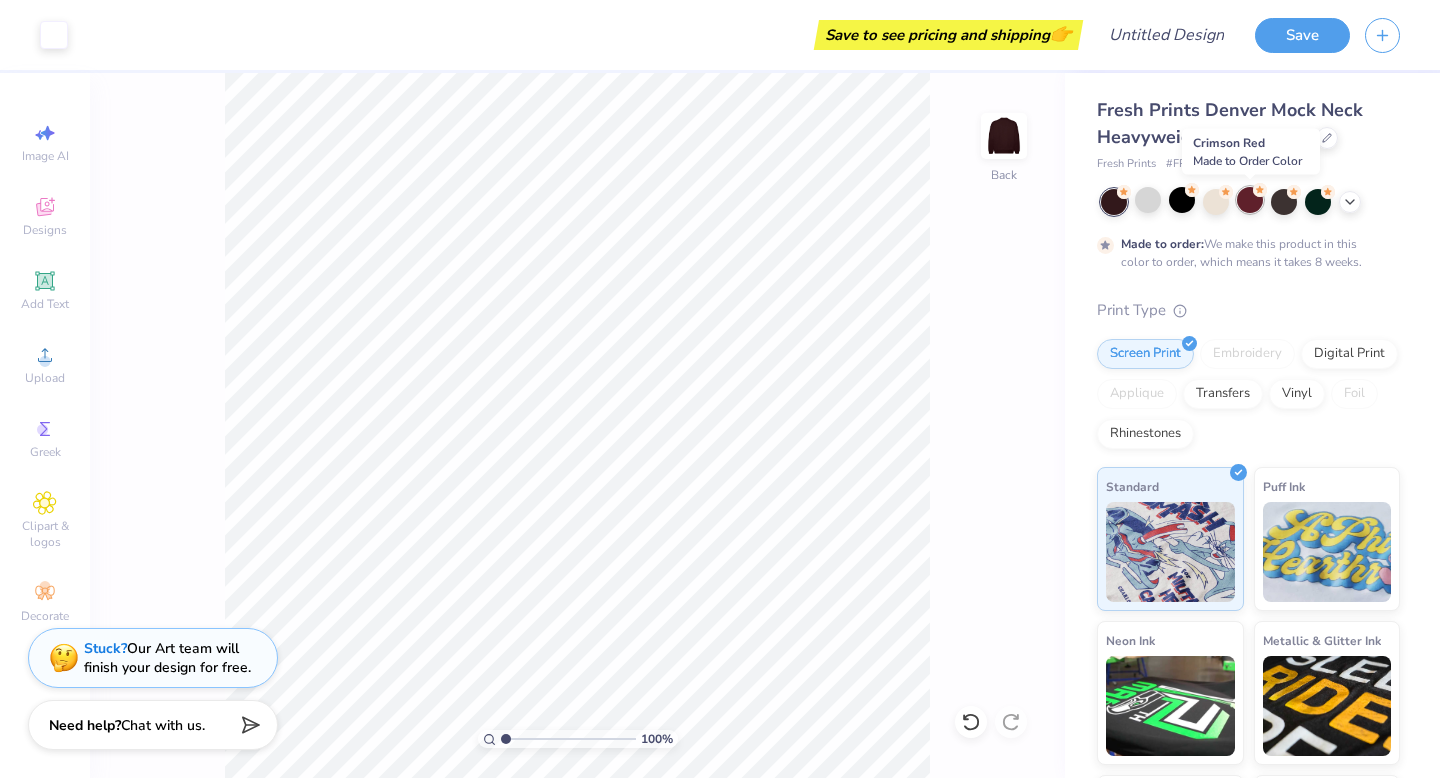 click at bounding box center [1250, 200] 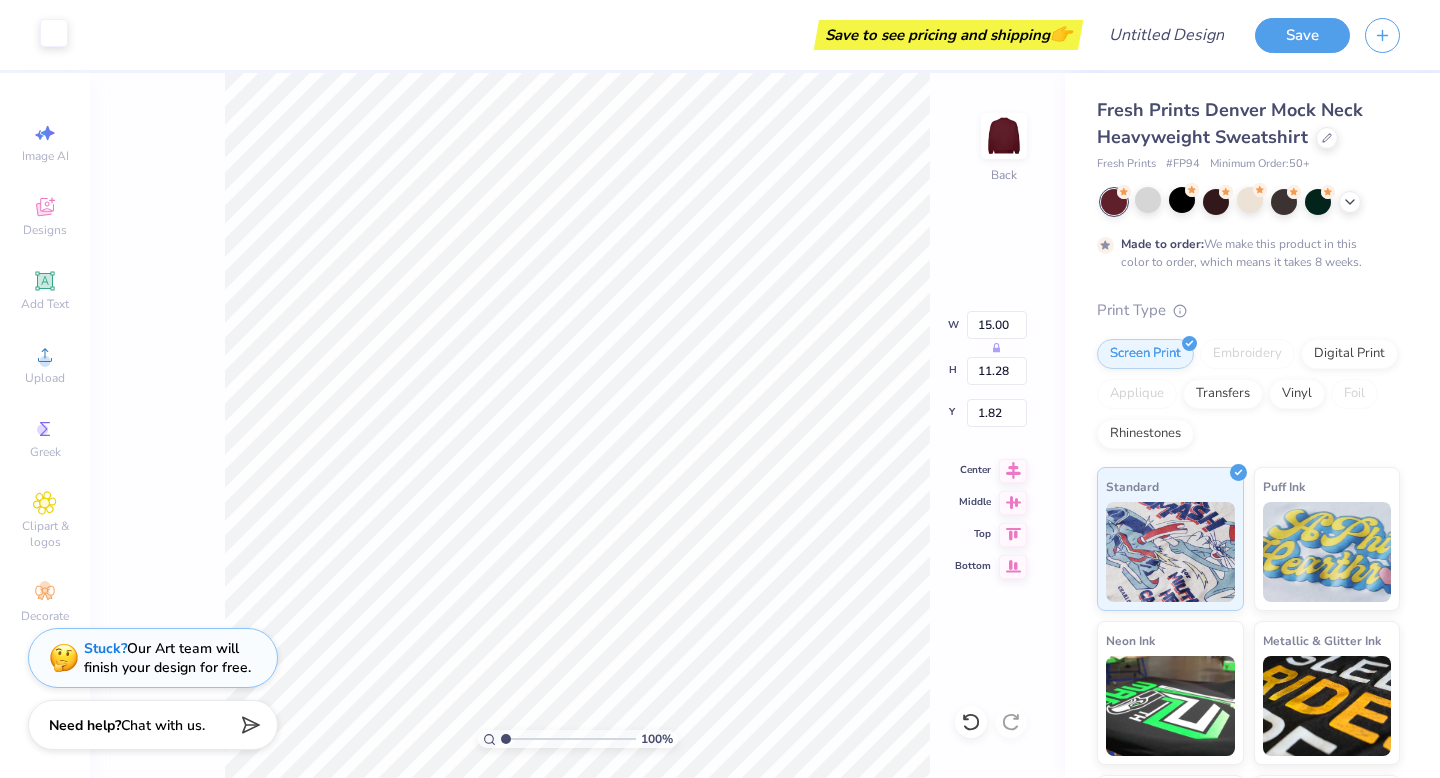 click at bounding box center (54, 33) 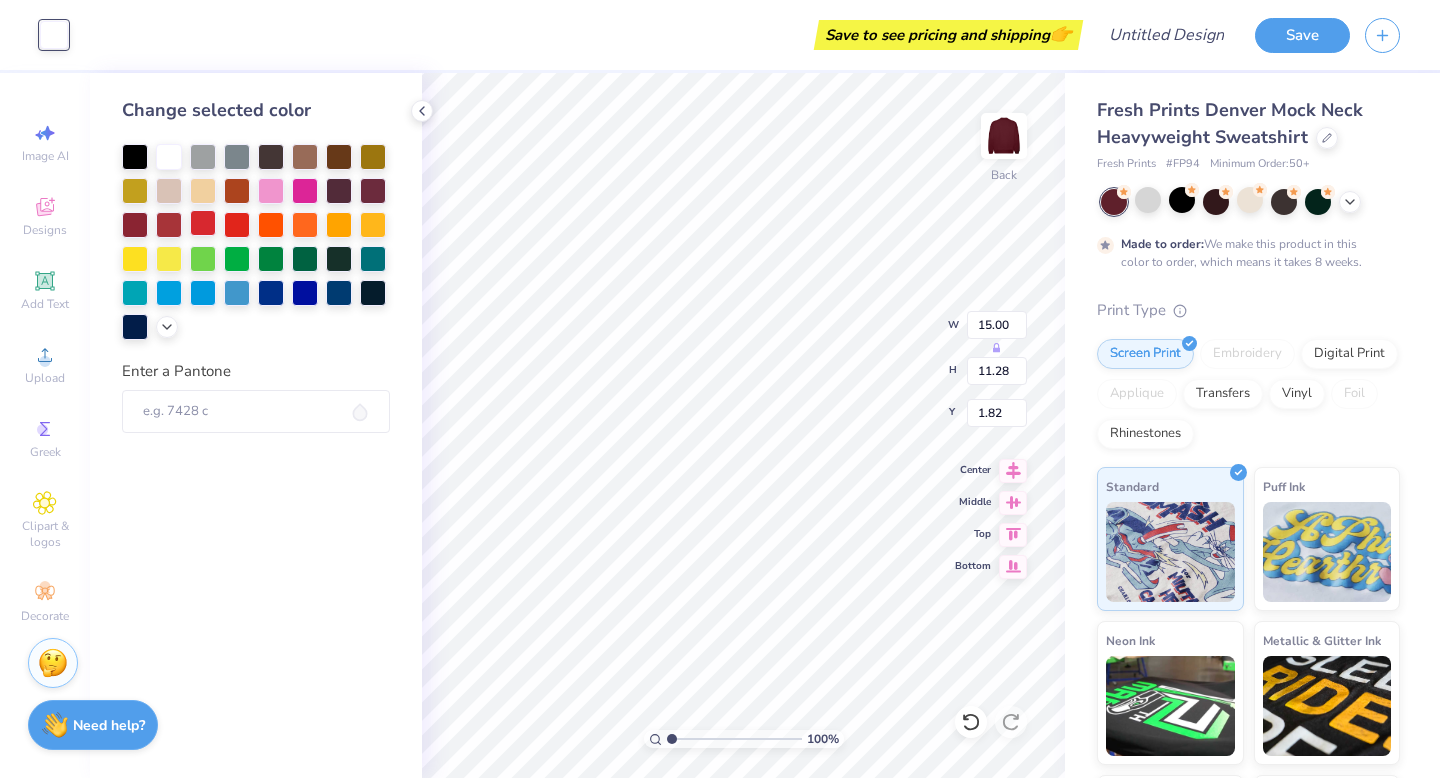 click at bounding box center [203, 223] 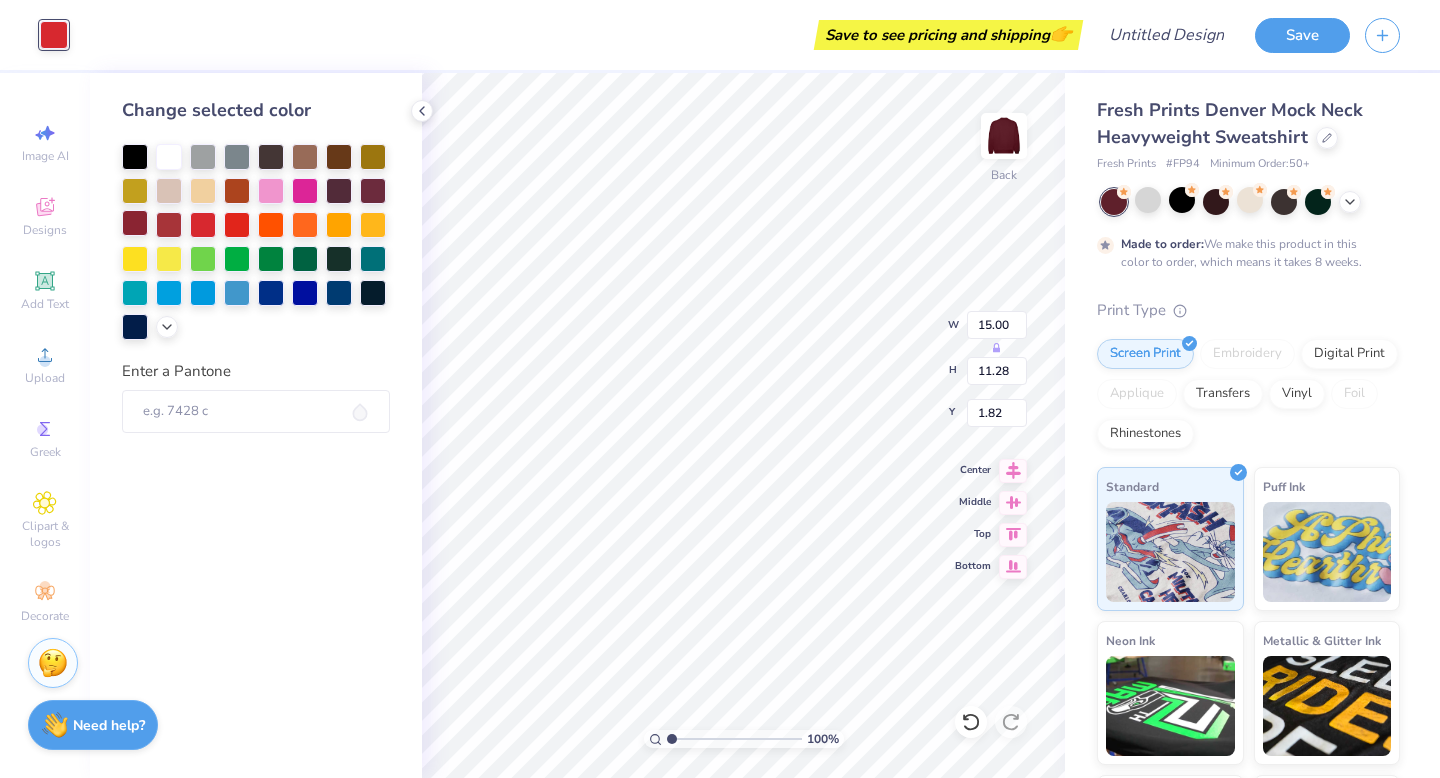 click at bounding box center (135, 223) 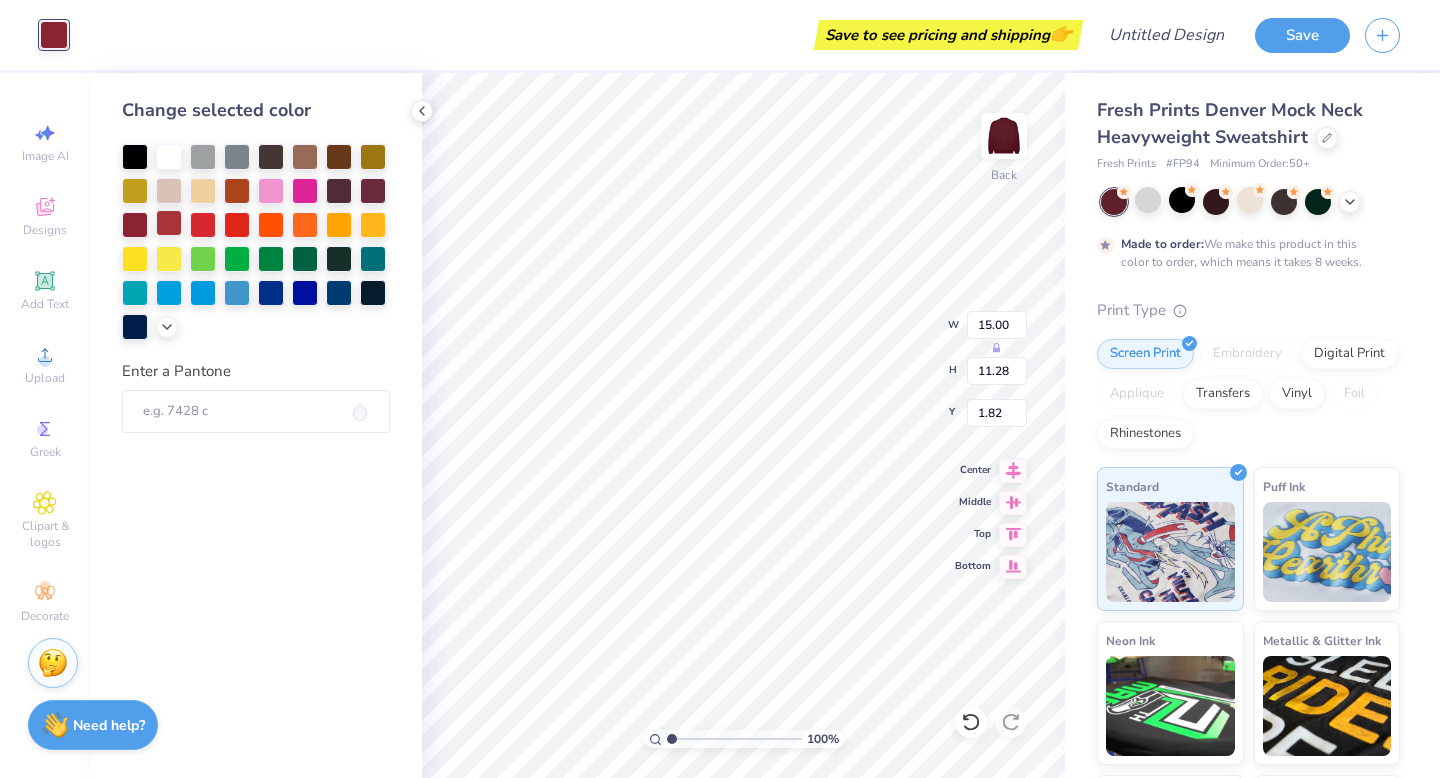 click at bounding box center (169, 223) 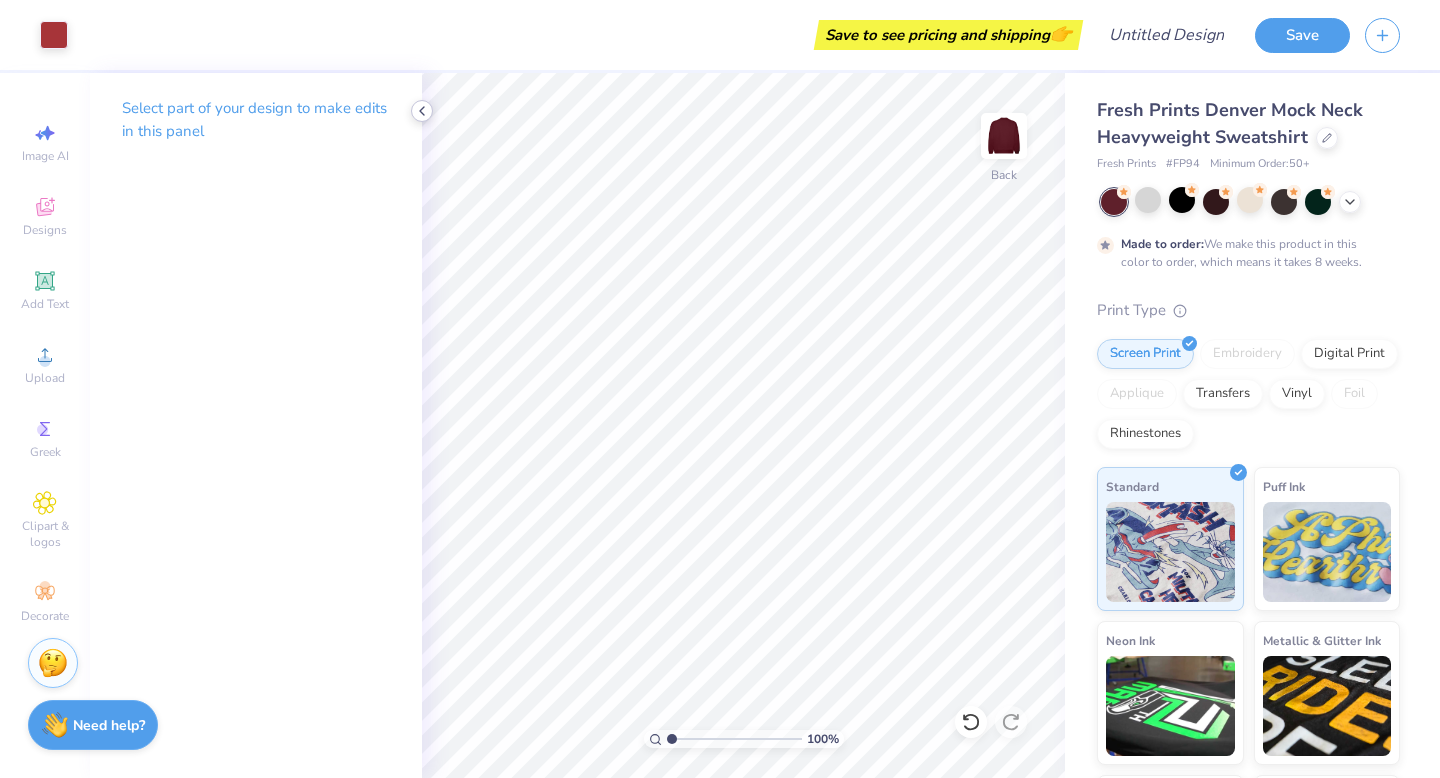click 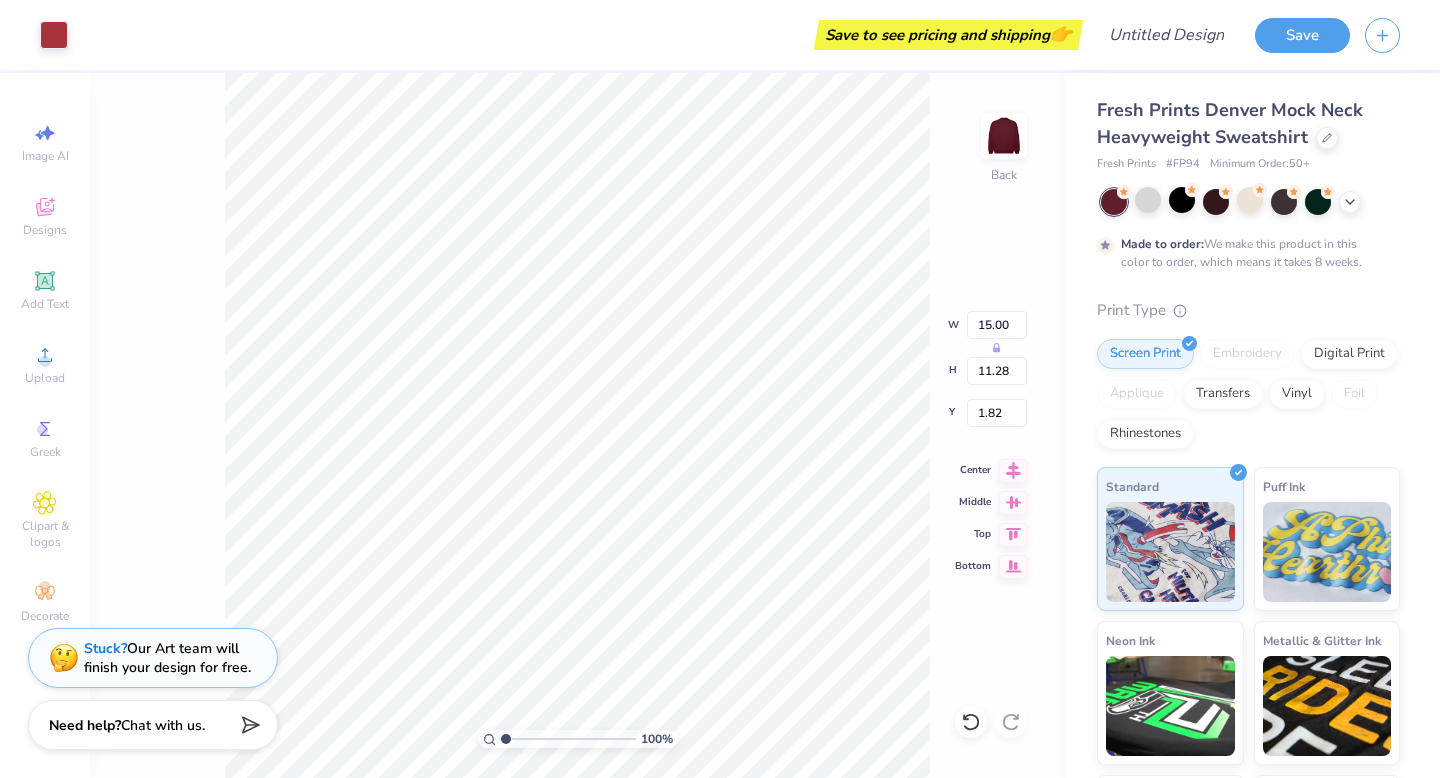 click on "100 % Back W 15.00 H 11.28 Y 1.82 Center Middle Top Bottom" at bounding box center (577, 425) 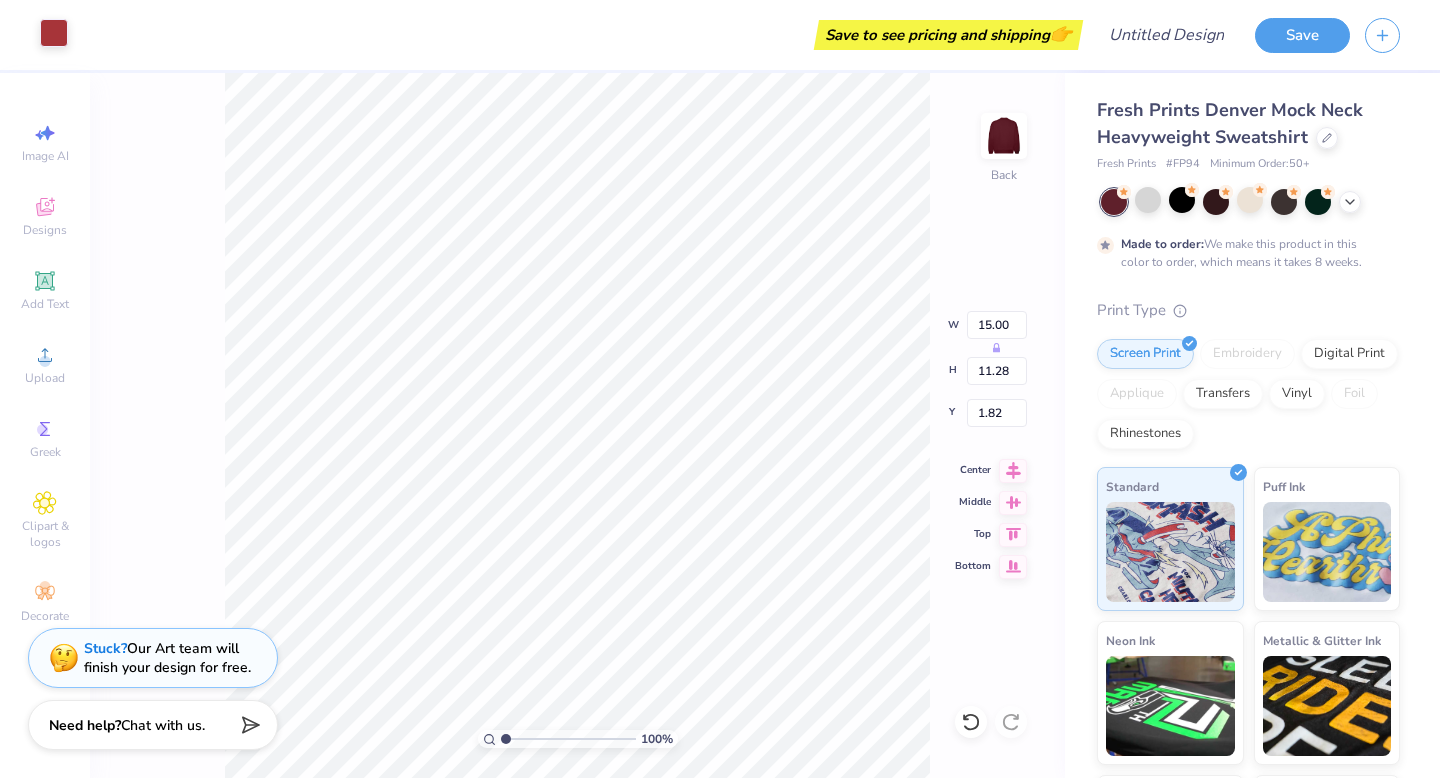 click at bounding box center [54, 33] 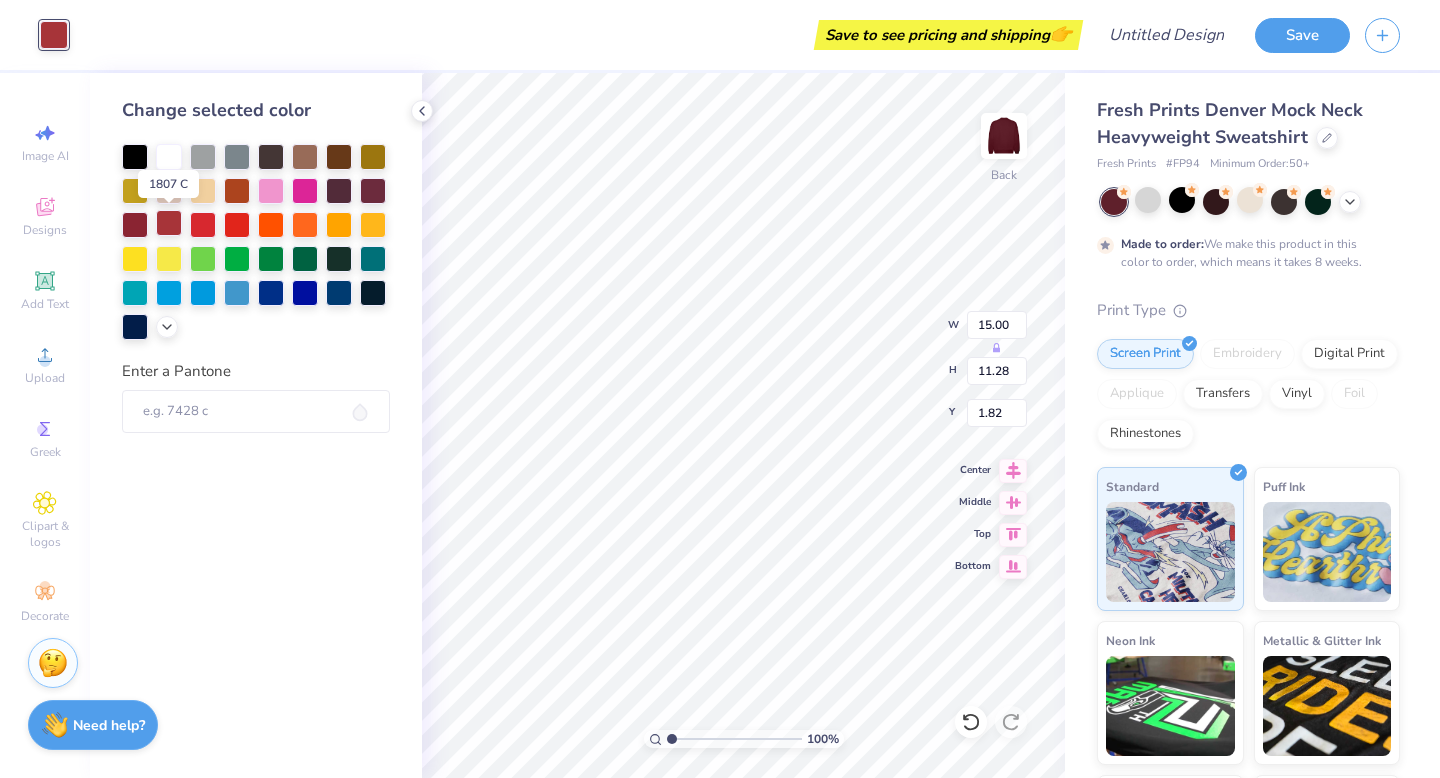 click at bounding box center [169, 223] 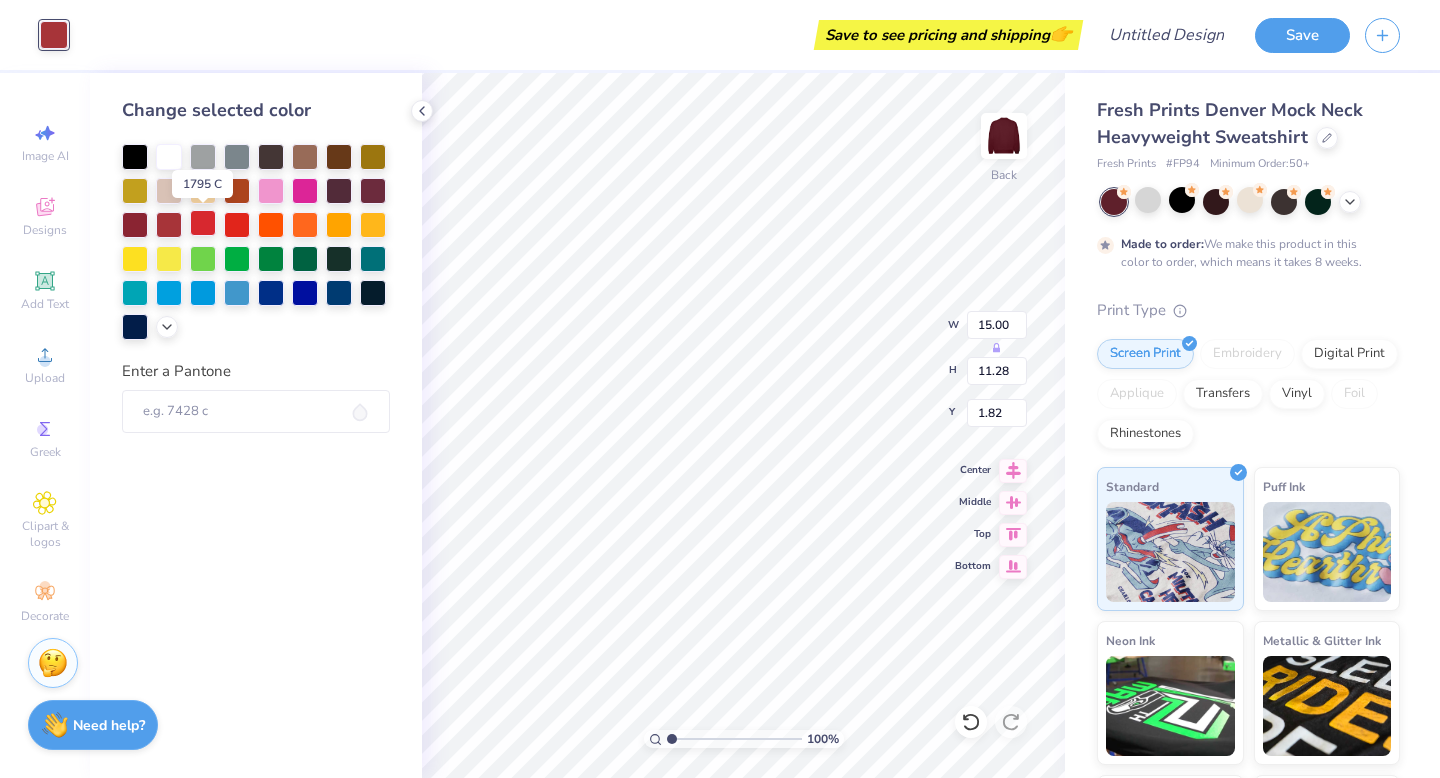 click at bounding box center [203, 223] 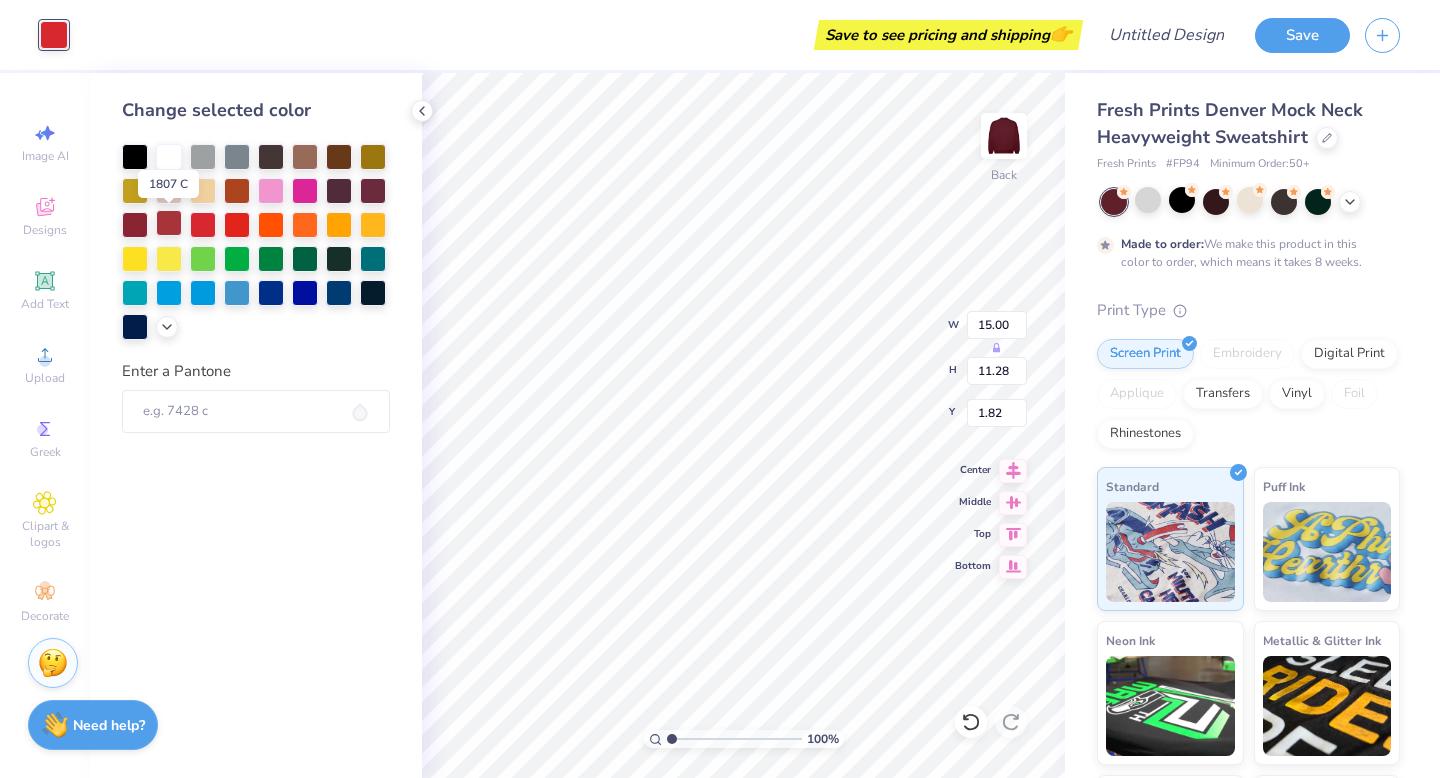 click at bounding box center (169, 223) 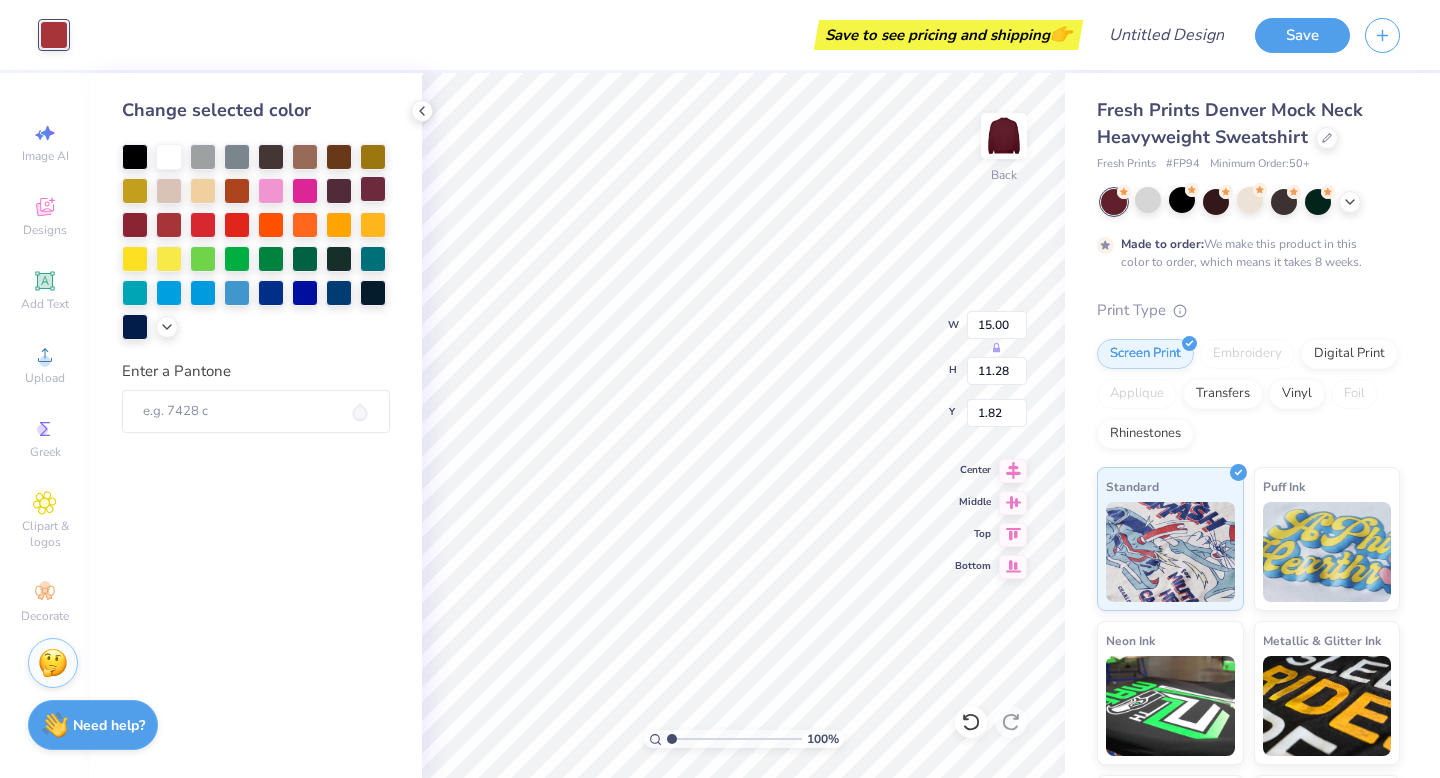 click at bounding box center [373, 189] 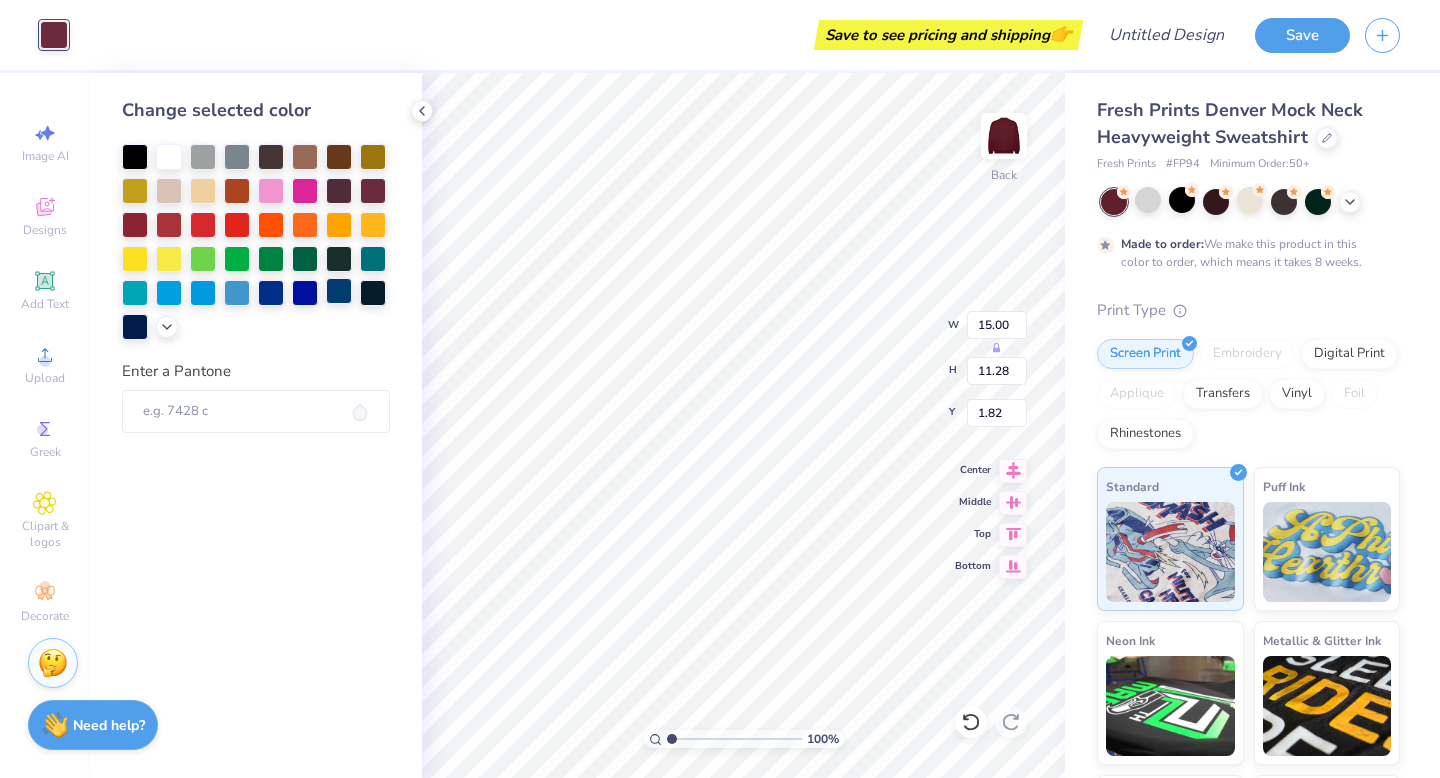 click at bounding box center (339, 291) 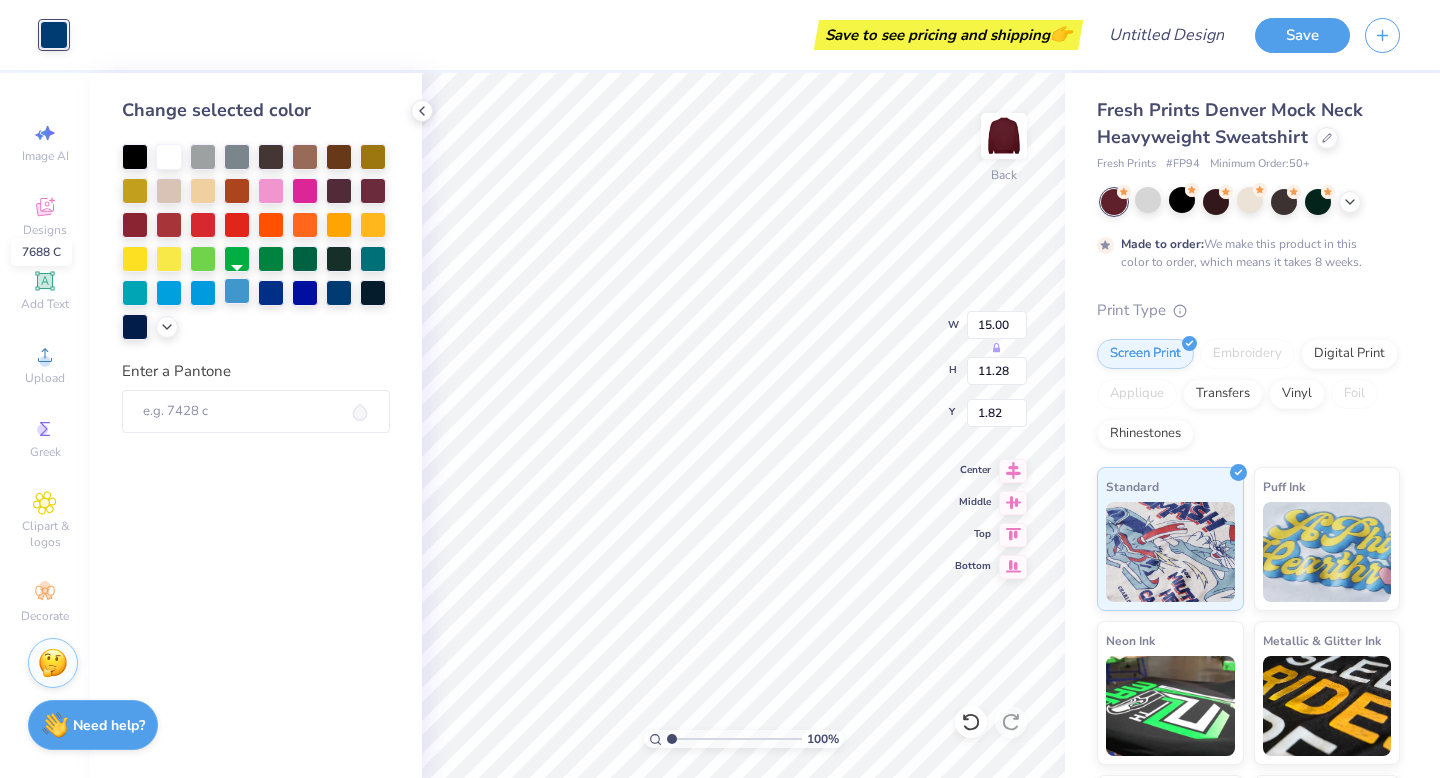 click at bounding box center (237, 291) 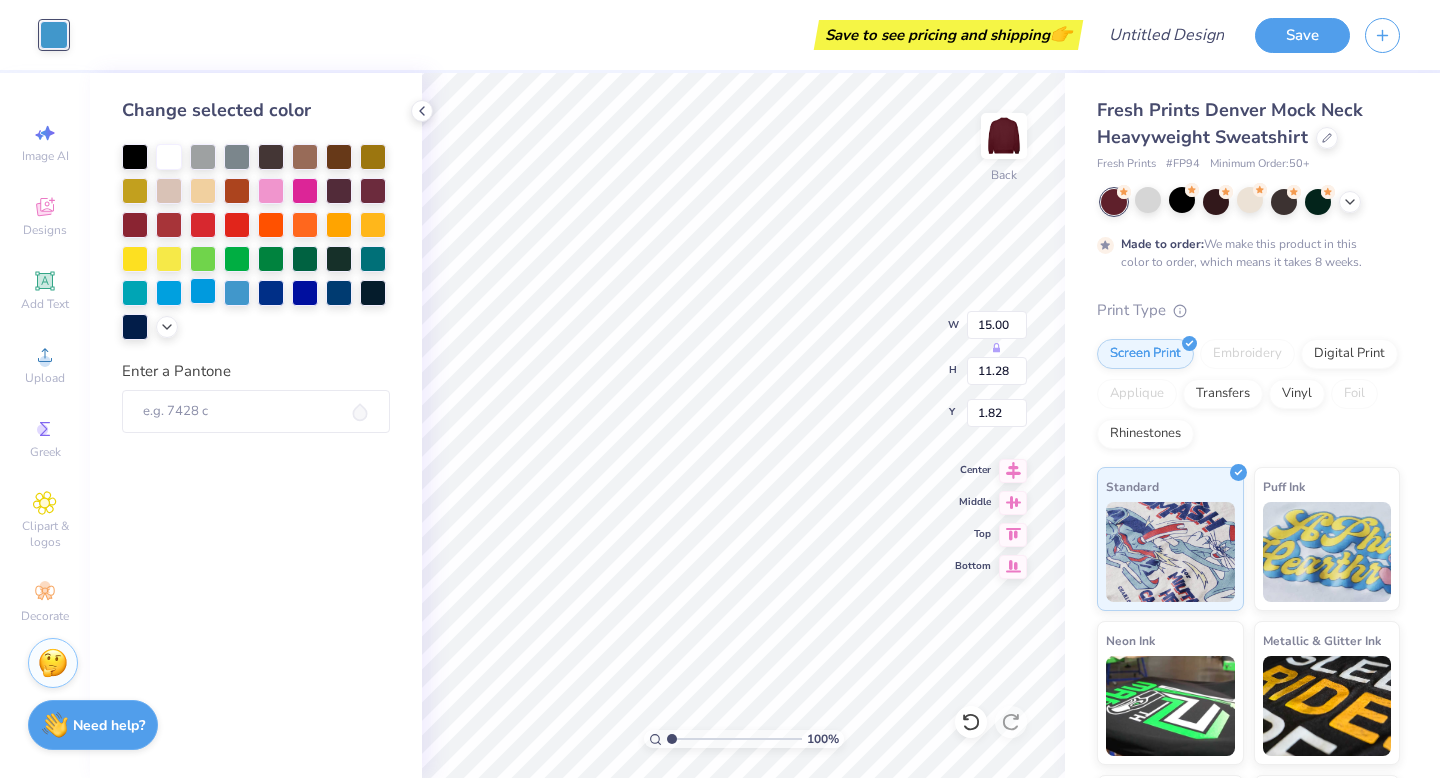 click at bounding box center [203, 291] 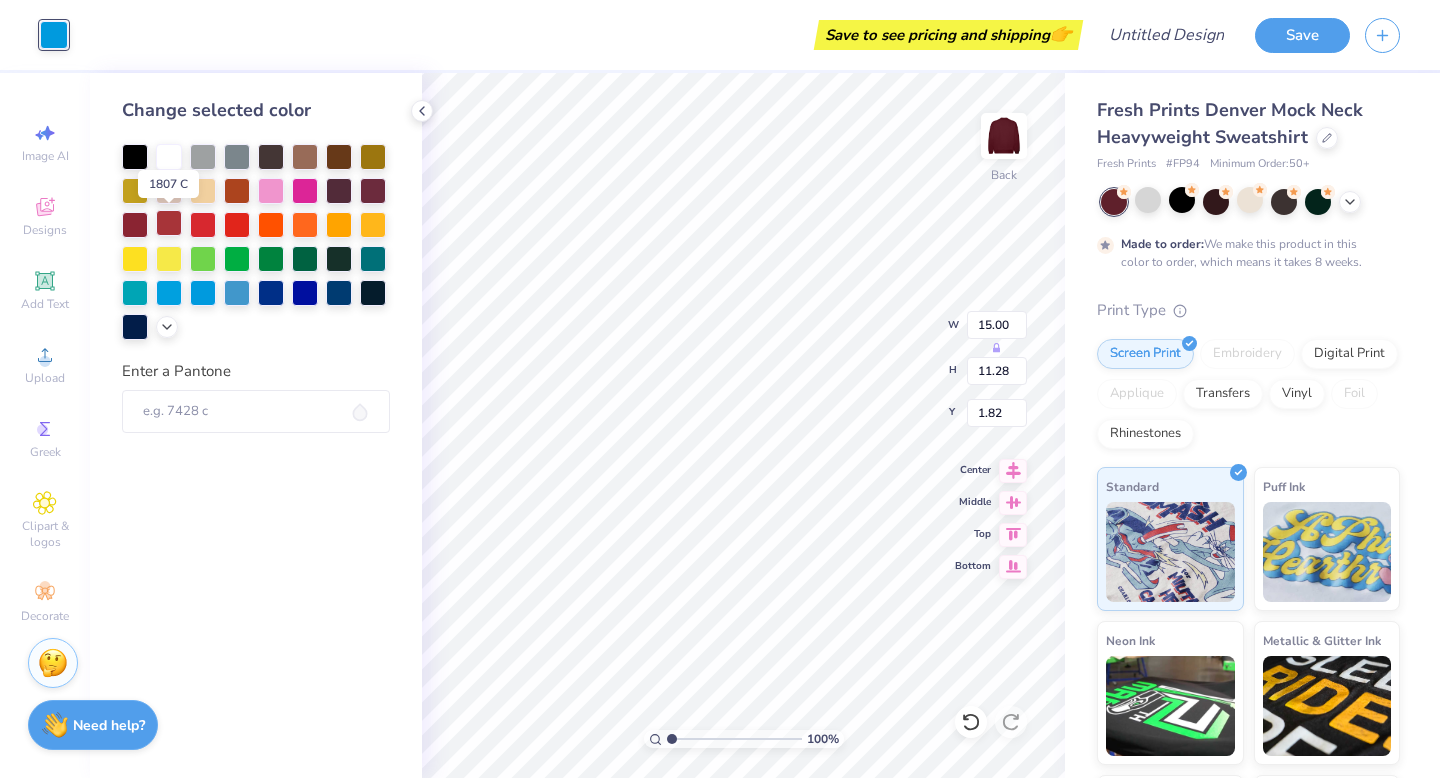 click at bounding box center [169, 223] 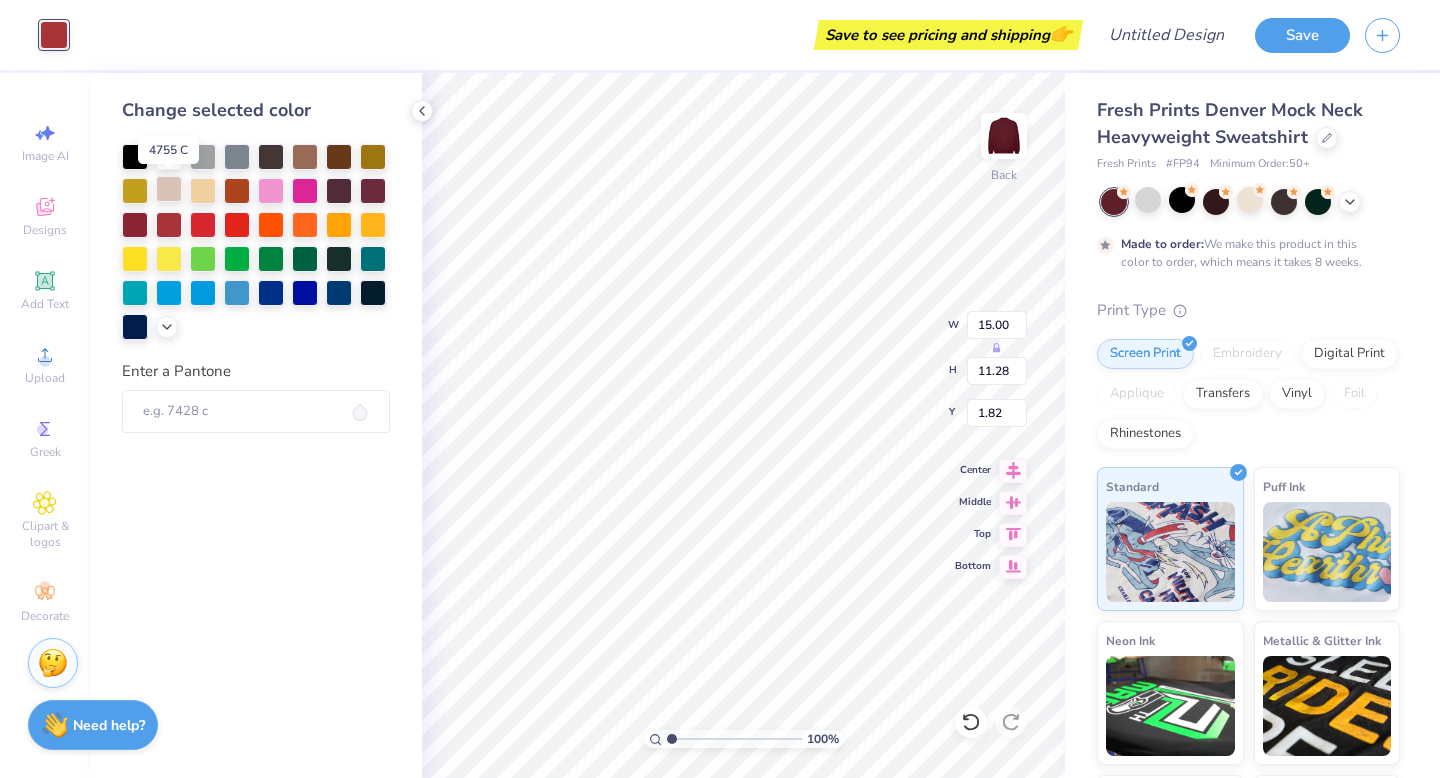 click at bounding box center [169, 189] 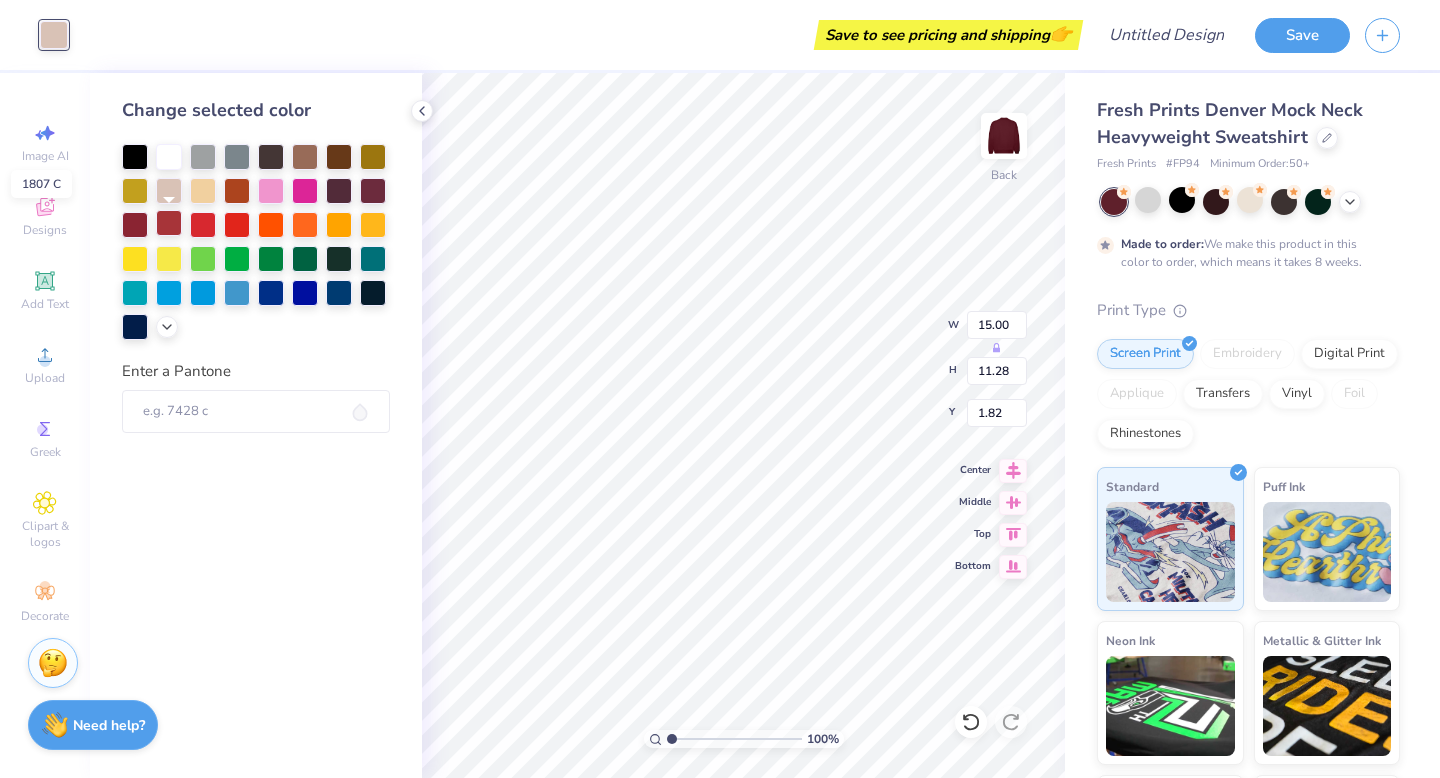click at bounding box center [169, 223] 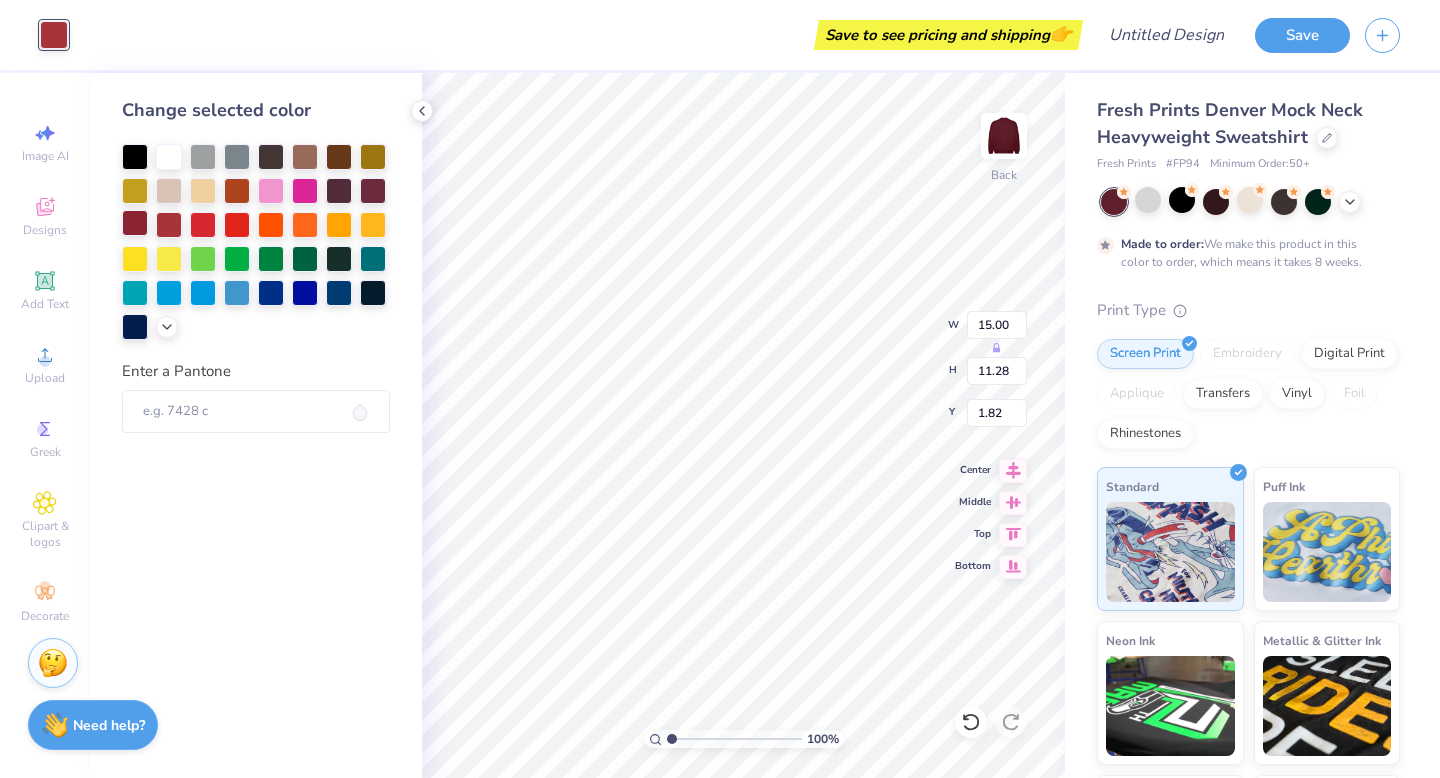 click at bounding box center [135, 223] 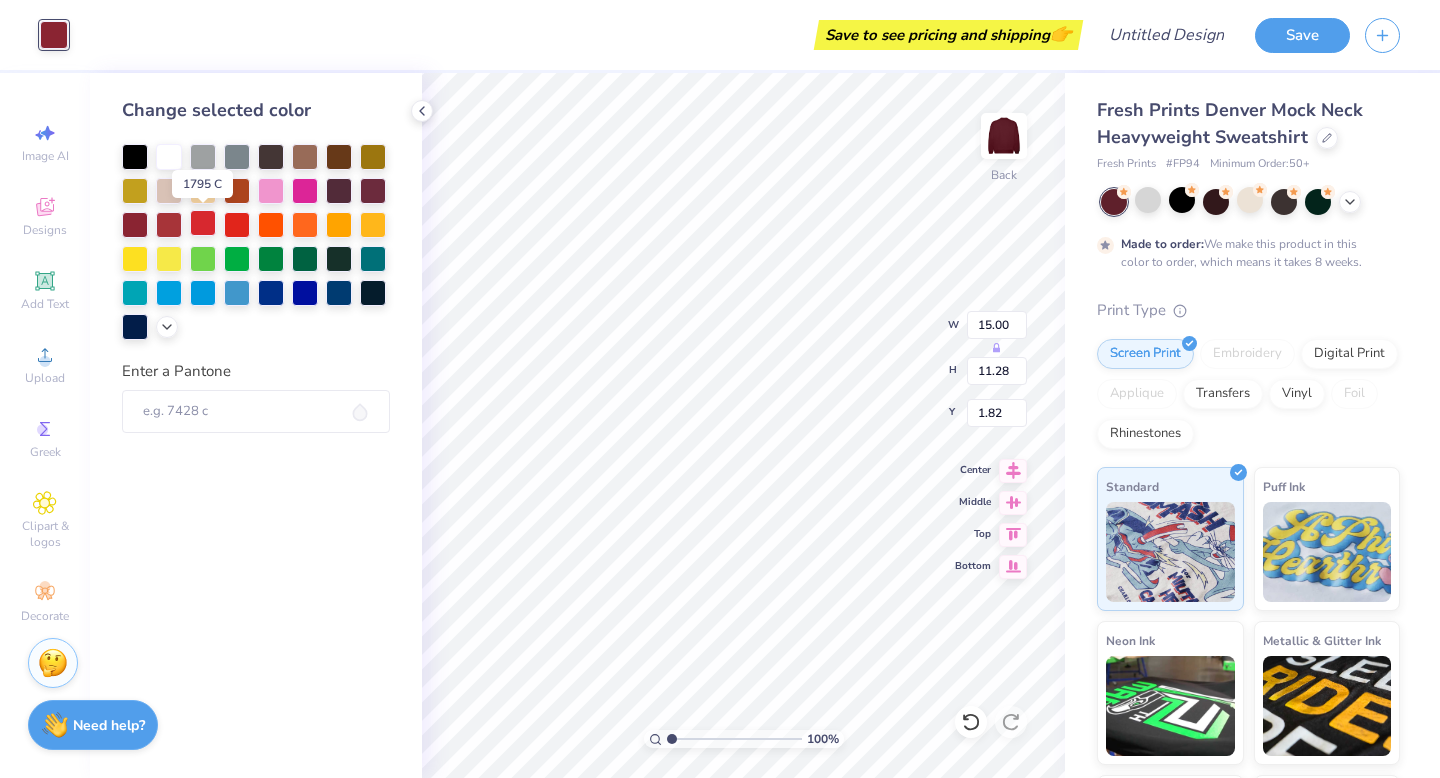 click at bounding box center (203, 223) 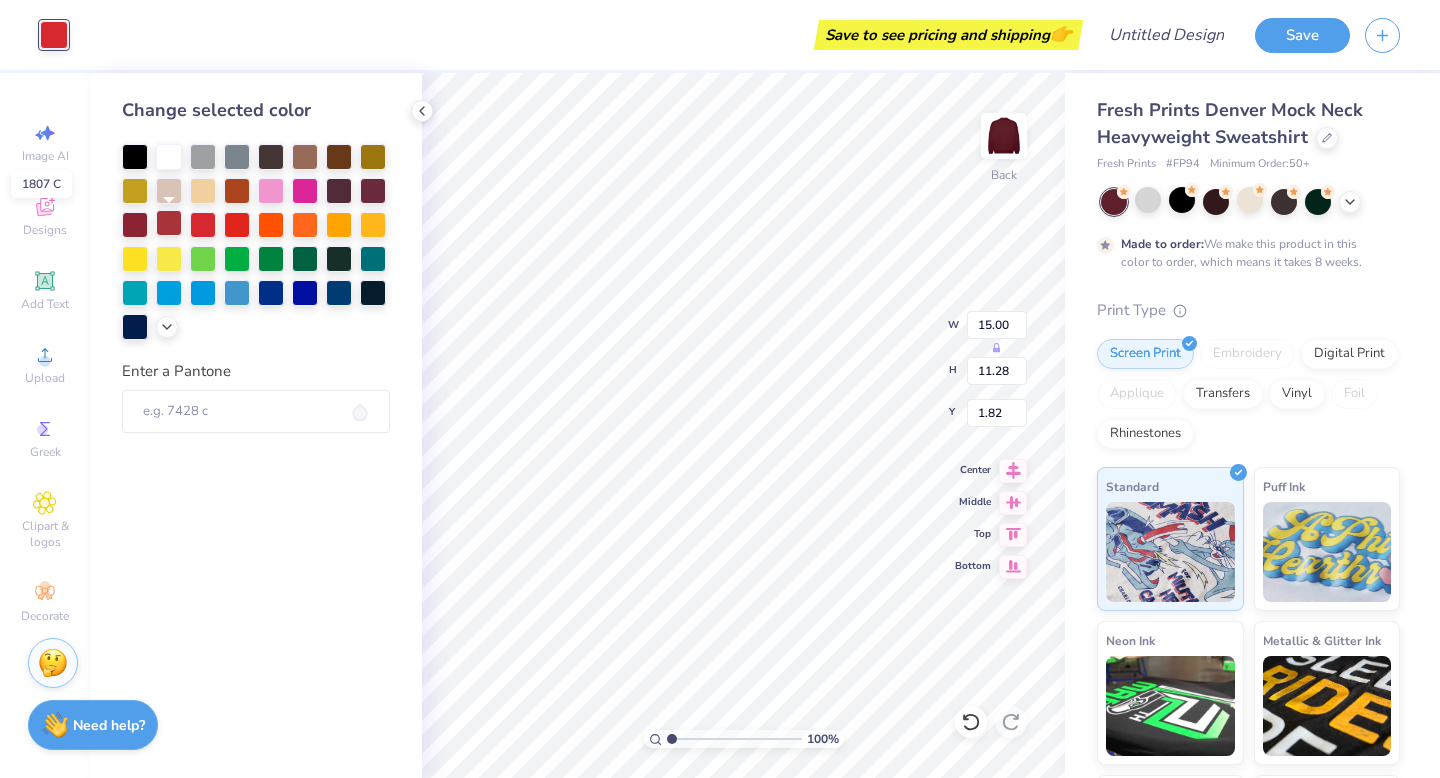 click at bounding box center (169, 223) 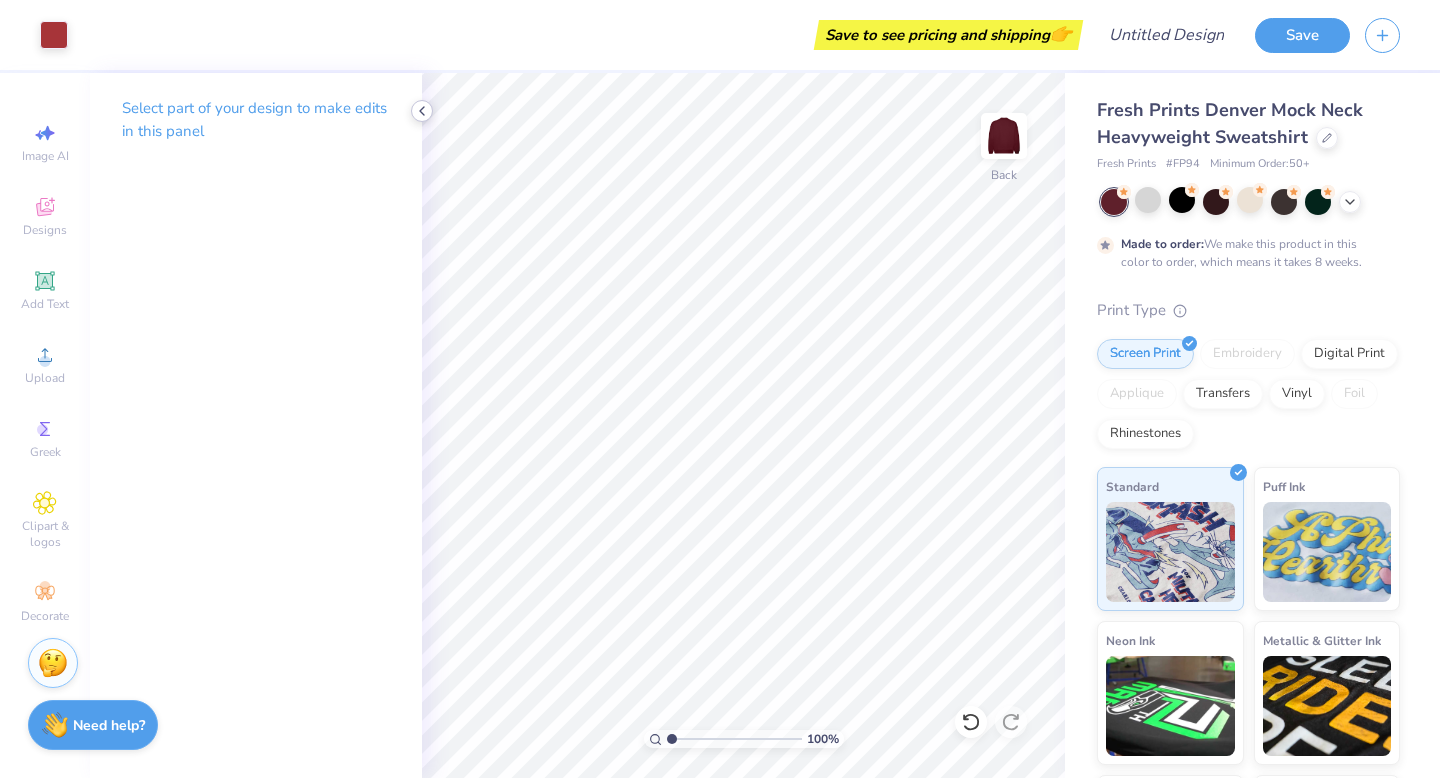click 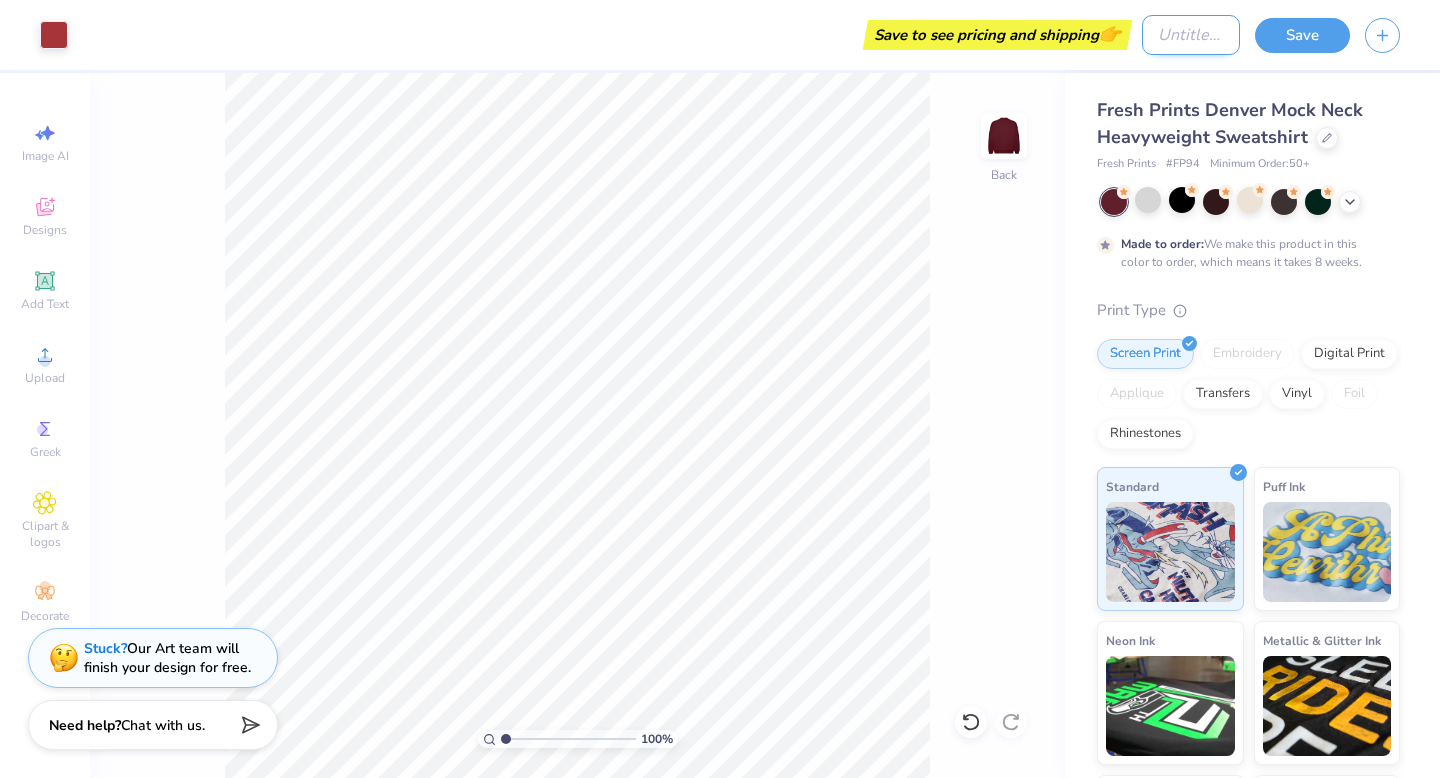 click on "Design Title" at bounding box center (1191, 35) 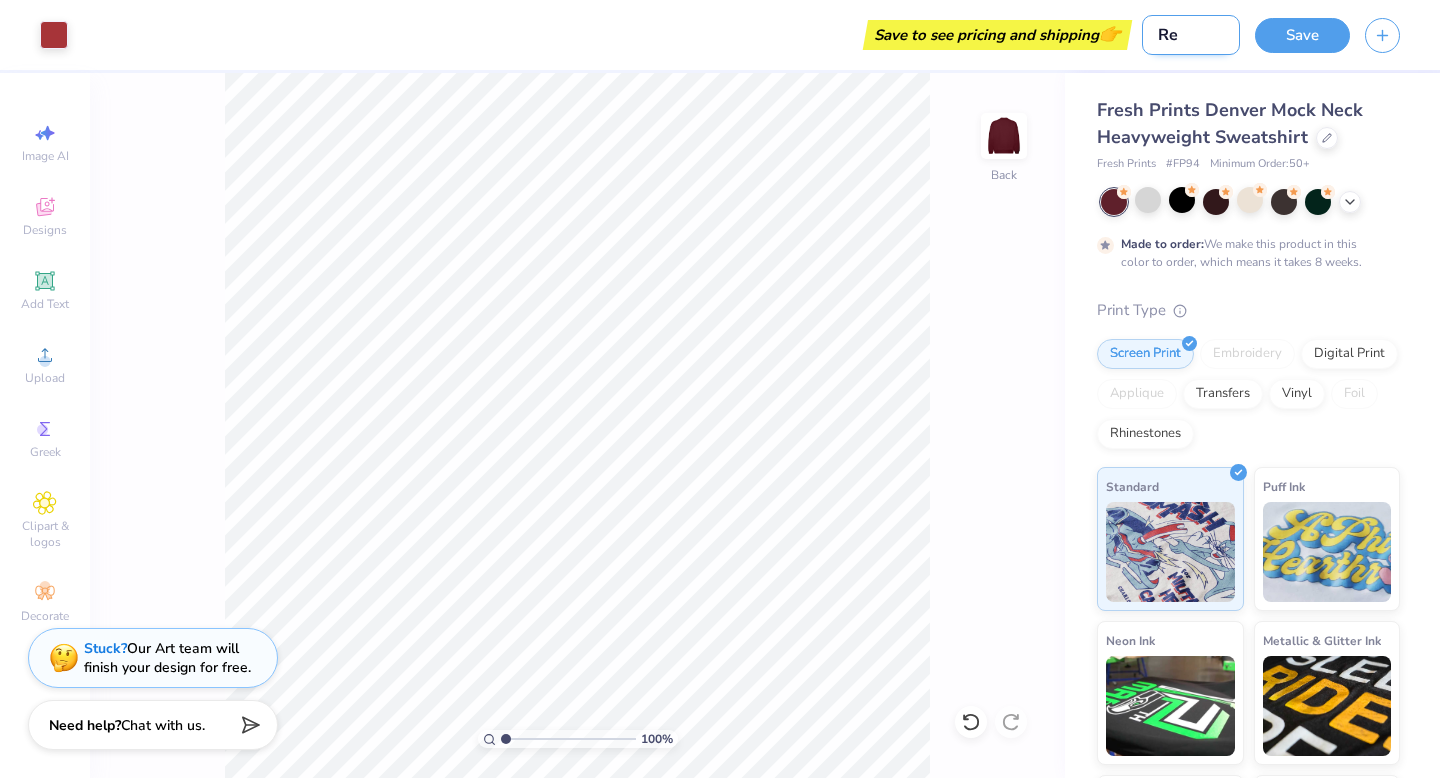 type on "R" 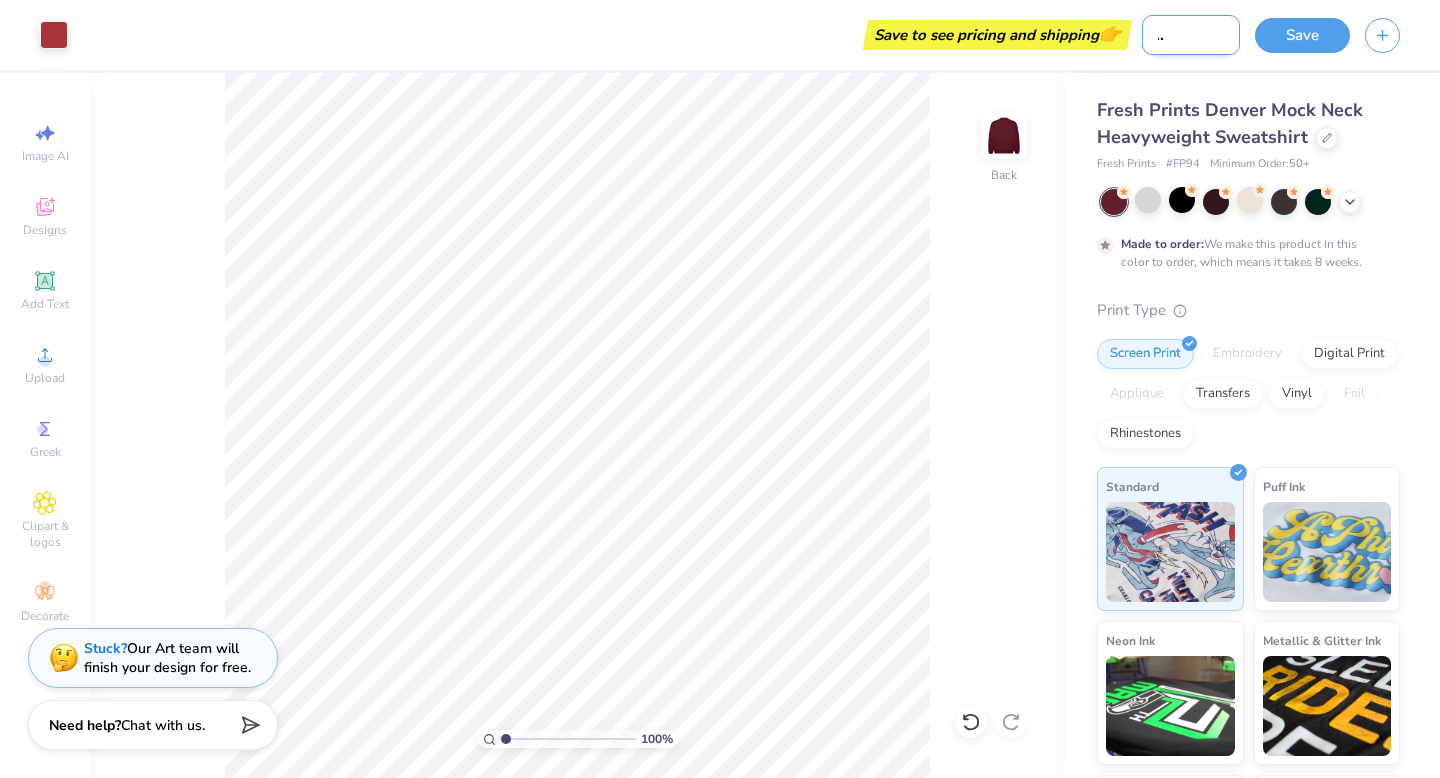 scroll, scrollTop: 0, scrollLeft: 82, axis: horizontal 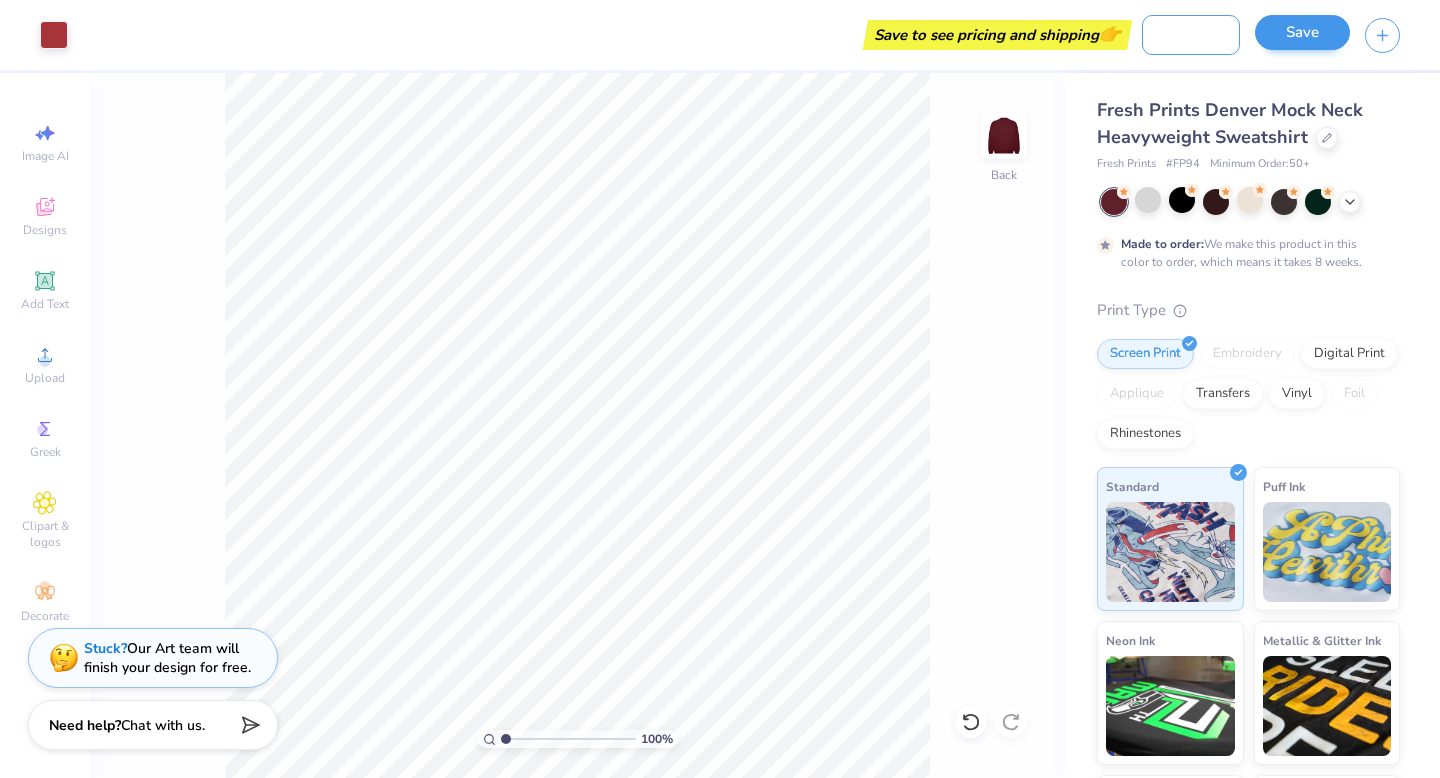 type on "[COLOR]/[COLOR]: [BRAND_NAME]" 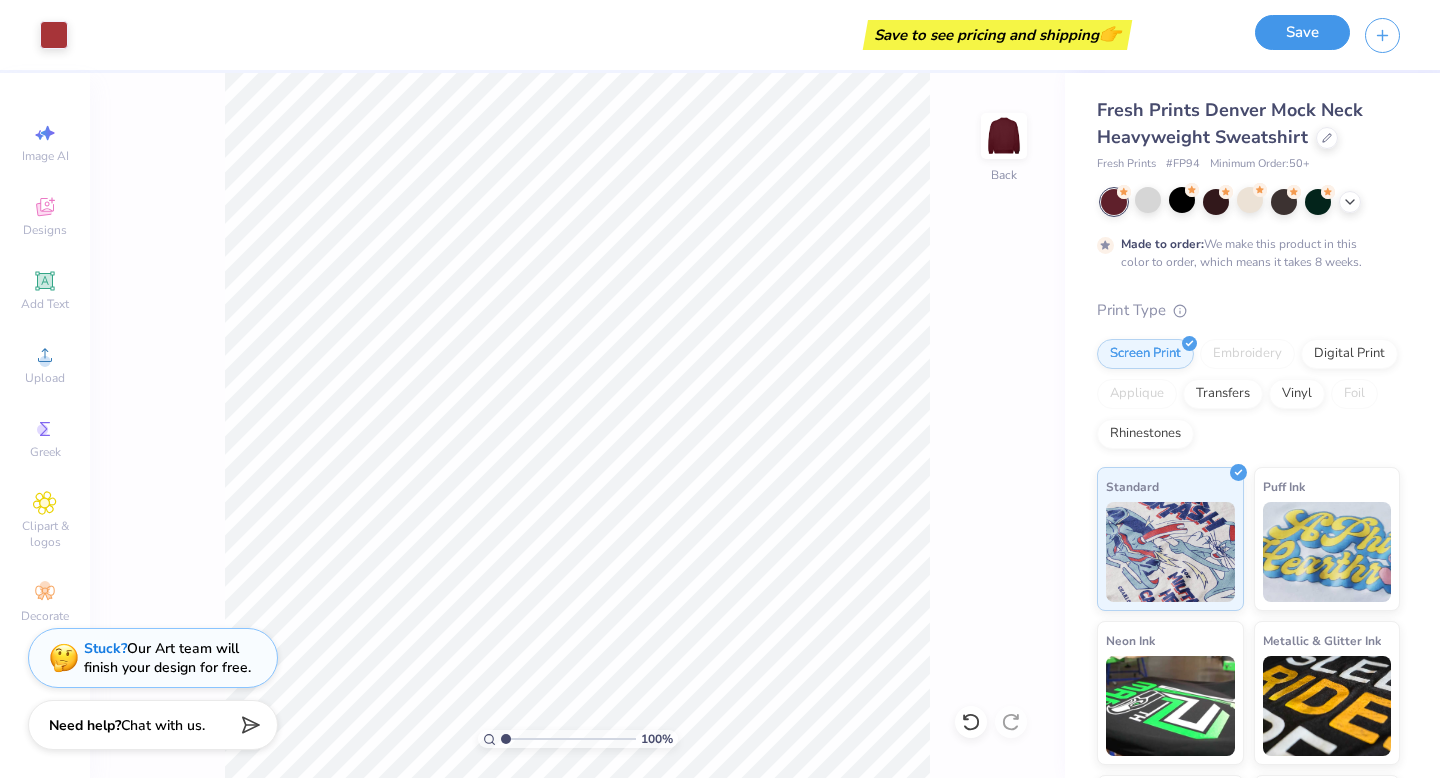 click on "Save" at bounding box center (1302, 32) 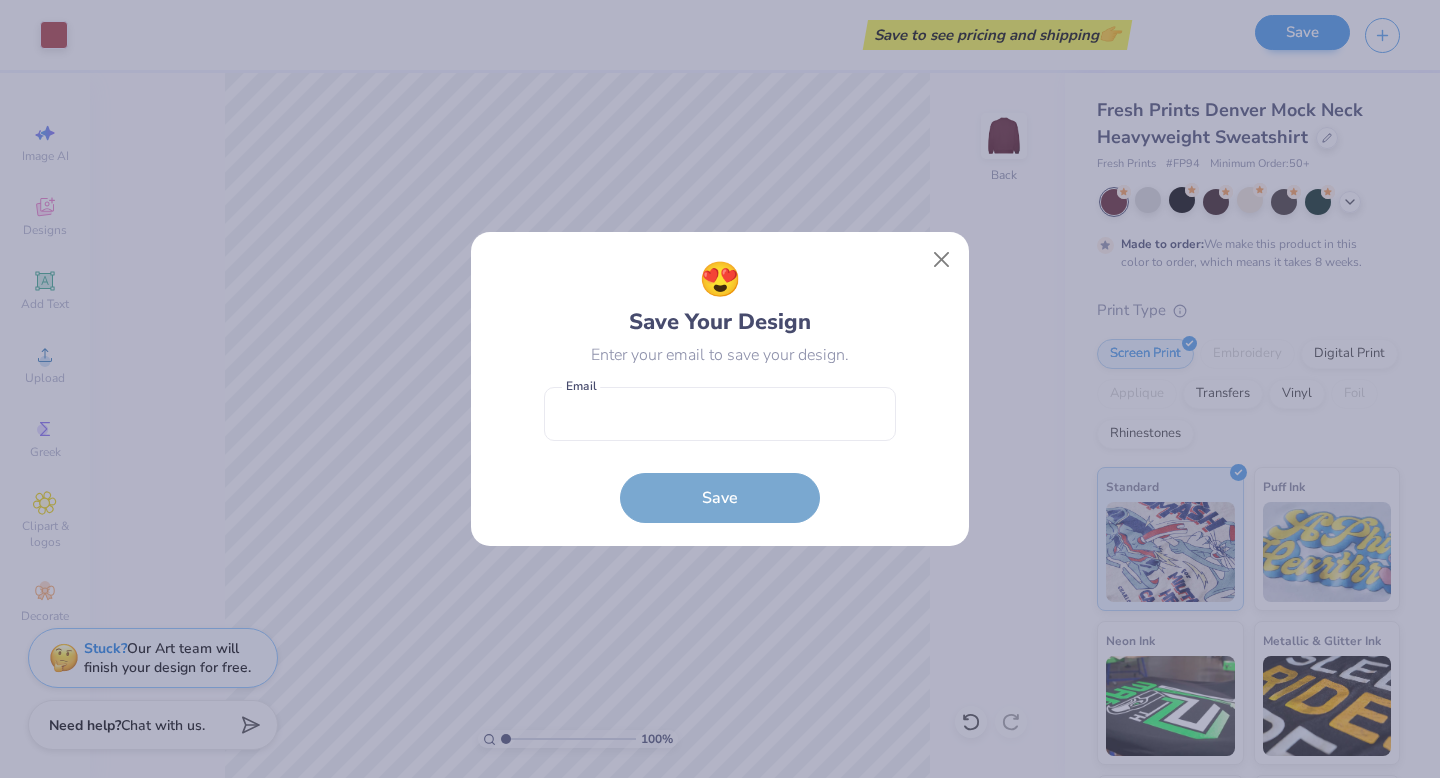 scroll, scrollTop: 0, scrollLeft: 0, axis: both 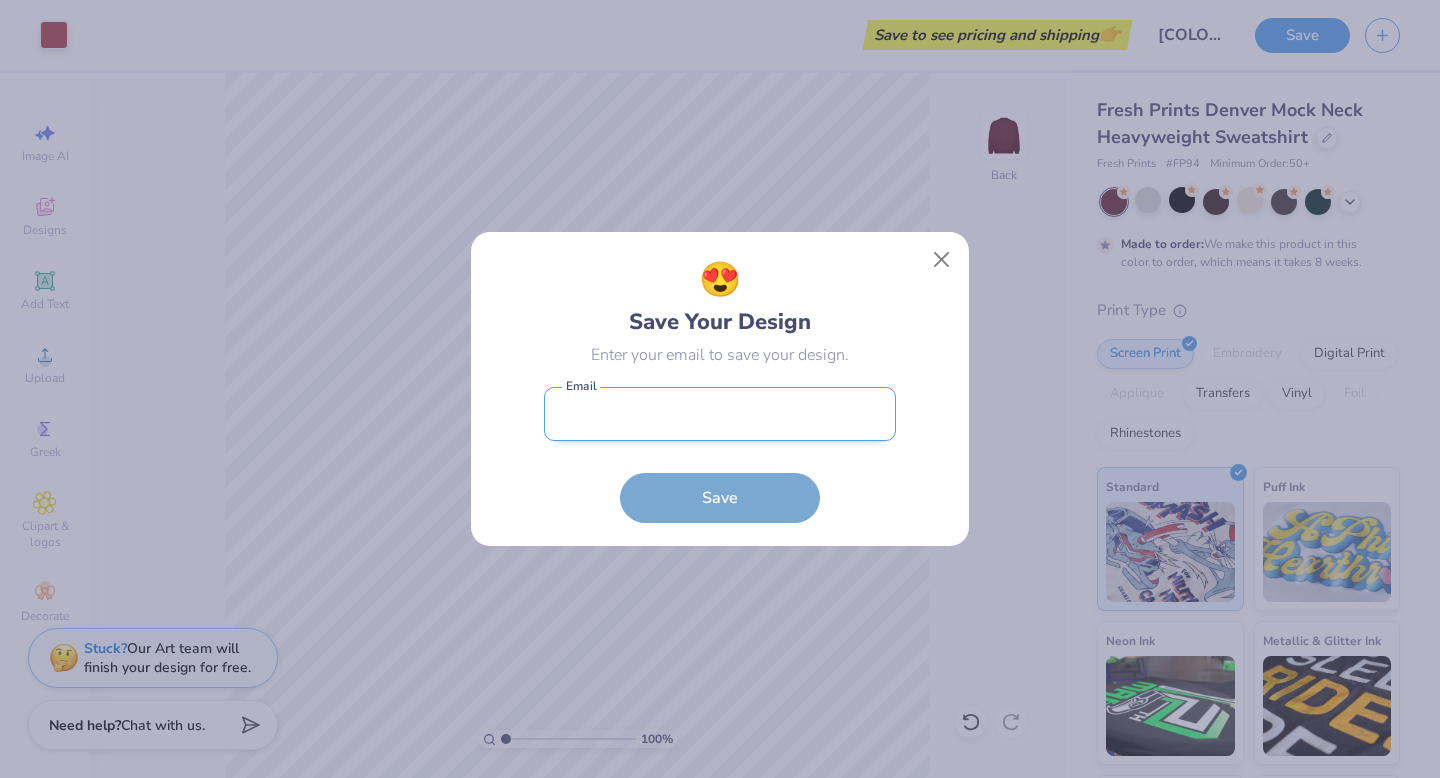 click at bounding box center [720, 414] 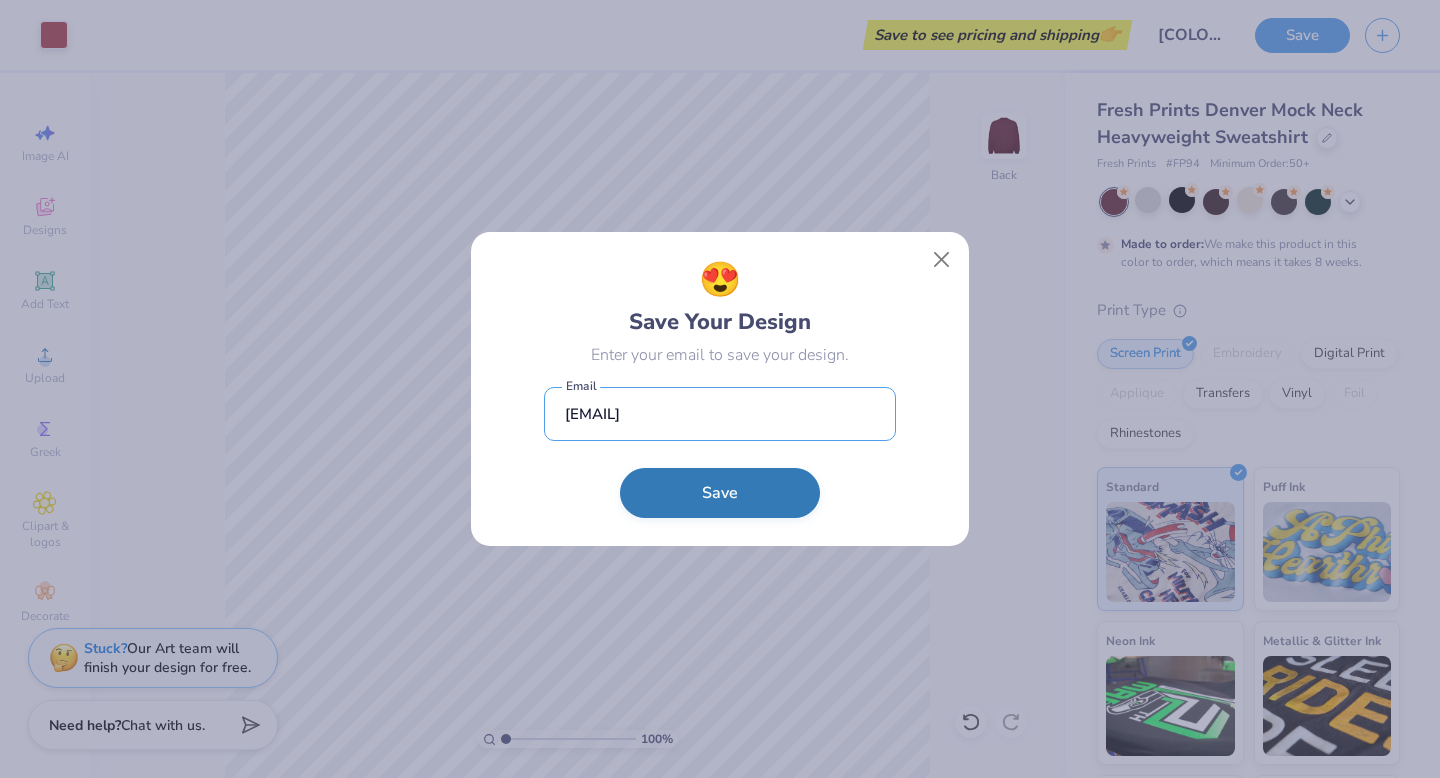 type on "[EMAIL]" 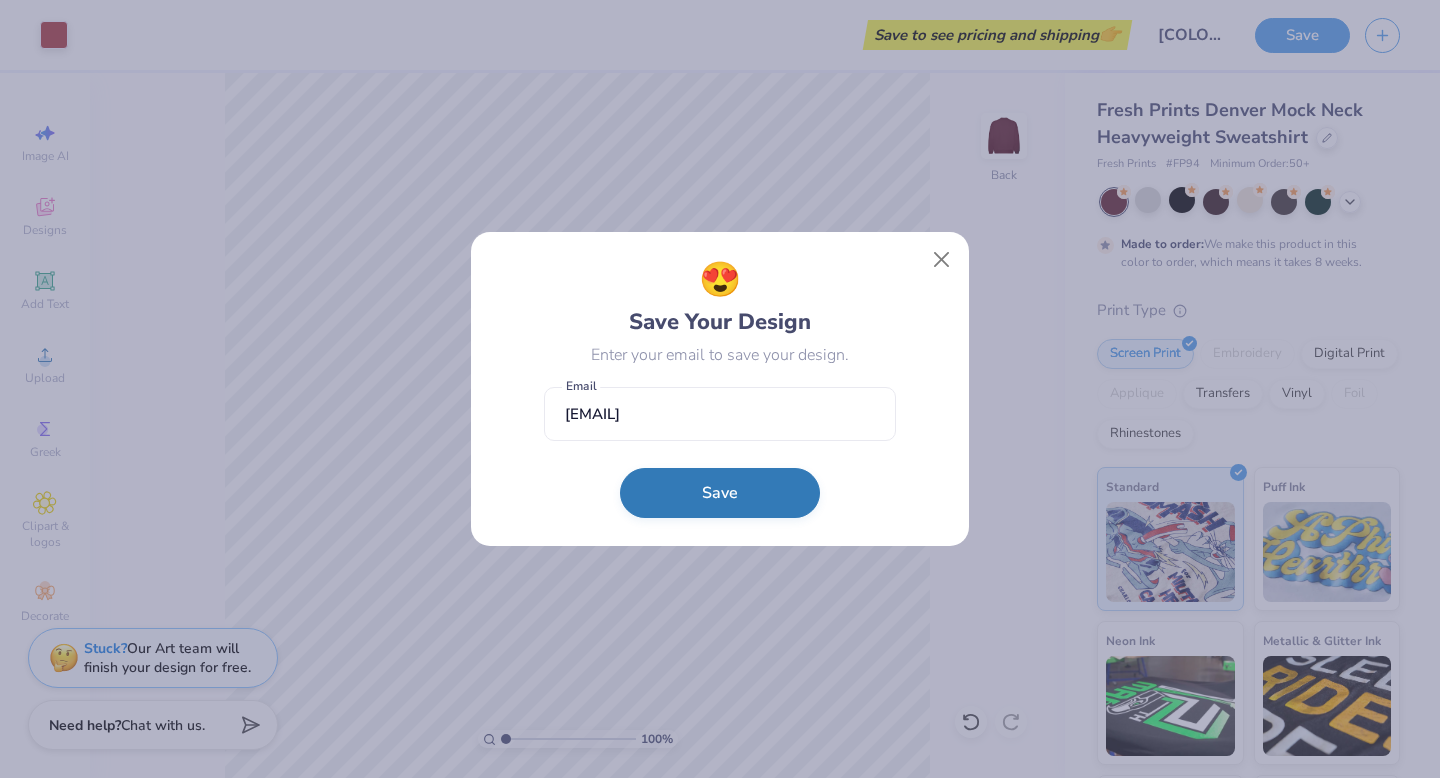 click on "Save" at bounding box center [720, 493] 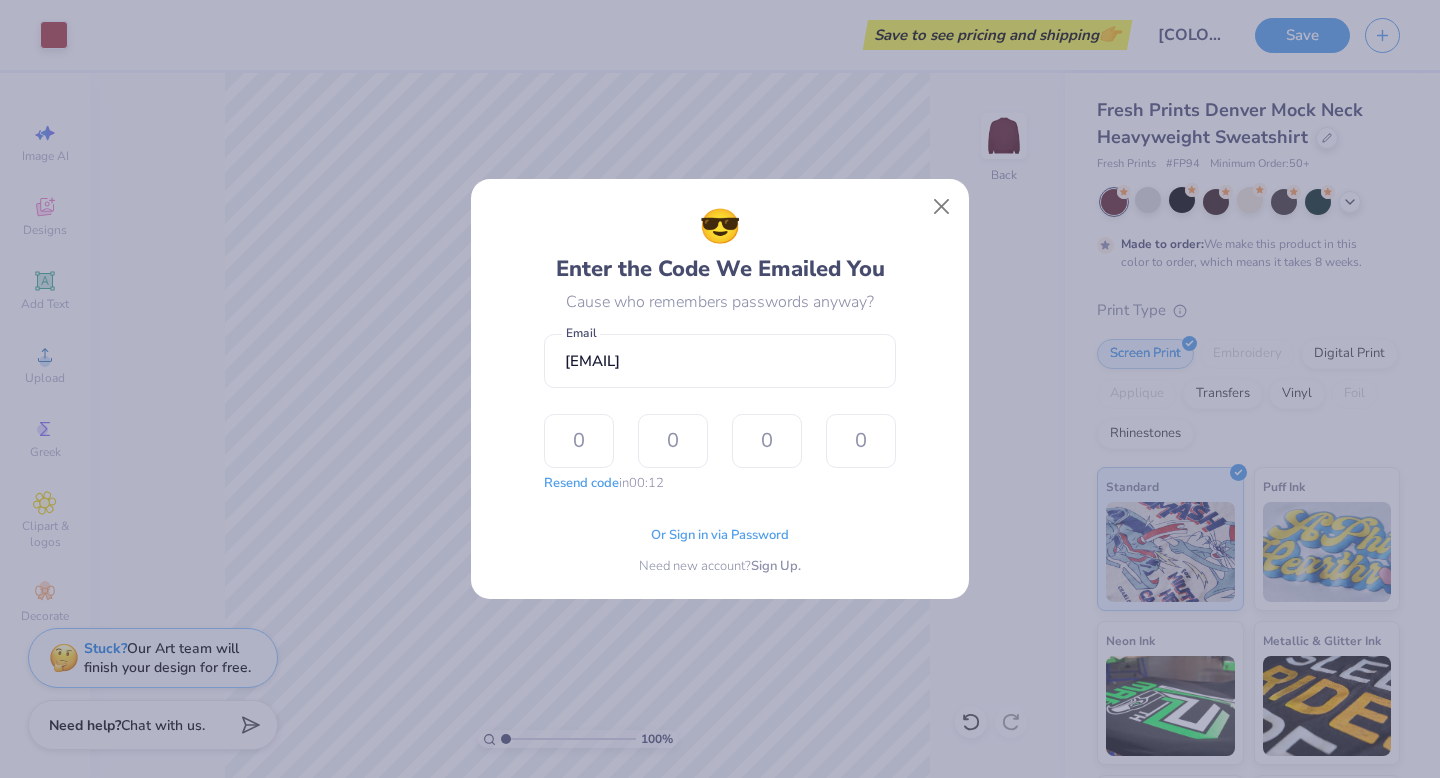 type on "8" 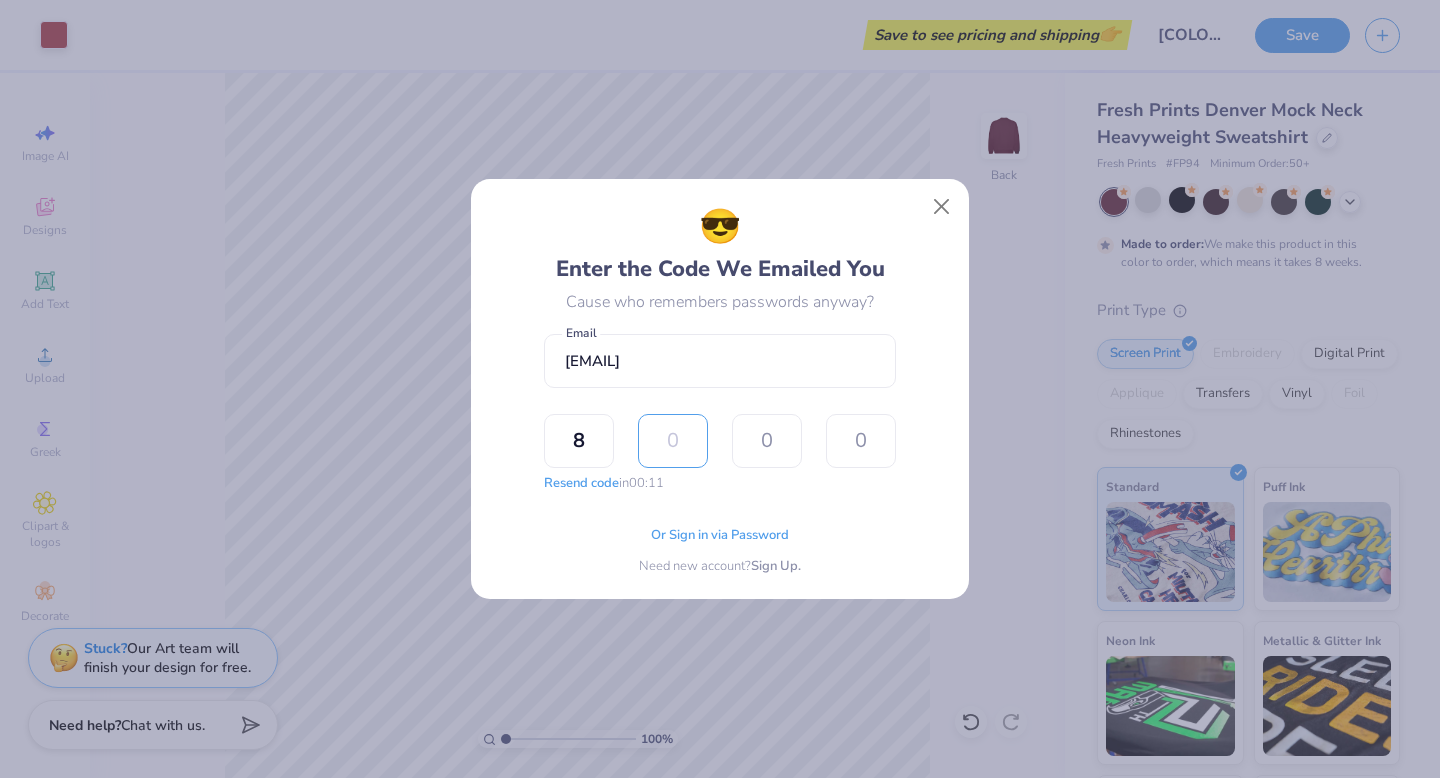 type on "4" 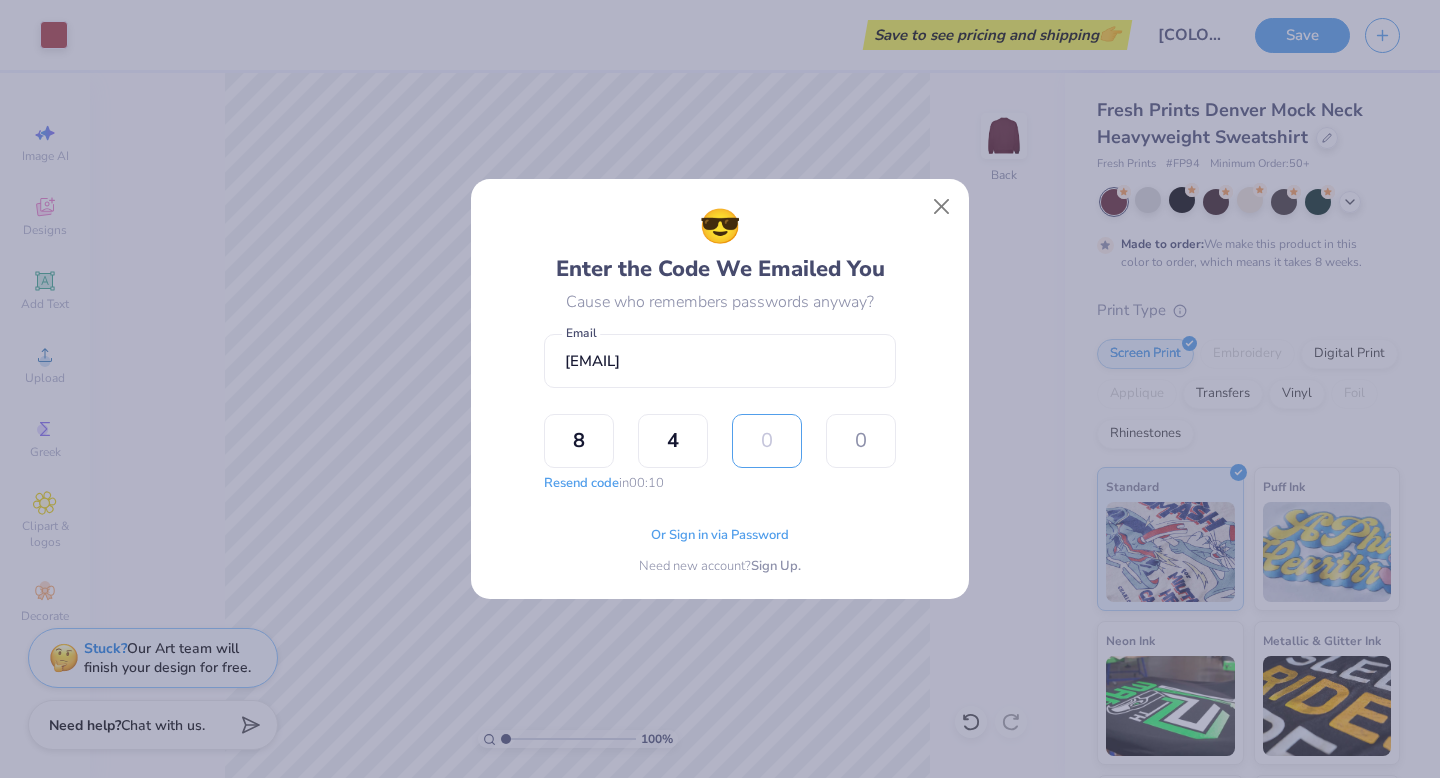 type on "5" 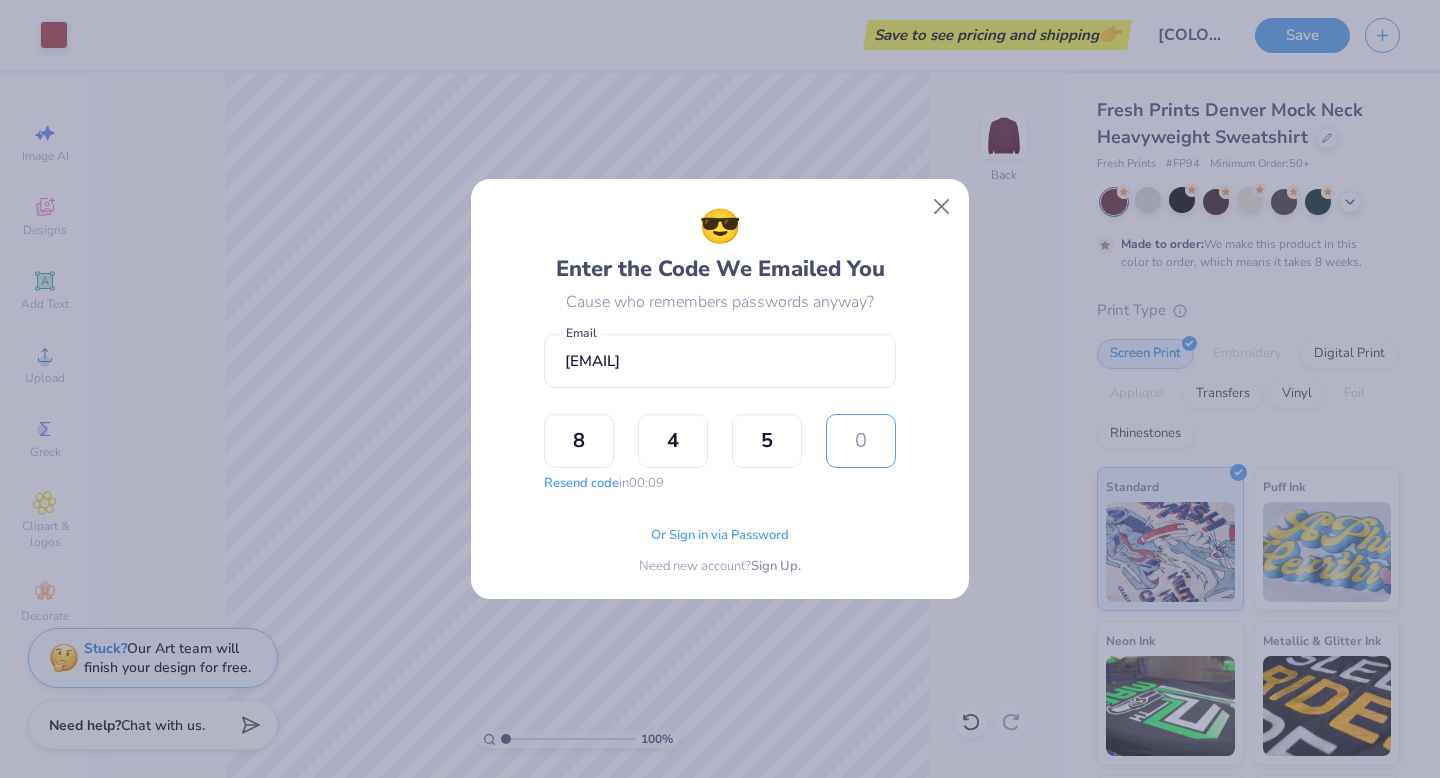 type on "2" 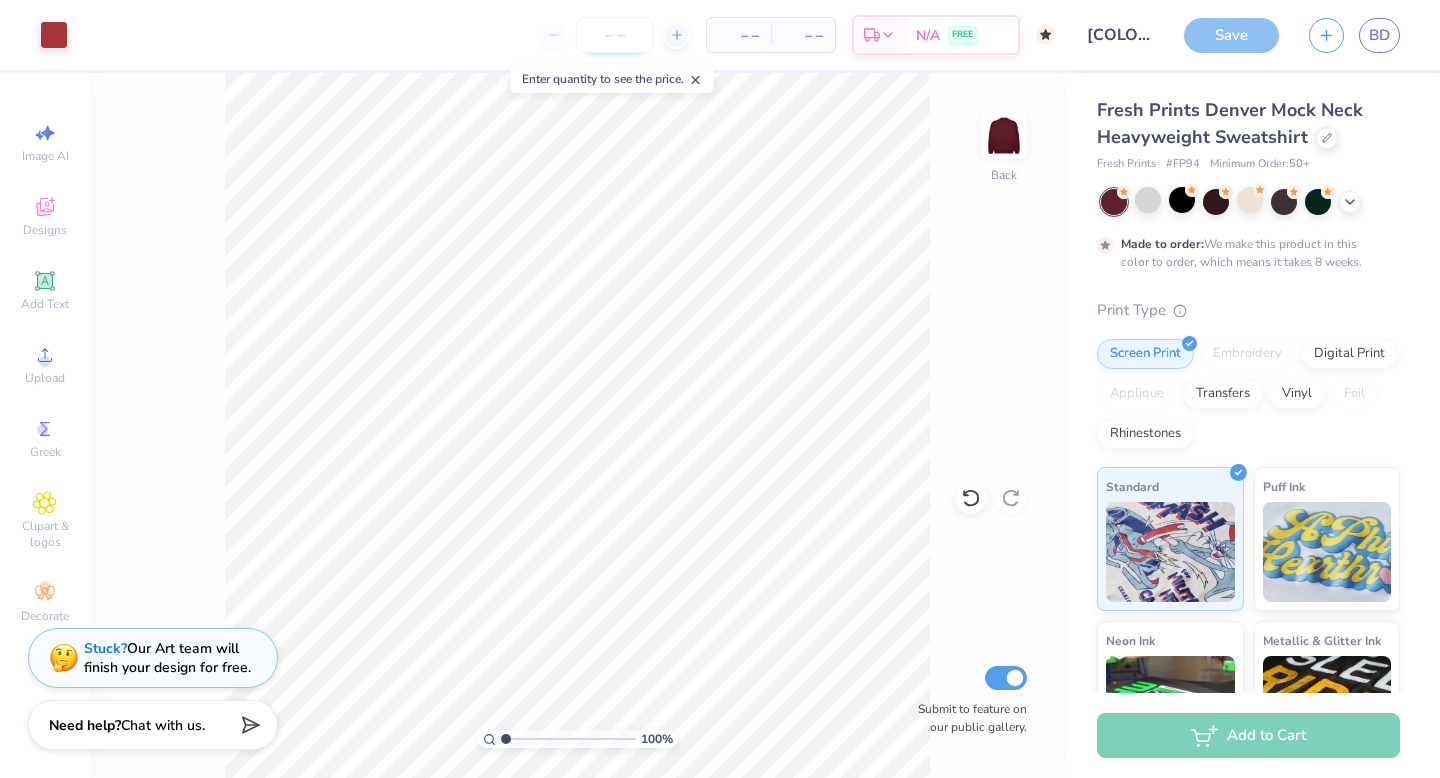 click at bounding box center [615, 35] 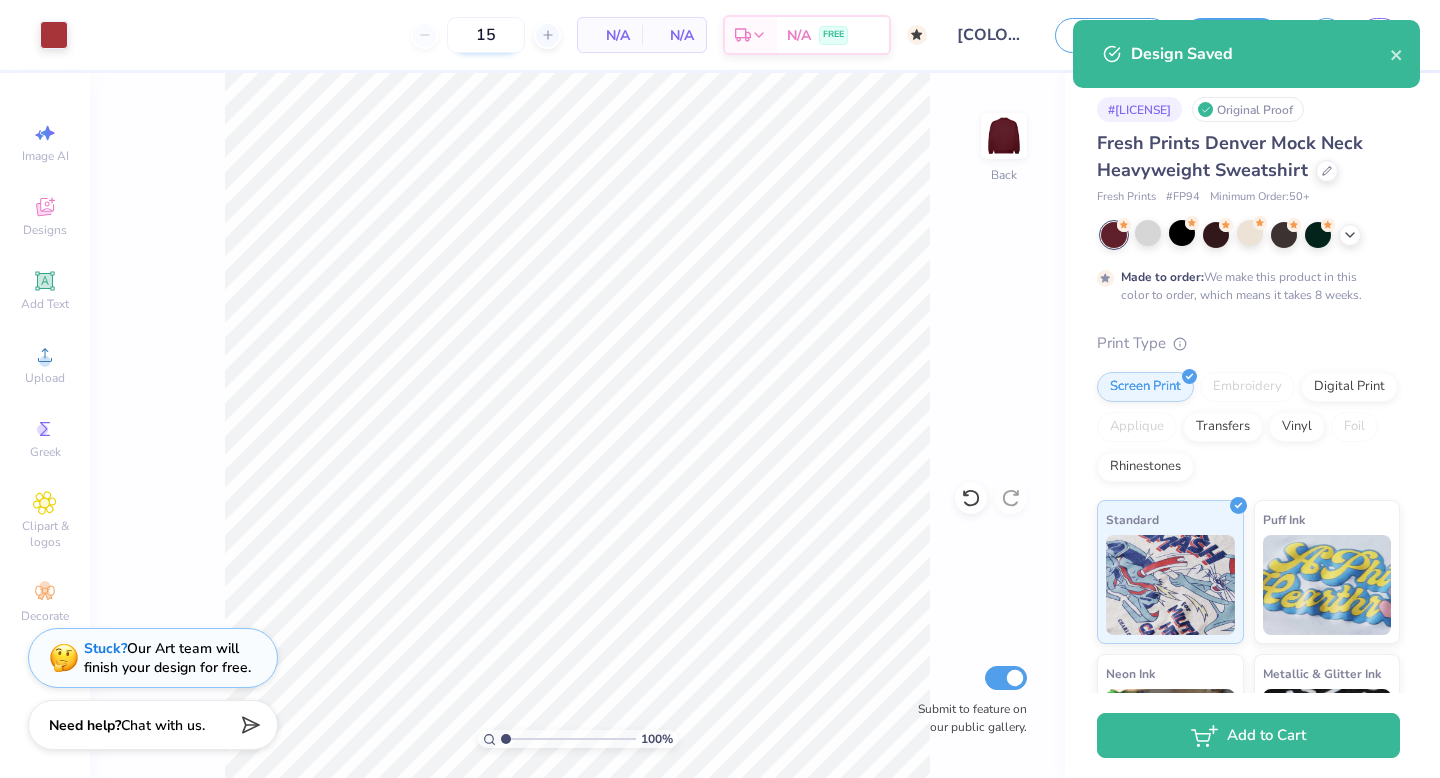 type on "1" 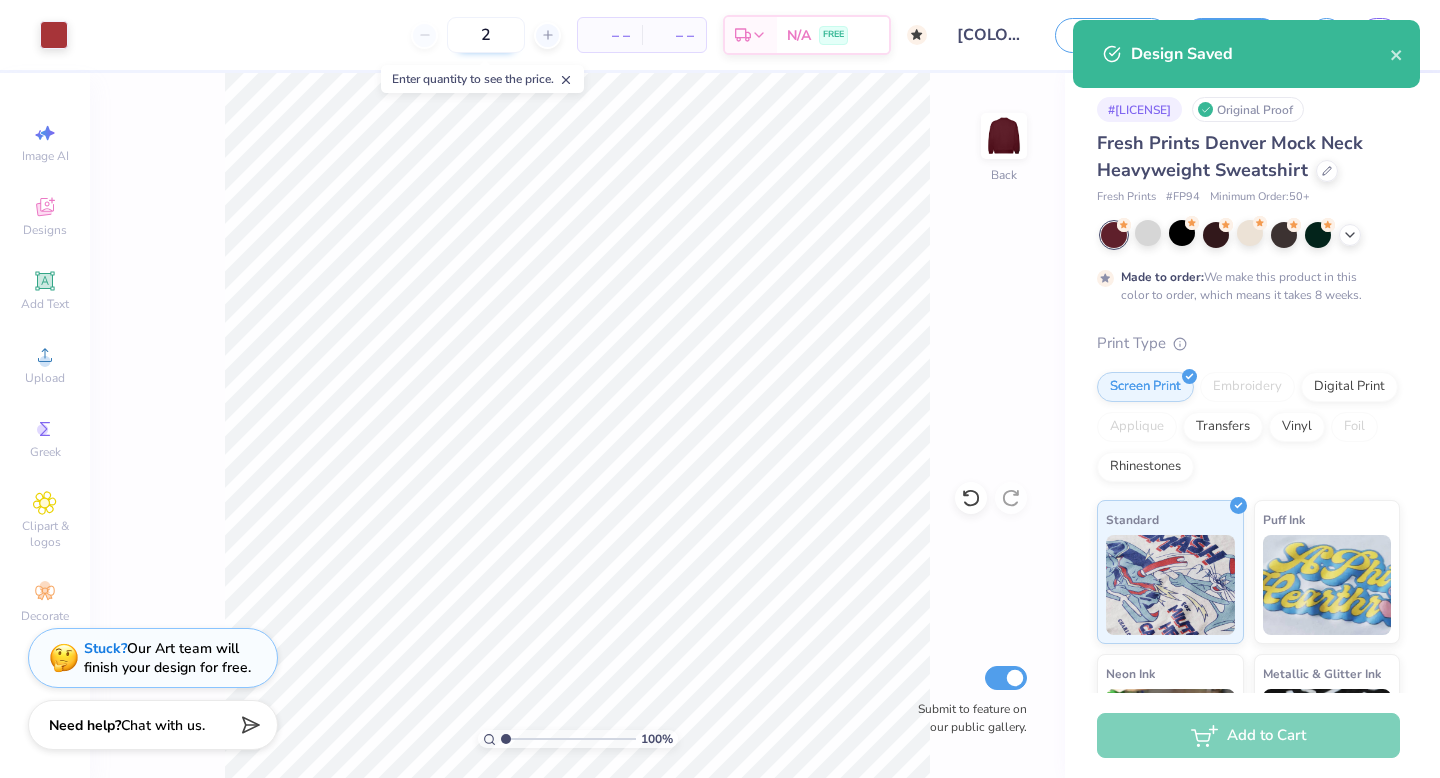 type on "50" 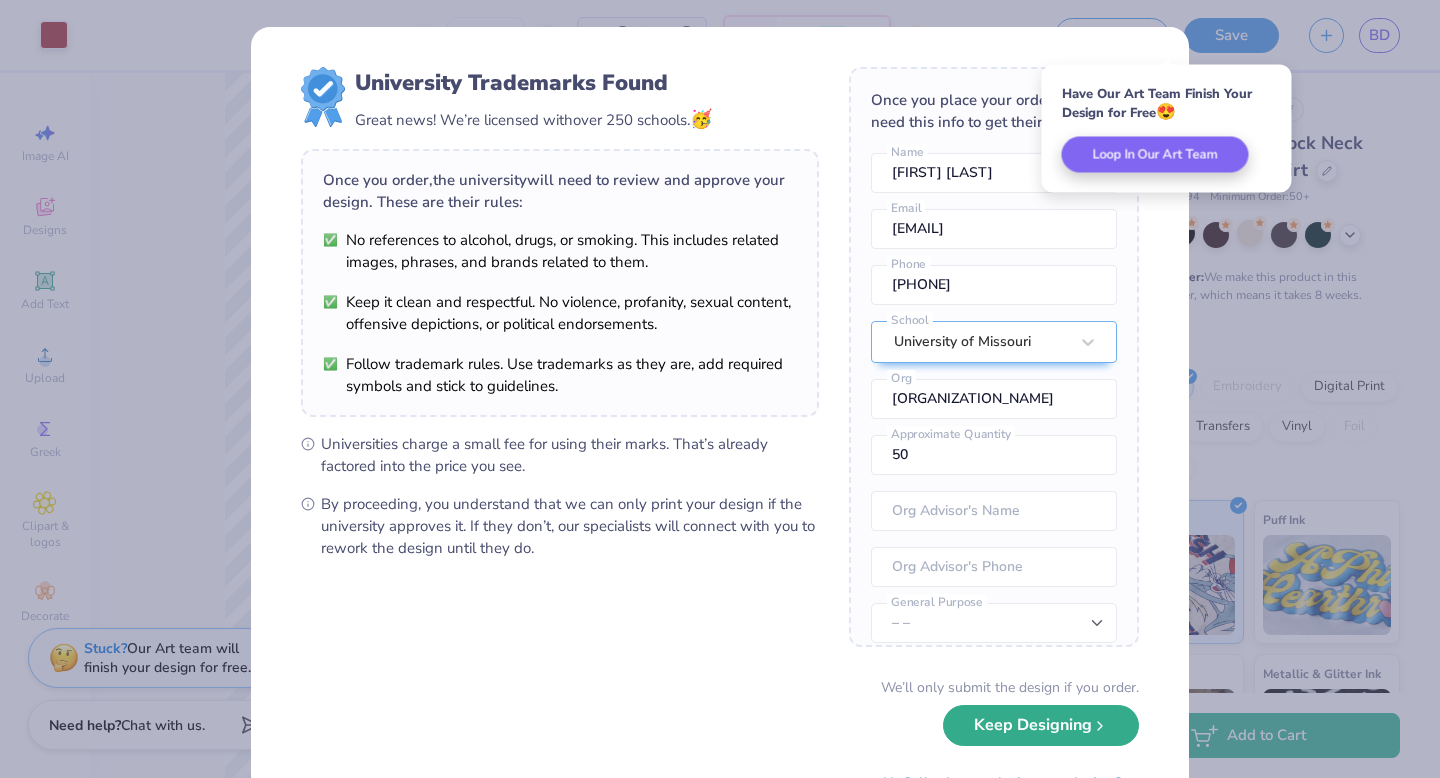 click on "Keep Designing" at bounding box center [1041, 725] 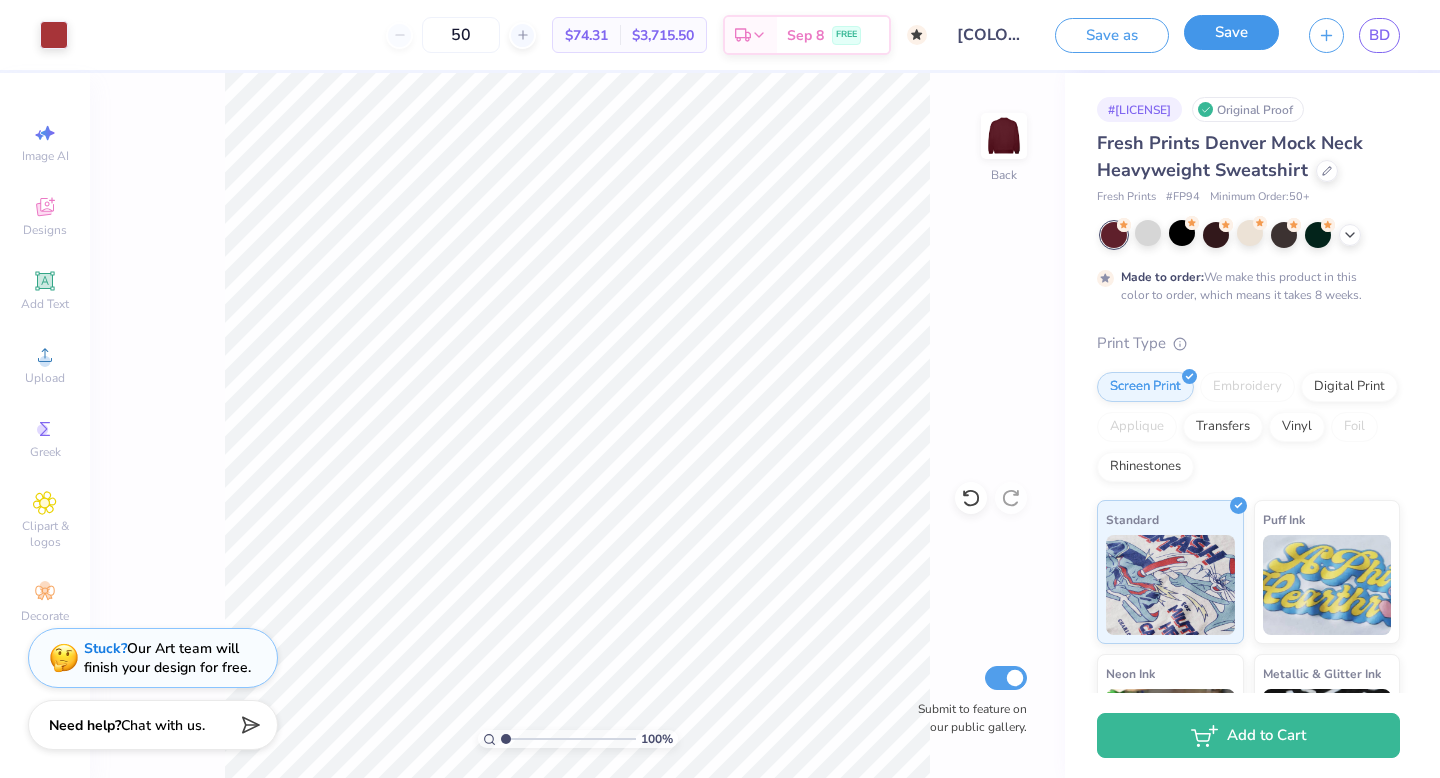click on "Save" at bounding box center [1231, 32] 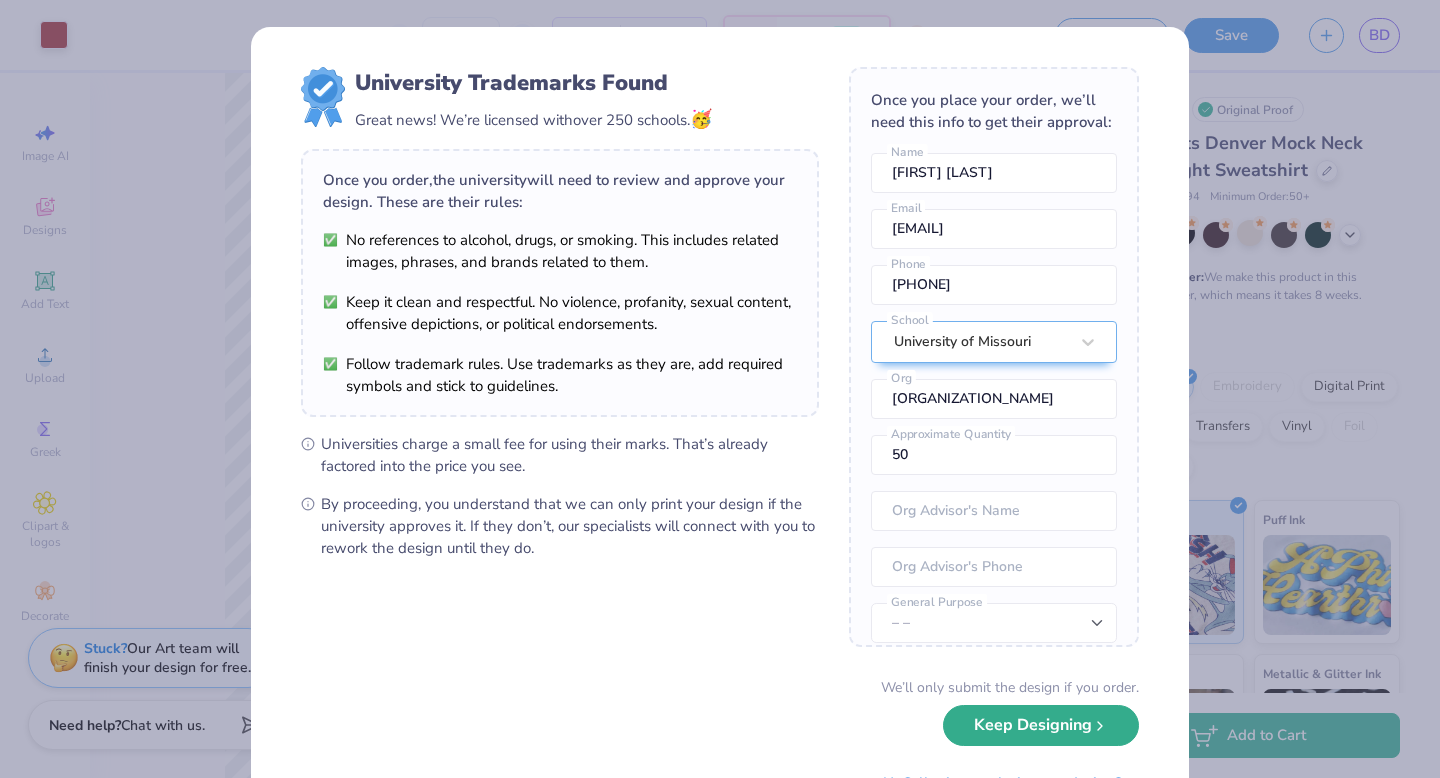 click on "Keep Designing" at bounding box center (1041, 725) 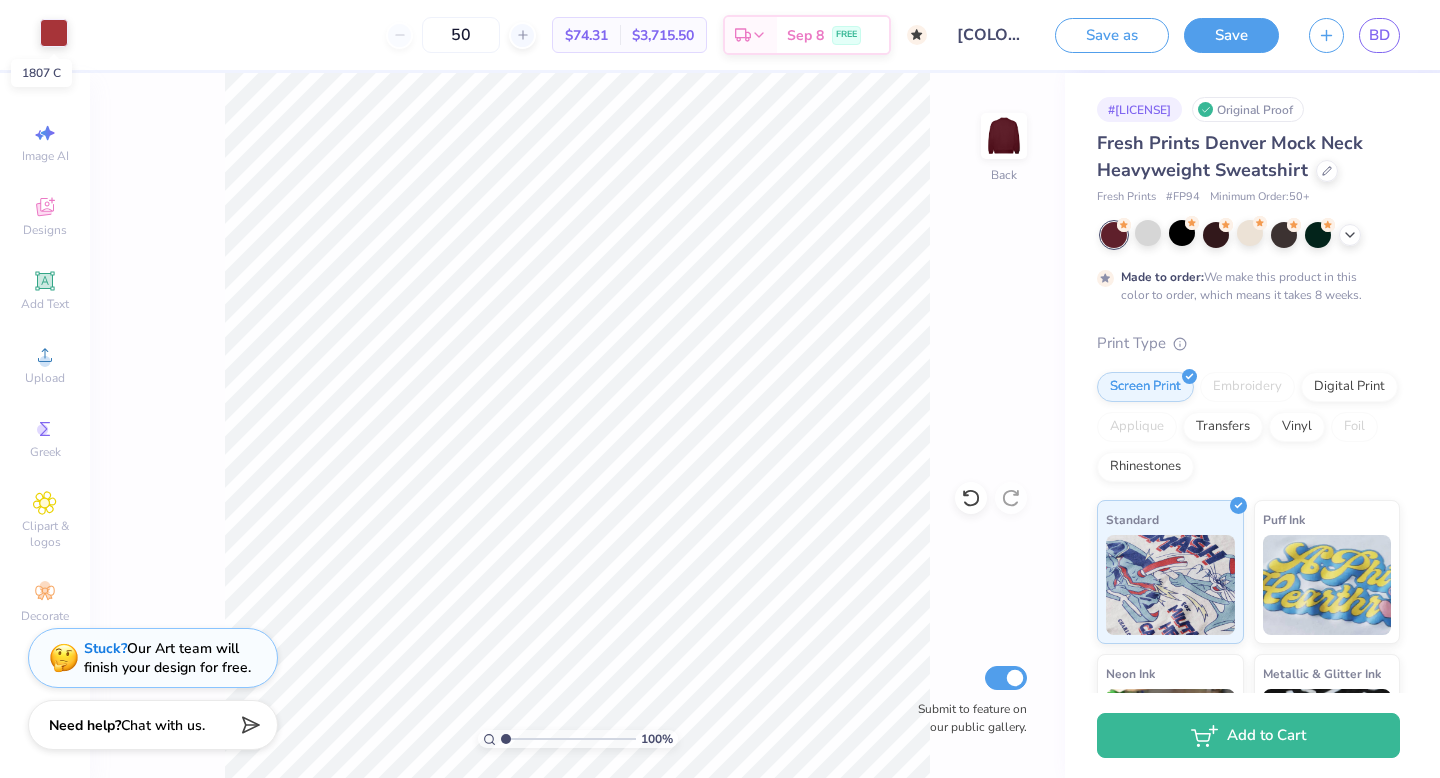 click at bounding box center [54, 33] 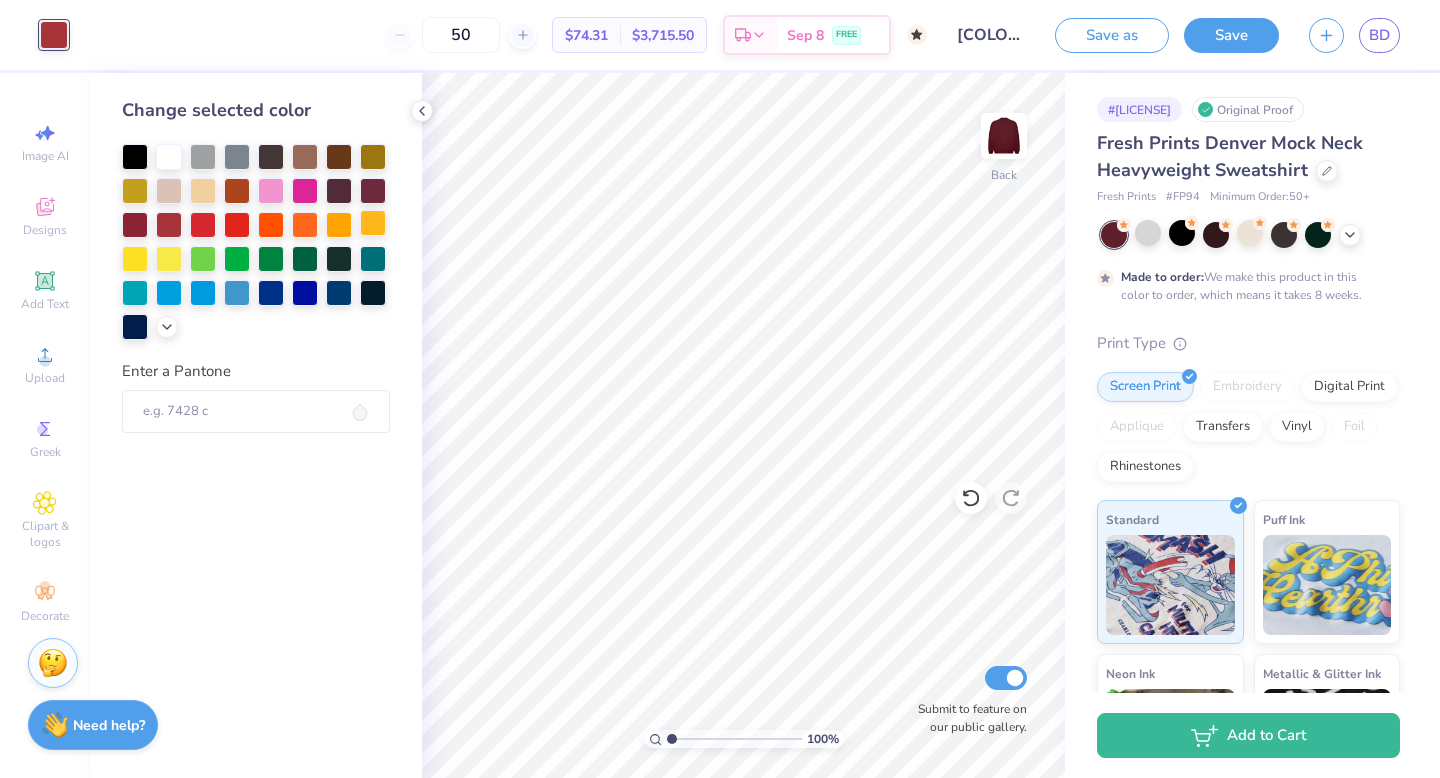 click at bounding box center [373, 223] 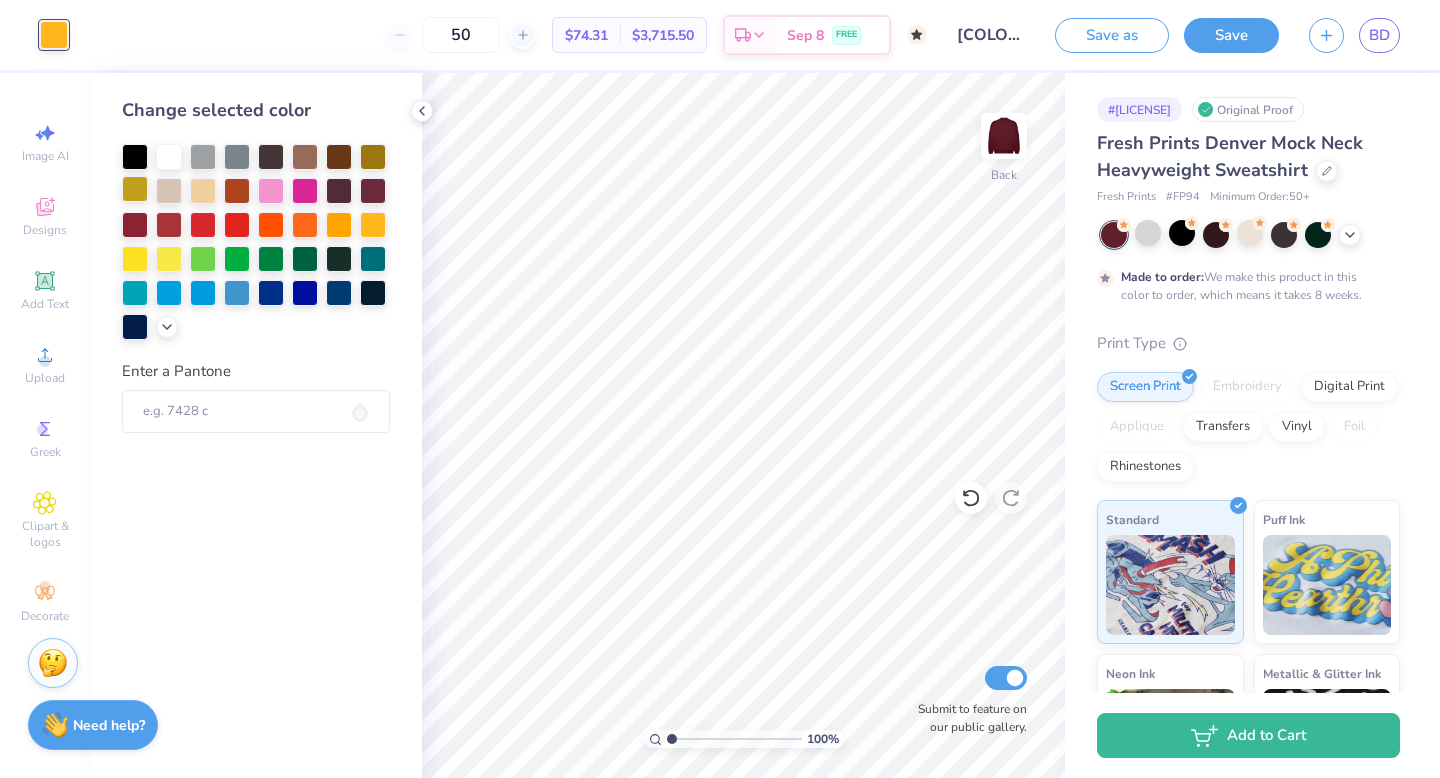 click at bounding box center [135, 189] 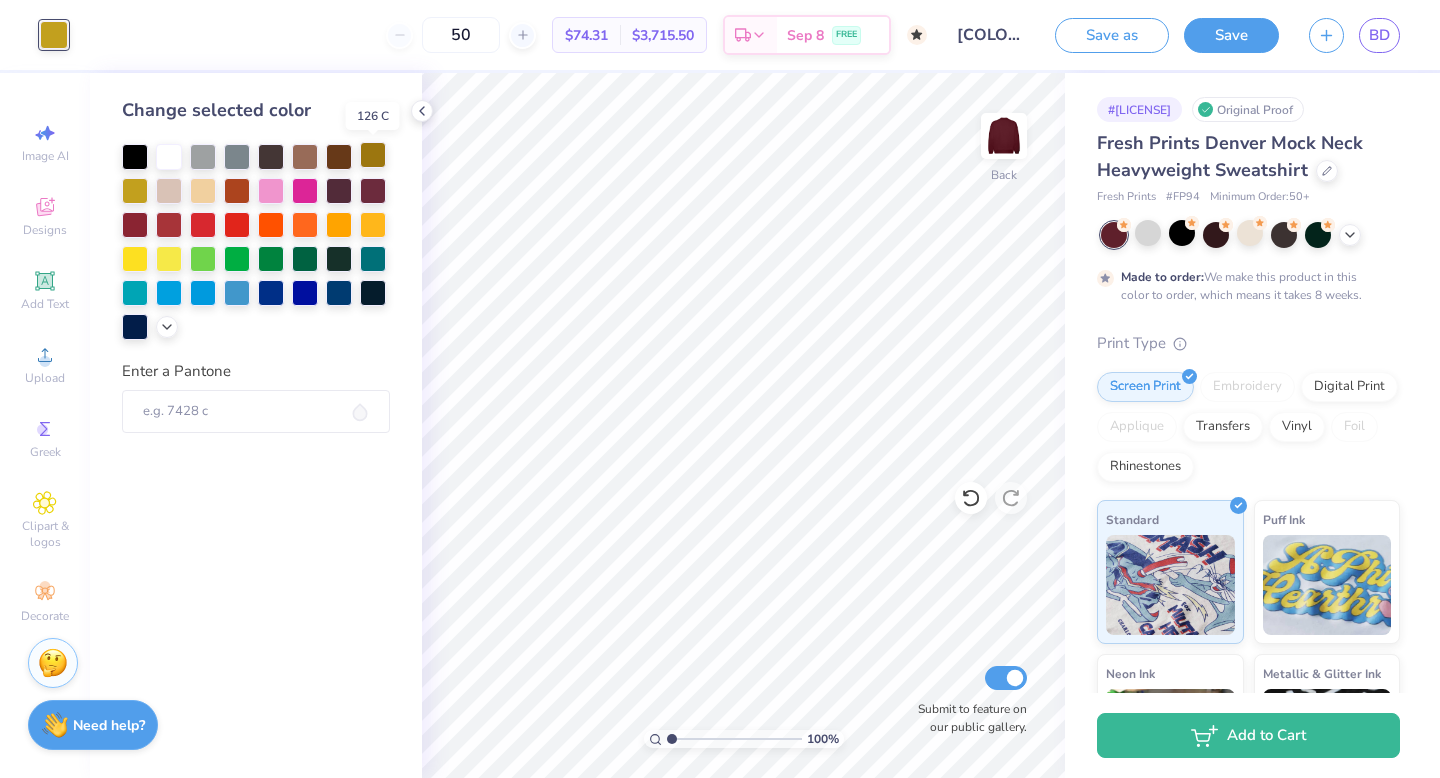 click at bounding box center [373, 155] 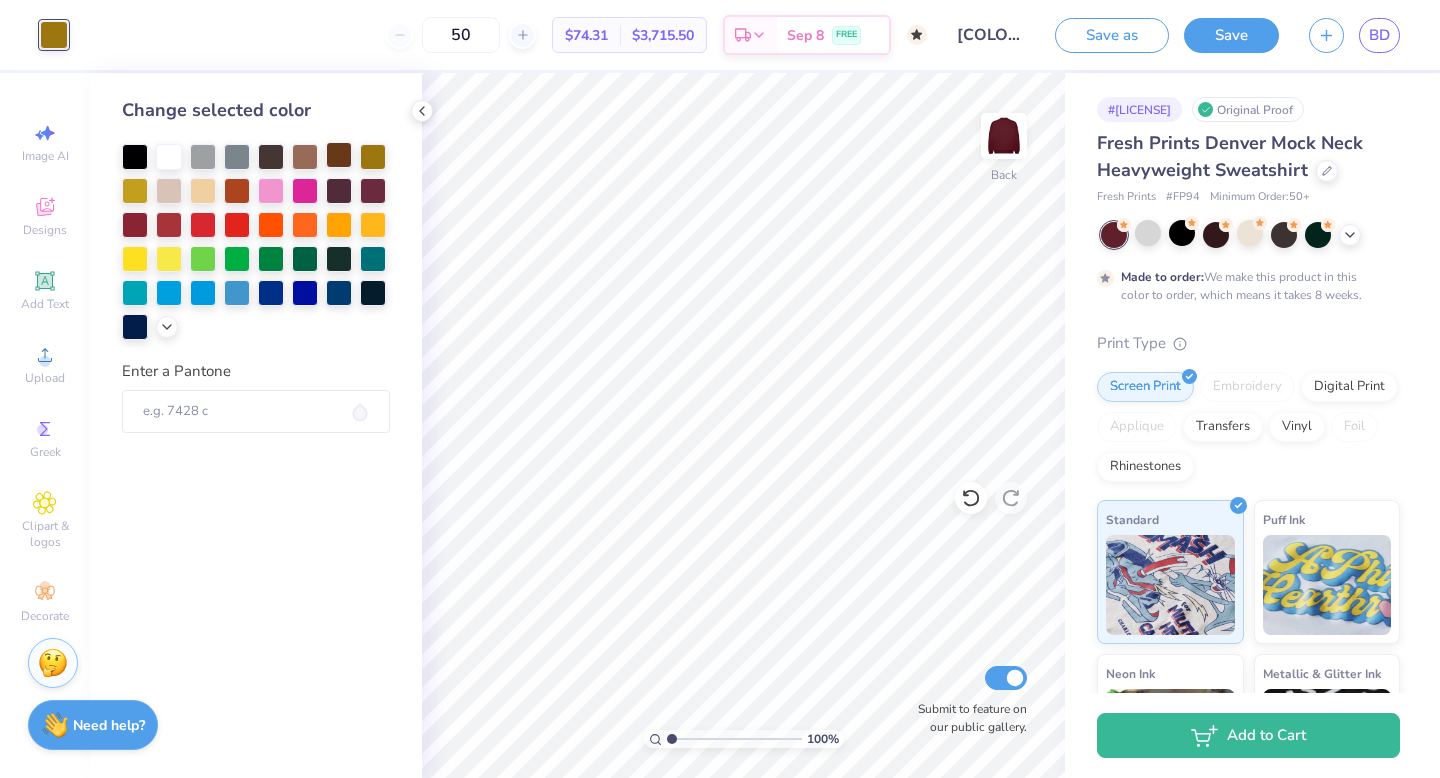 click at bounding box center [339, 155] 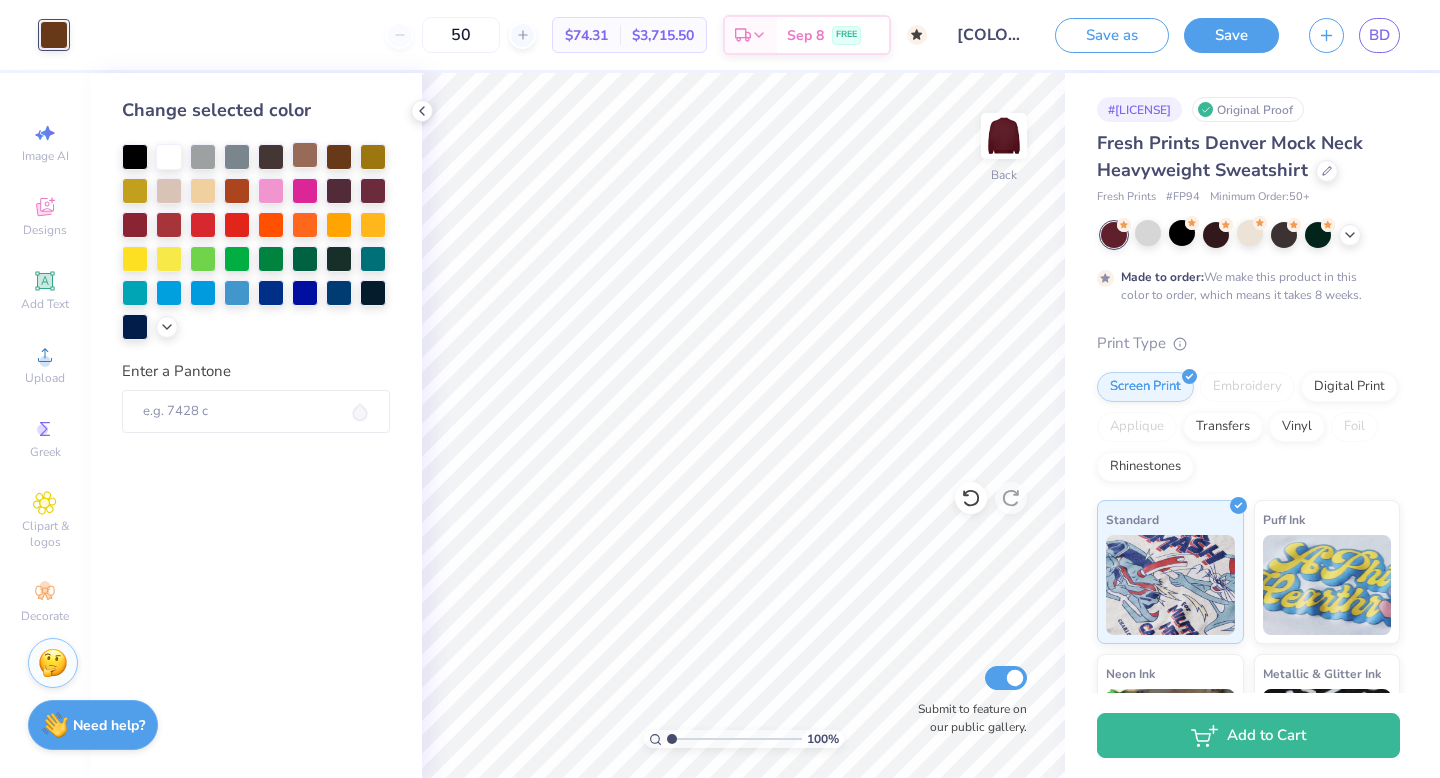 click at bounding box center [305, 155] 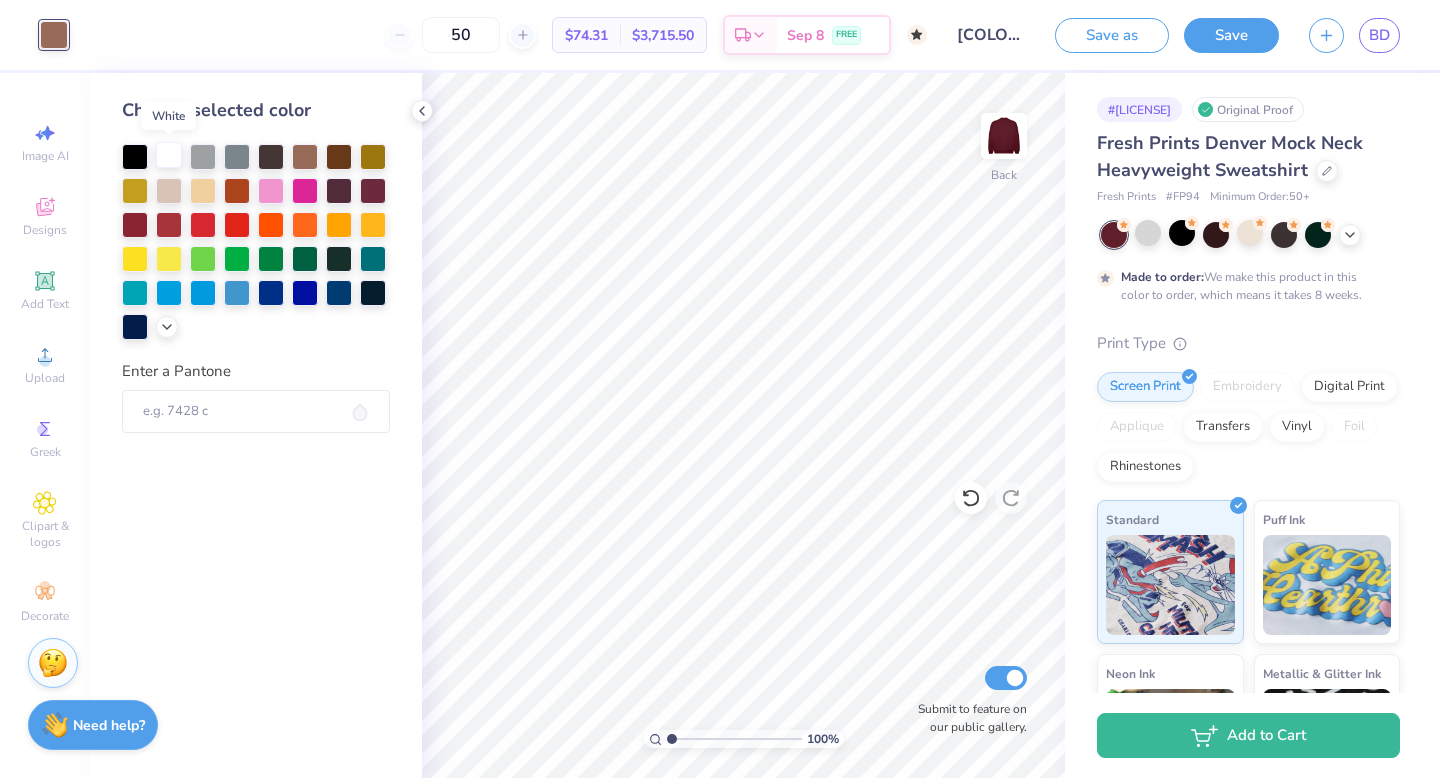 click at bounding box center (169, 155) 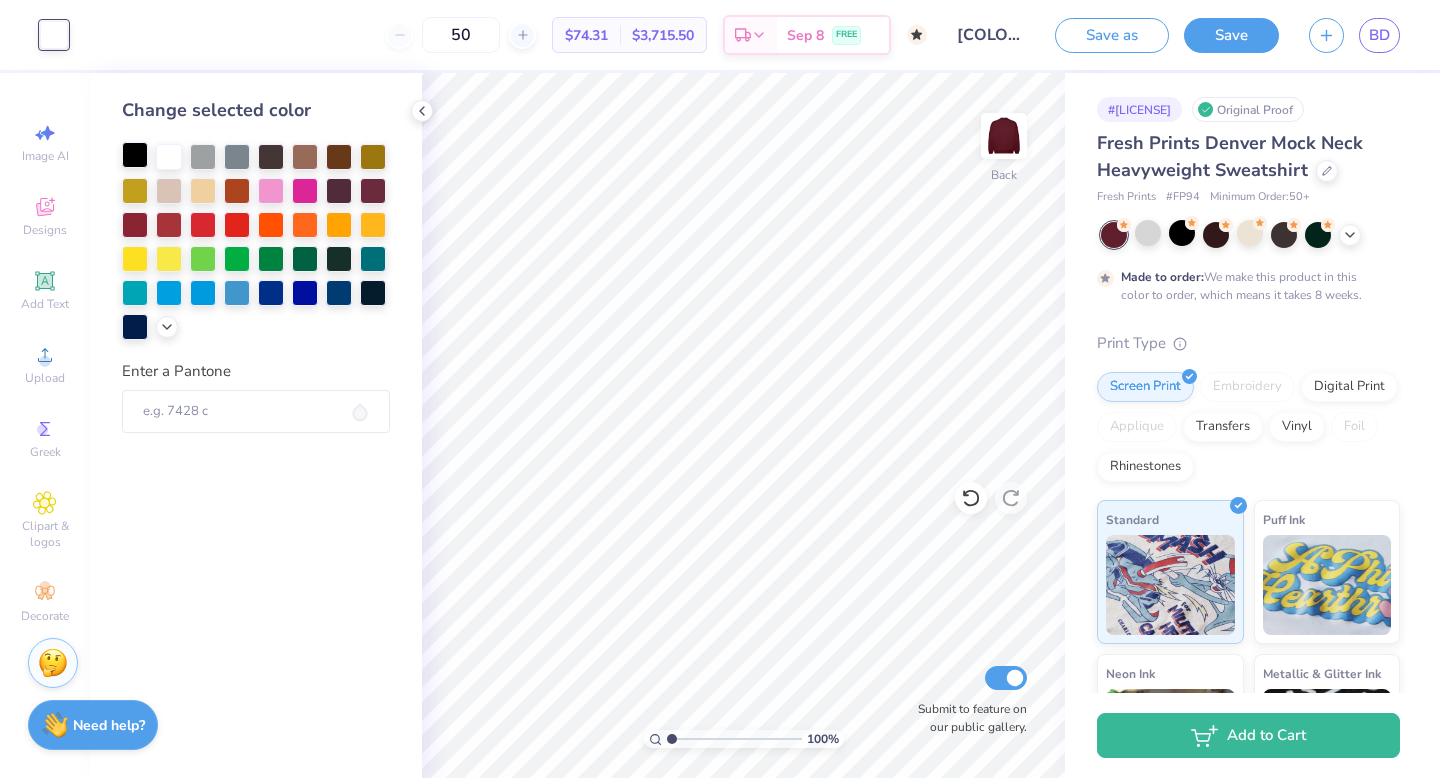 click at bounding box center (135, 155) 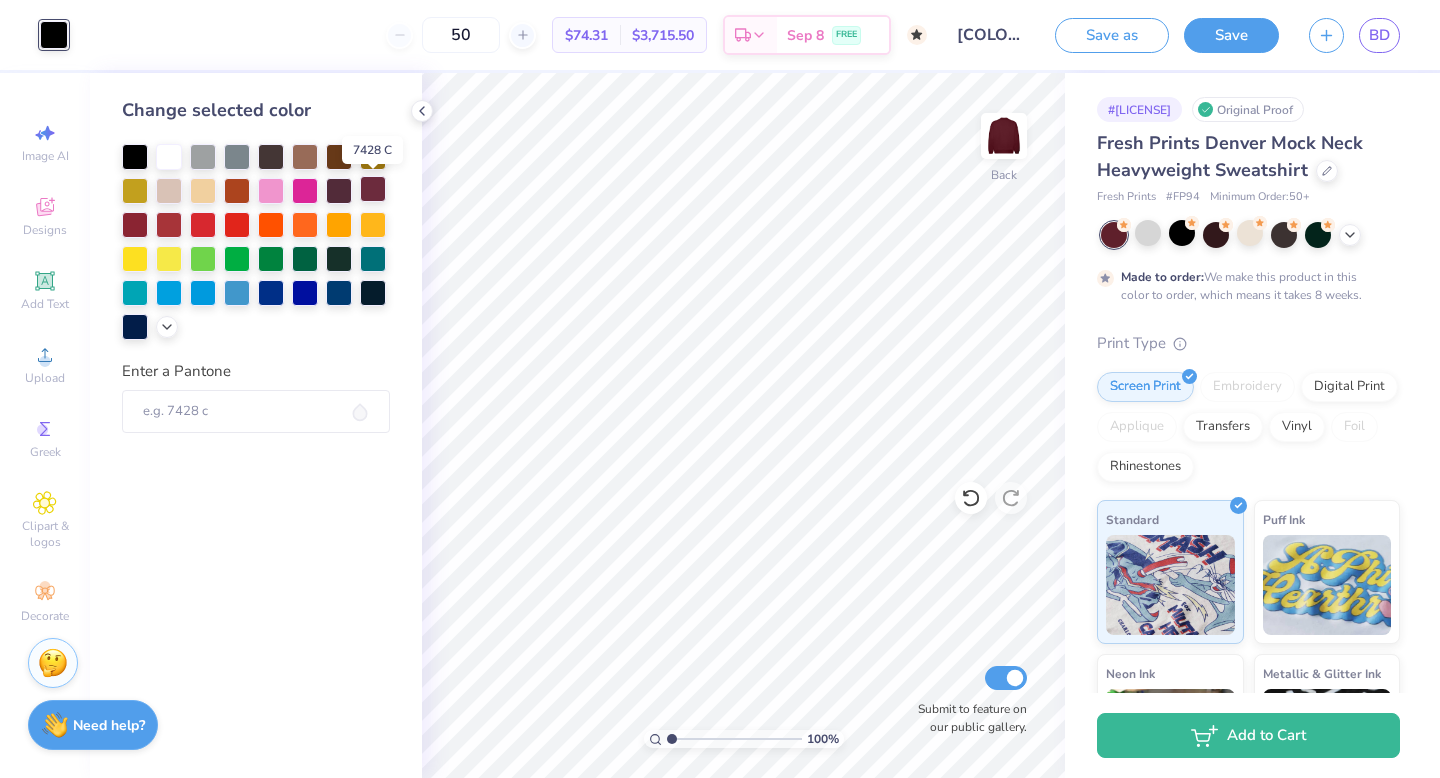 click at bounding box center [373, 189] 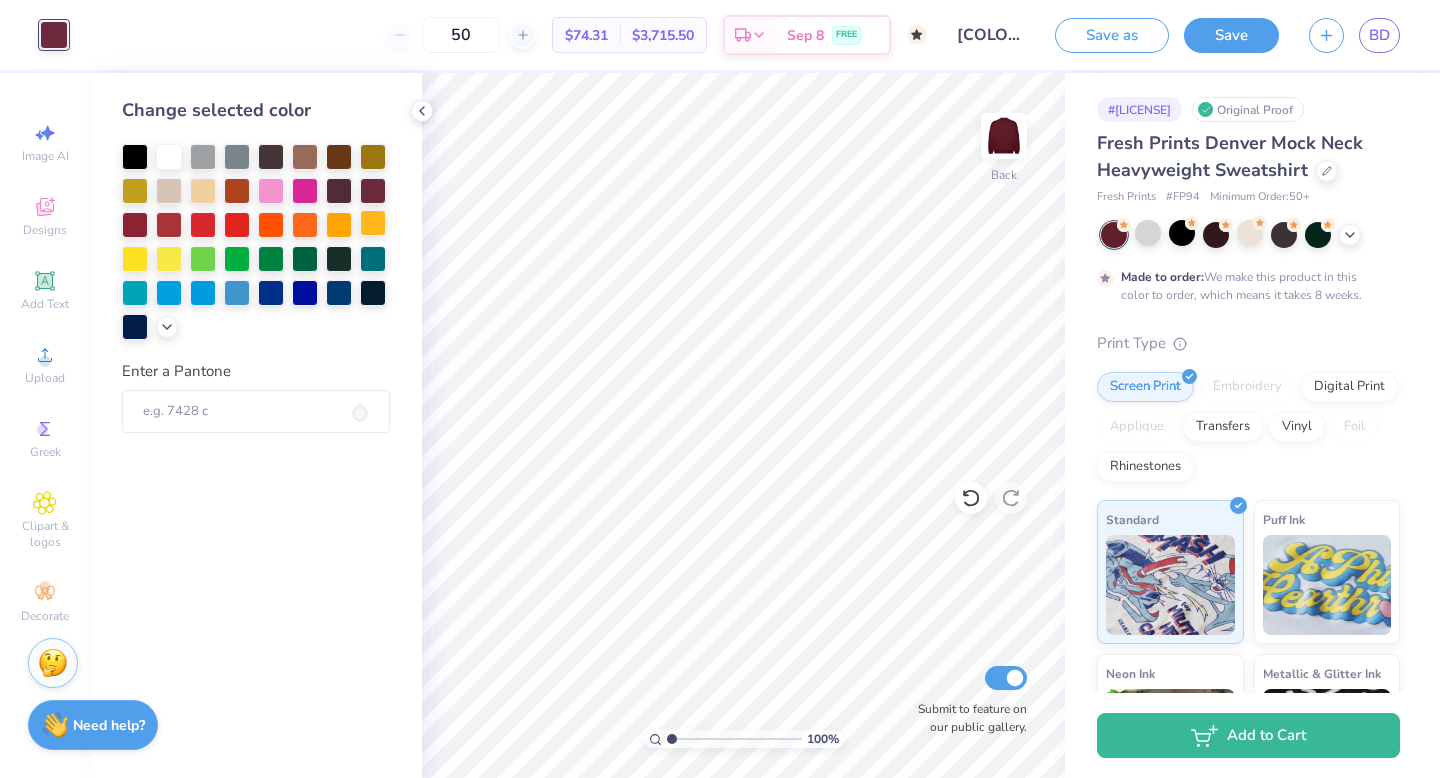 click at bounding box center (373, 223) 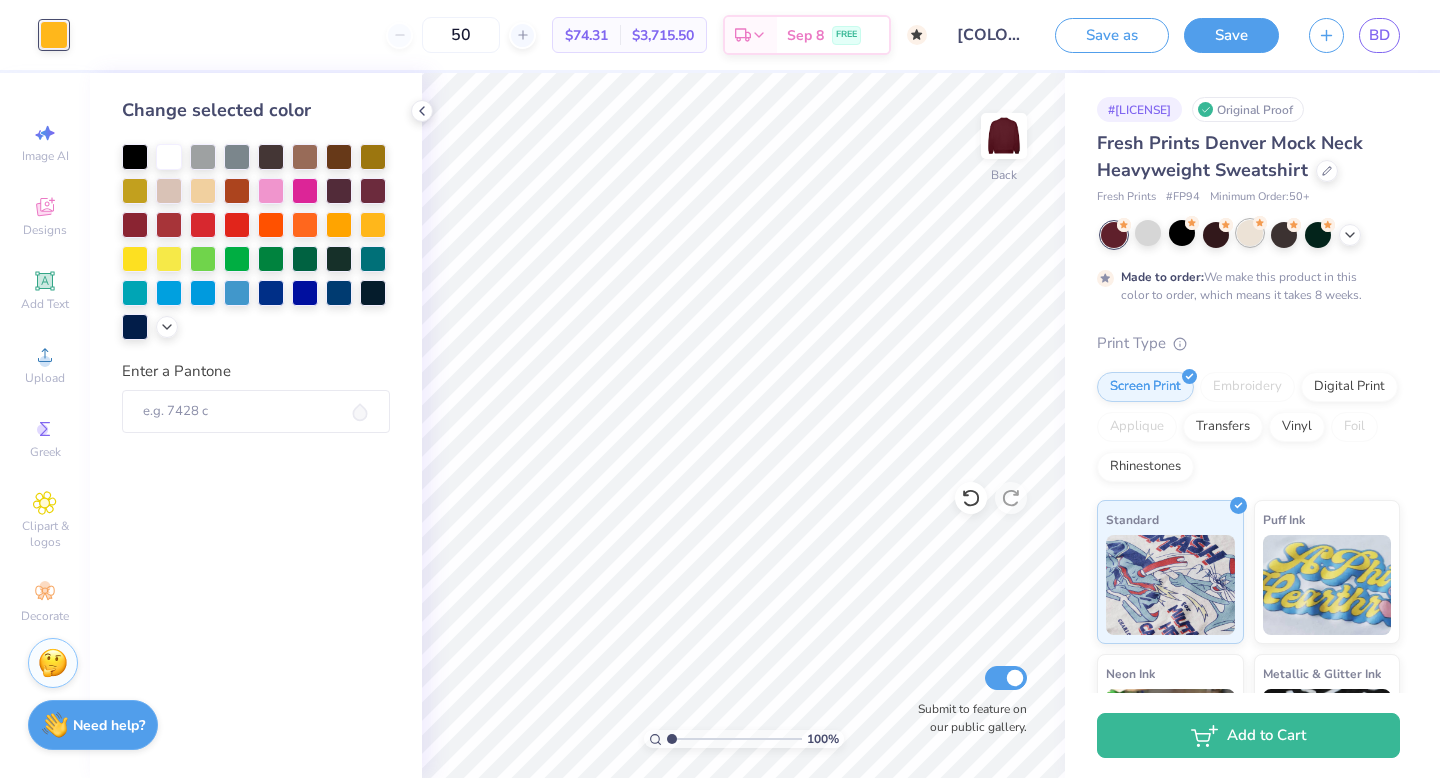 click at bounding box center [1250, 233] 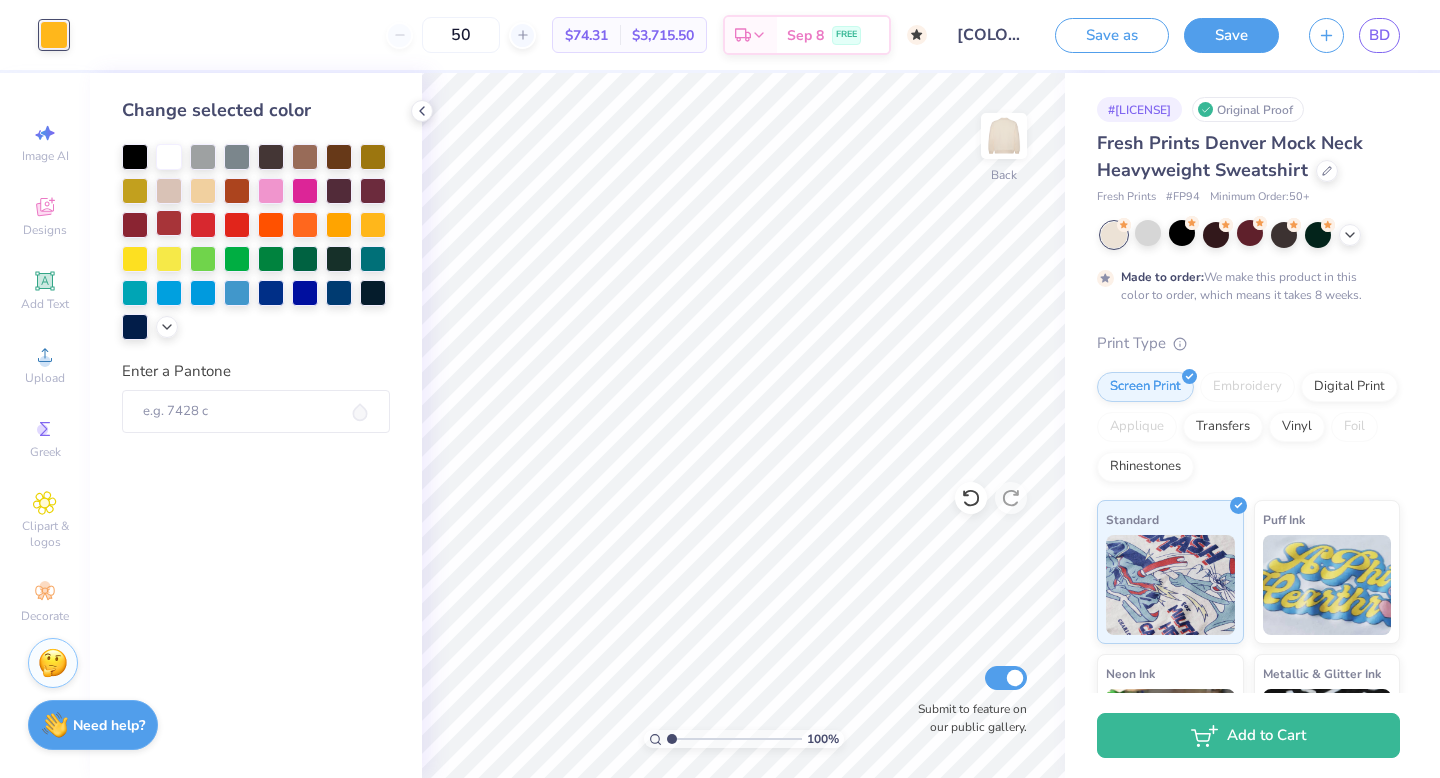 click at bounding box center (169, 223) 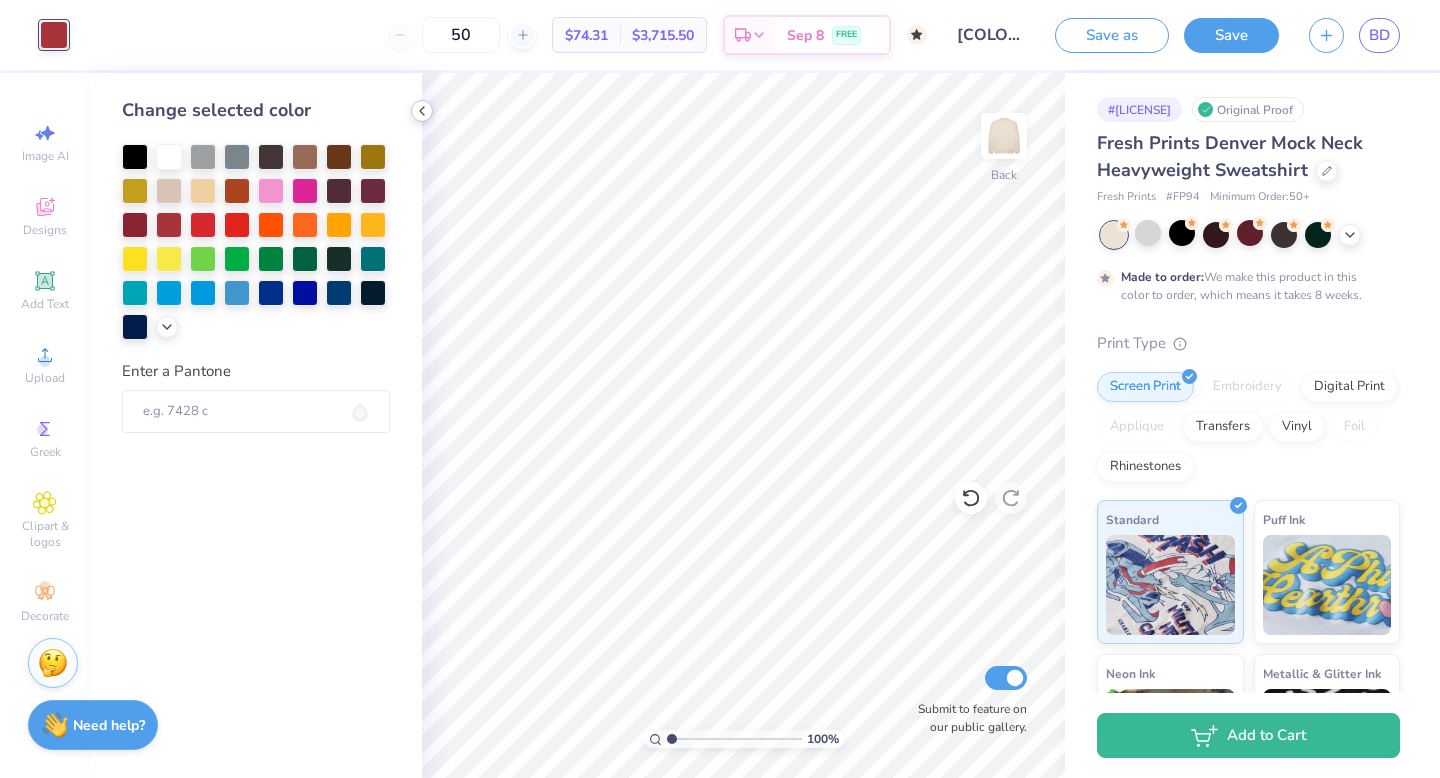 click 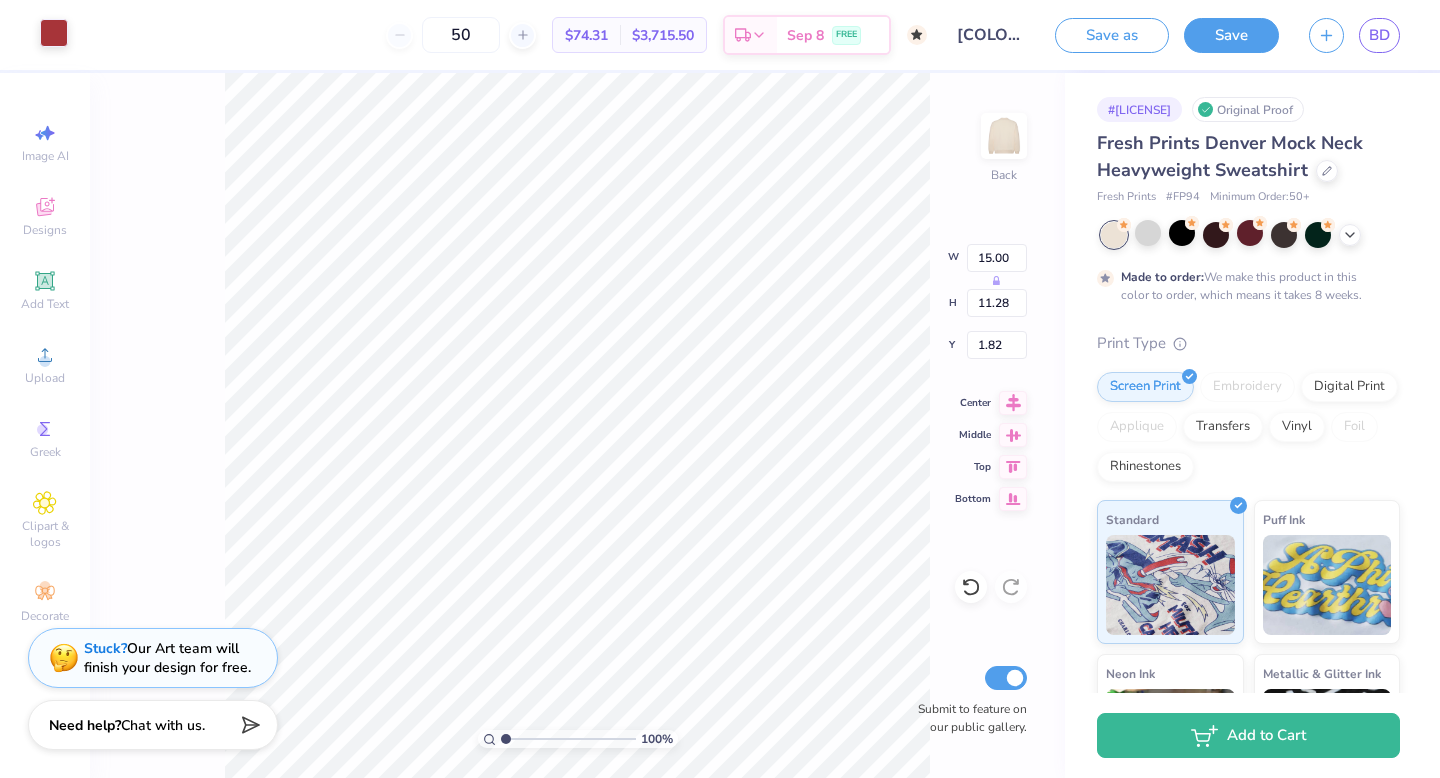 click at bounding box center [54, 33] 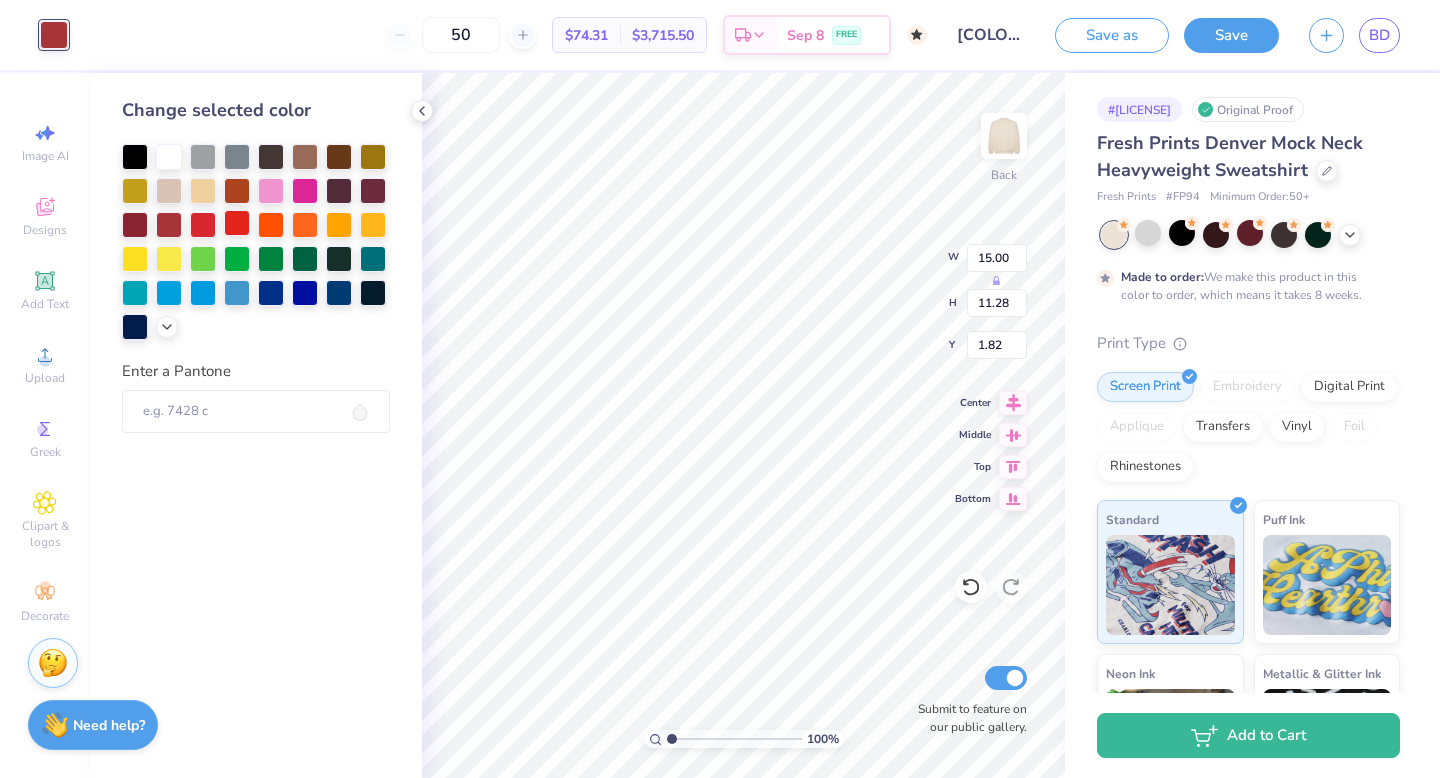 click at bounding box center [237, 223] 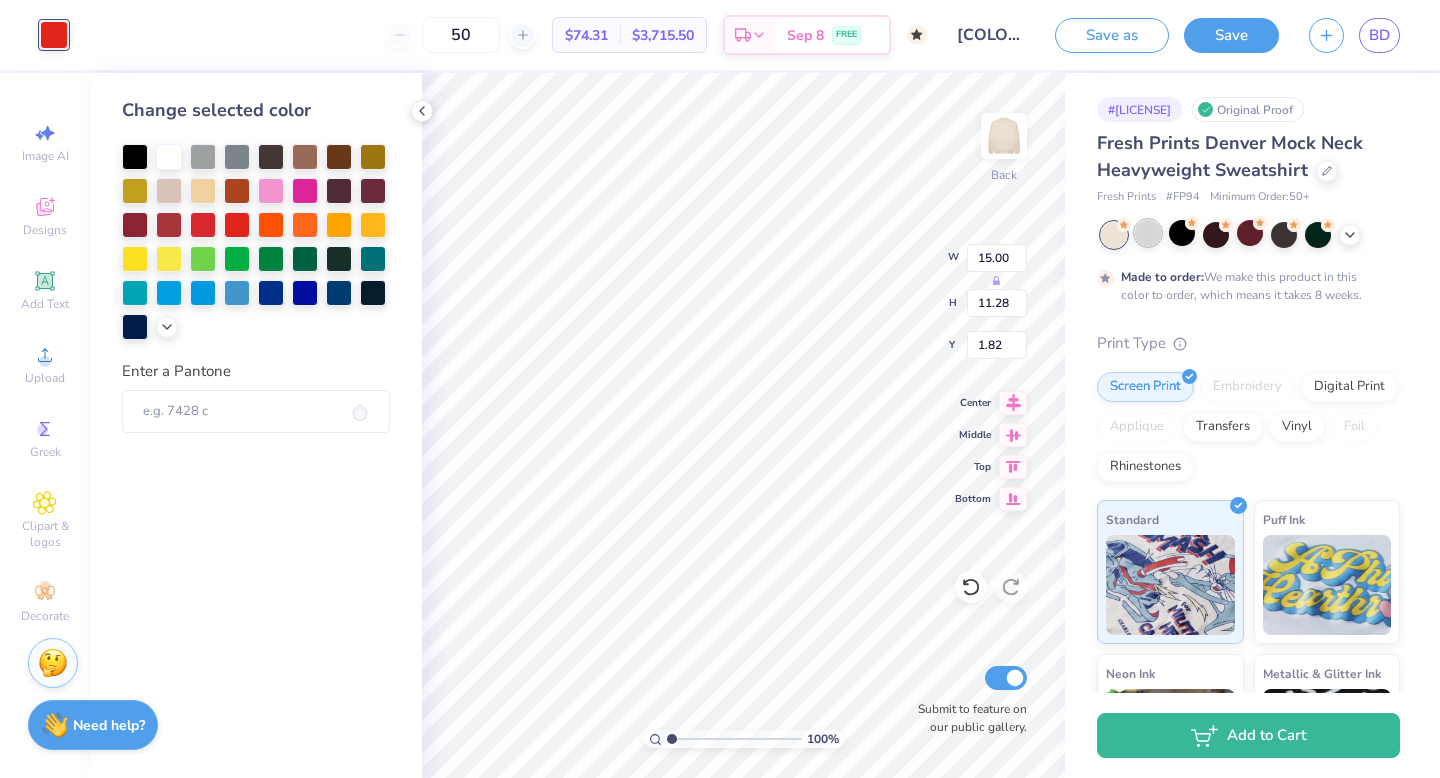 click at bounding box center (1148, 233) 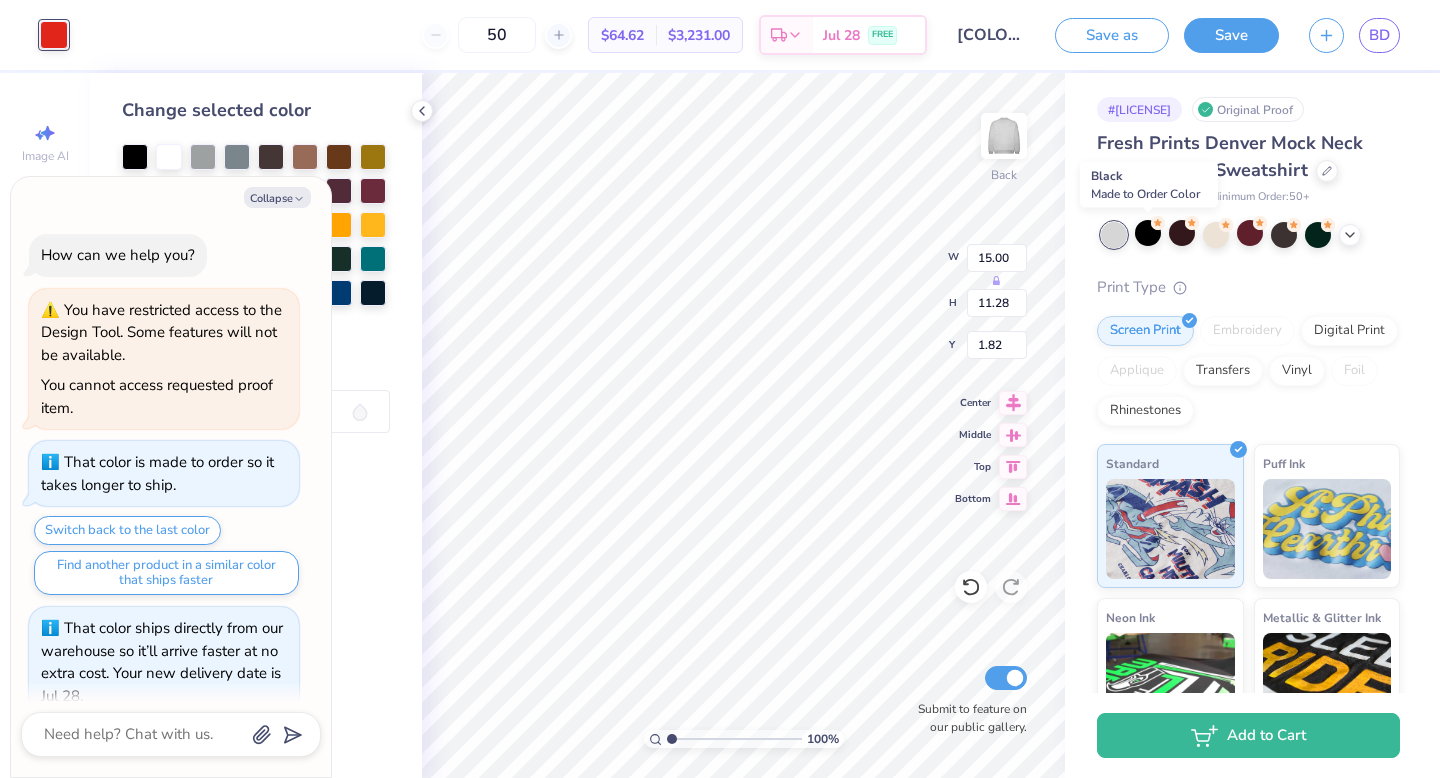 scroll, scrollTop: 31, scrollLeft: 0, axis: vertical 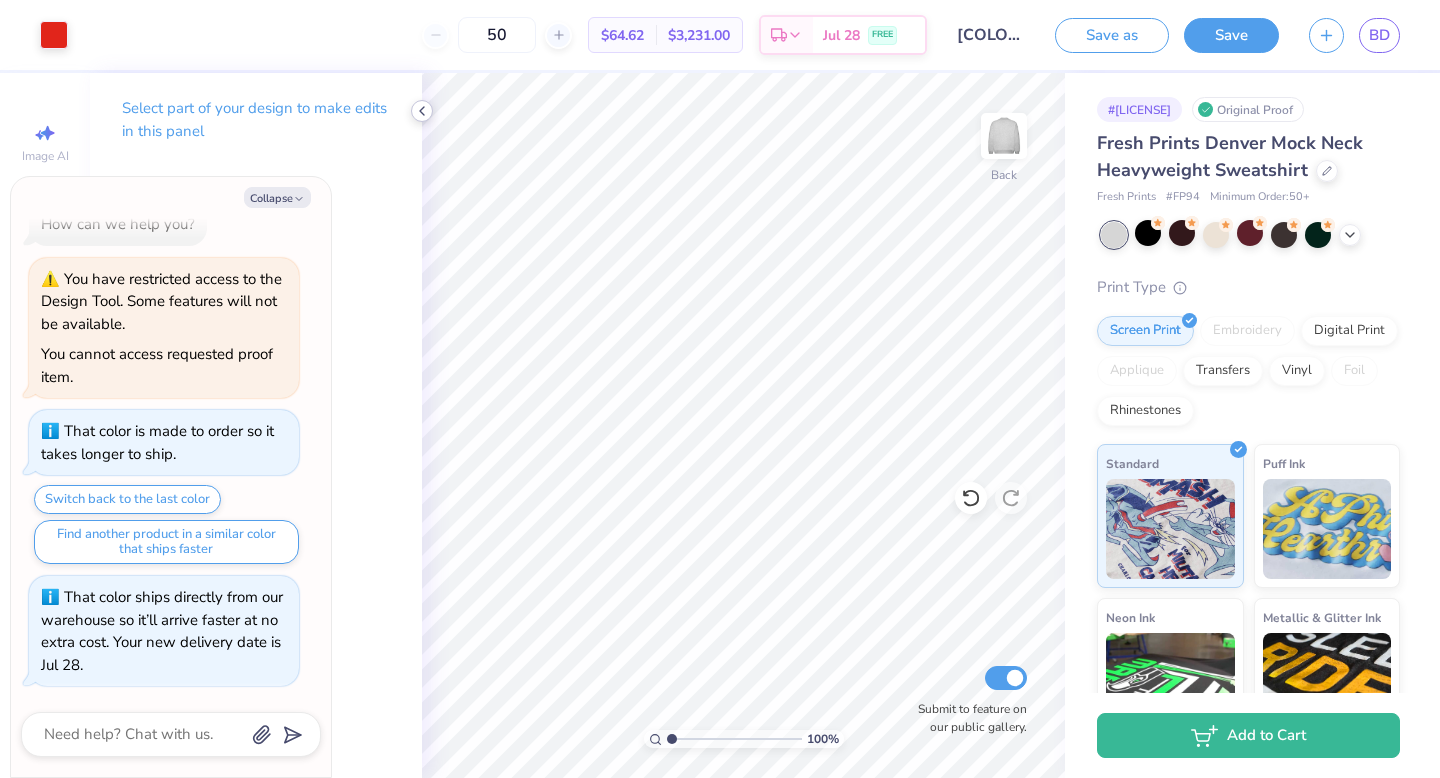 click 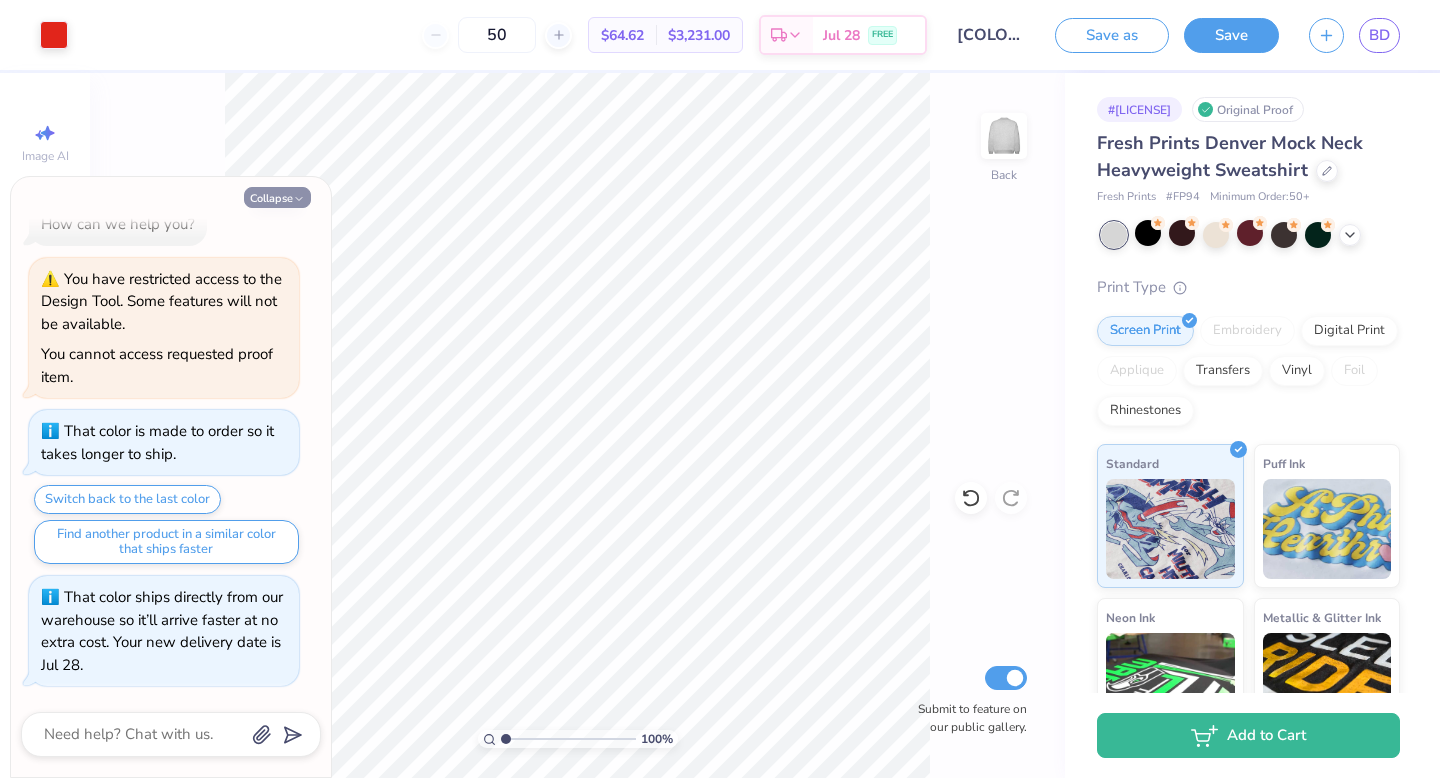 click on "Collapse" at bounding box center [277, 197] 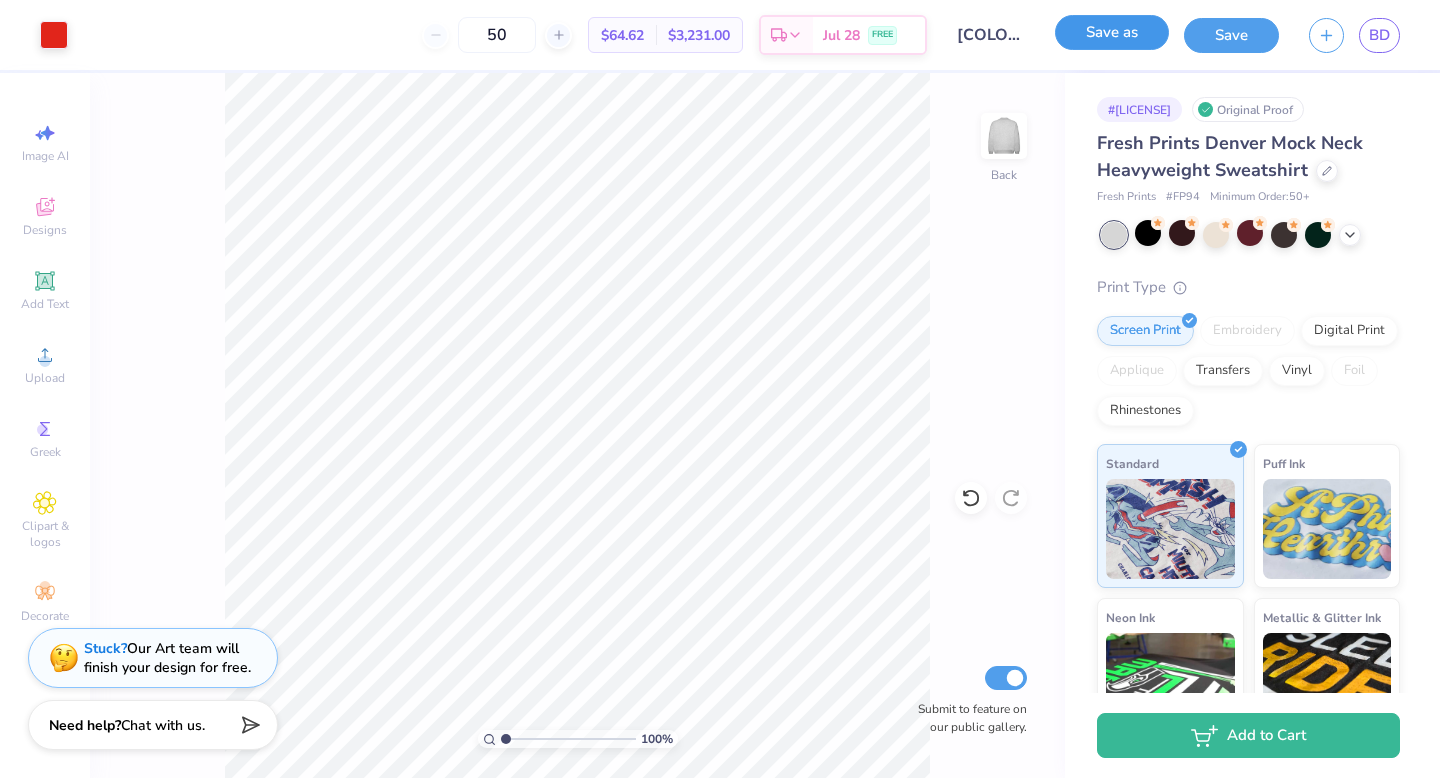 click on "Save as" at bounding box center [1112, 32] 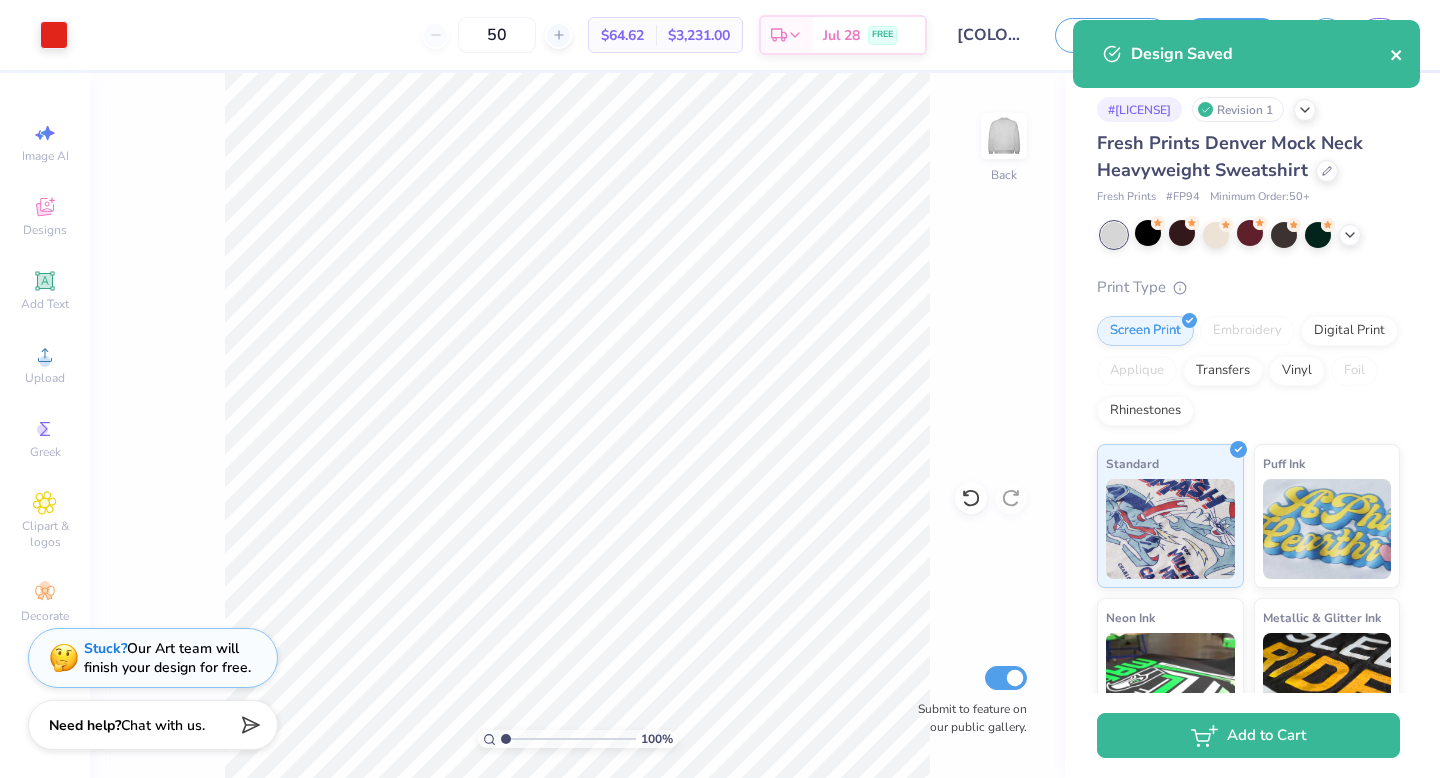 click 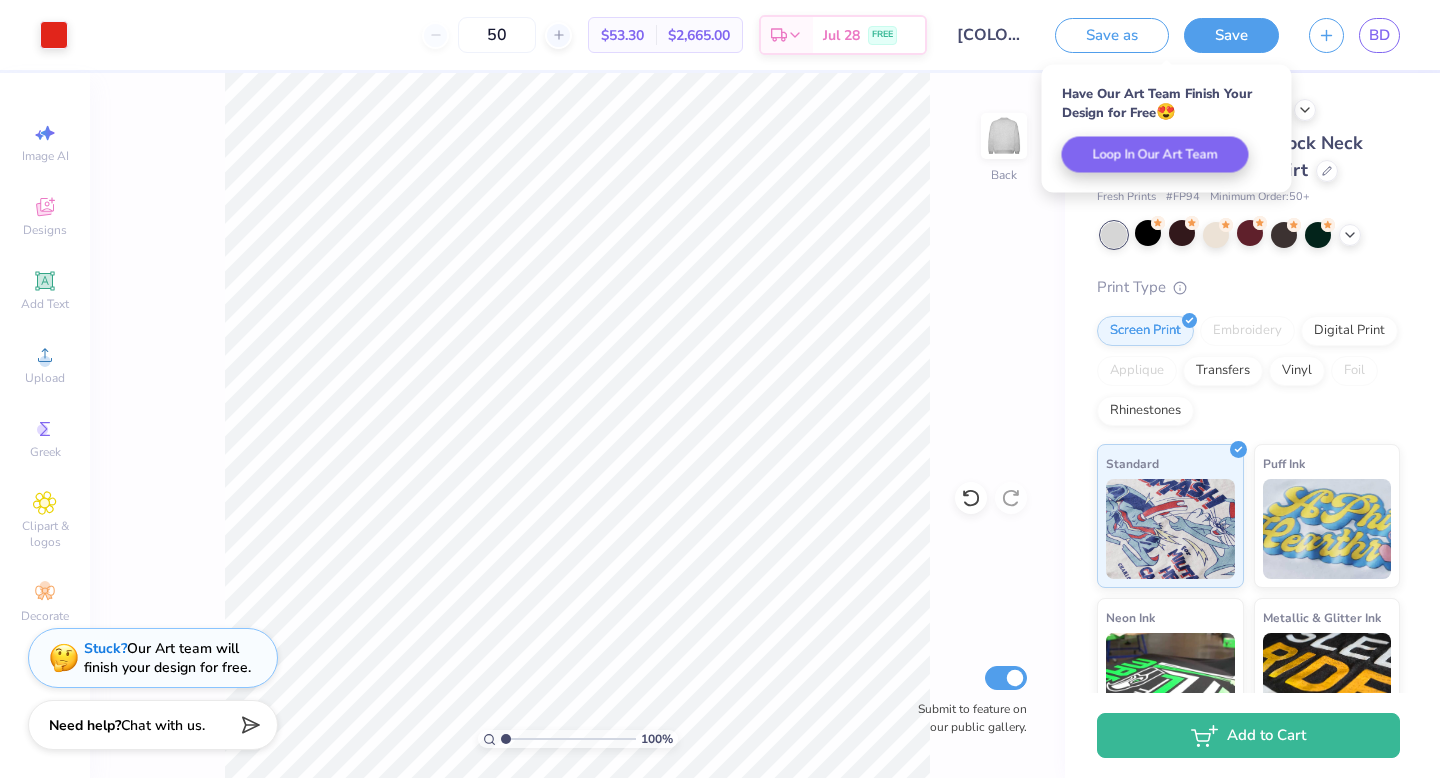 click on "100  % Back Submit to feature on our public gallery." at bounding box center [577, 425] 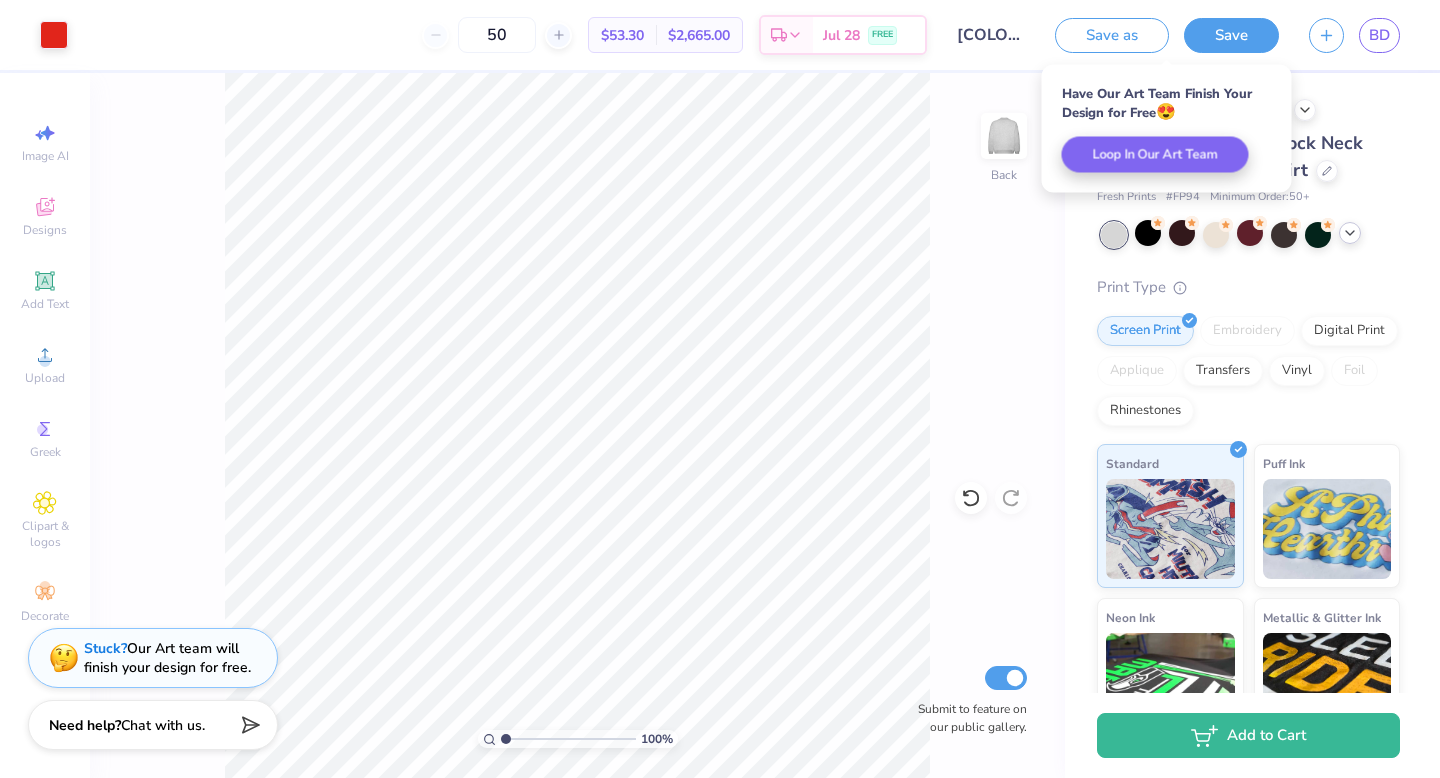 click at bounding box center [1350, 233] 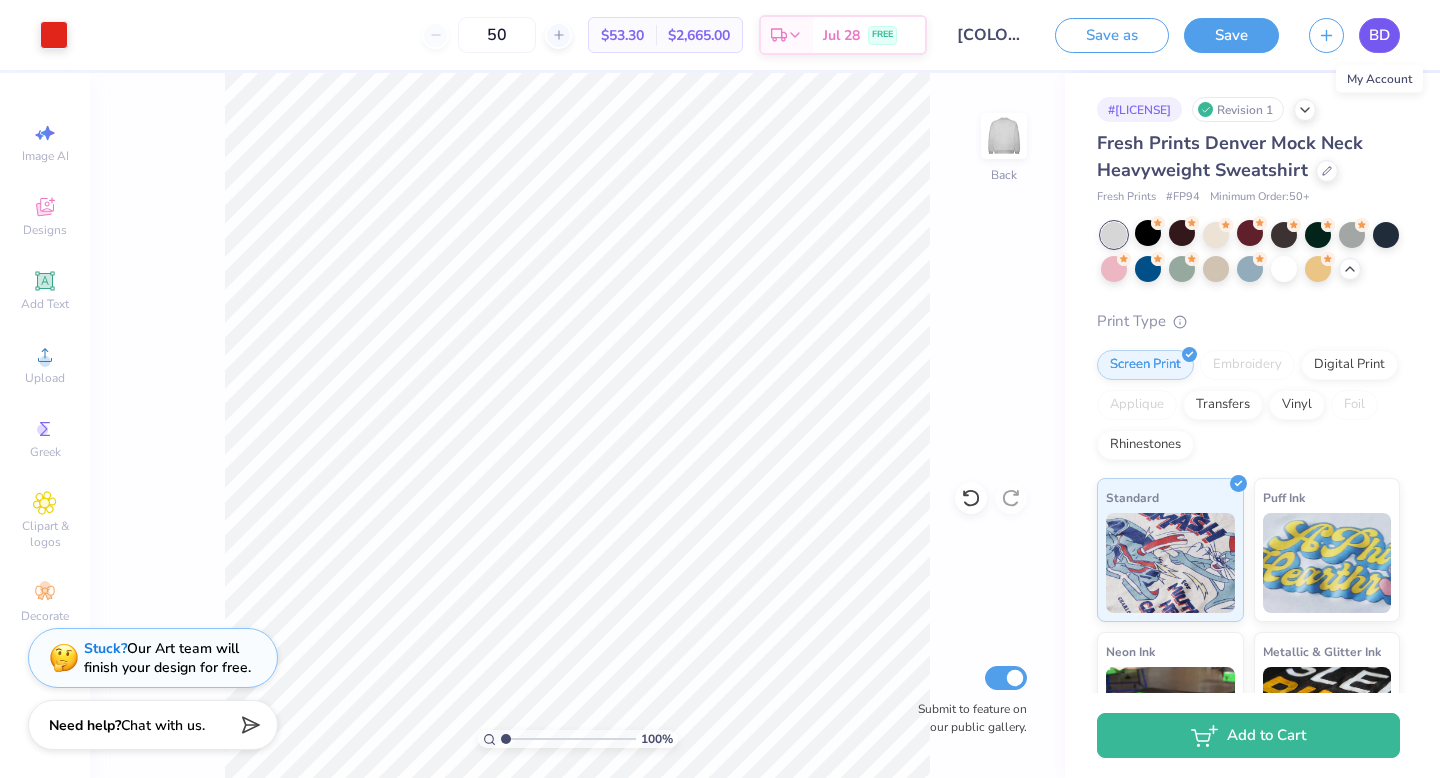 click on "BD" at bounding box center (1379, 35) 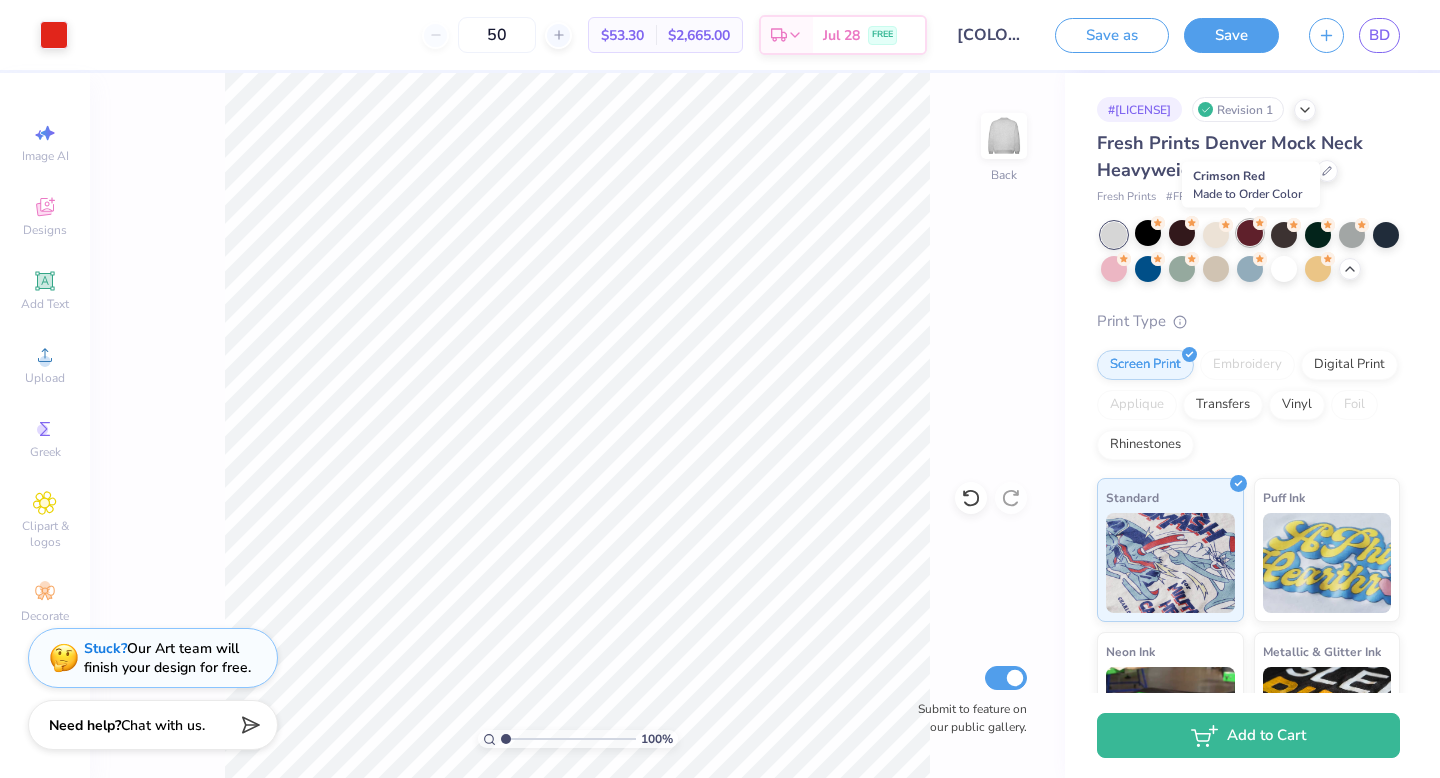 click at bounding box center [1250, 233] 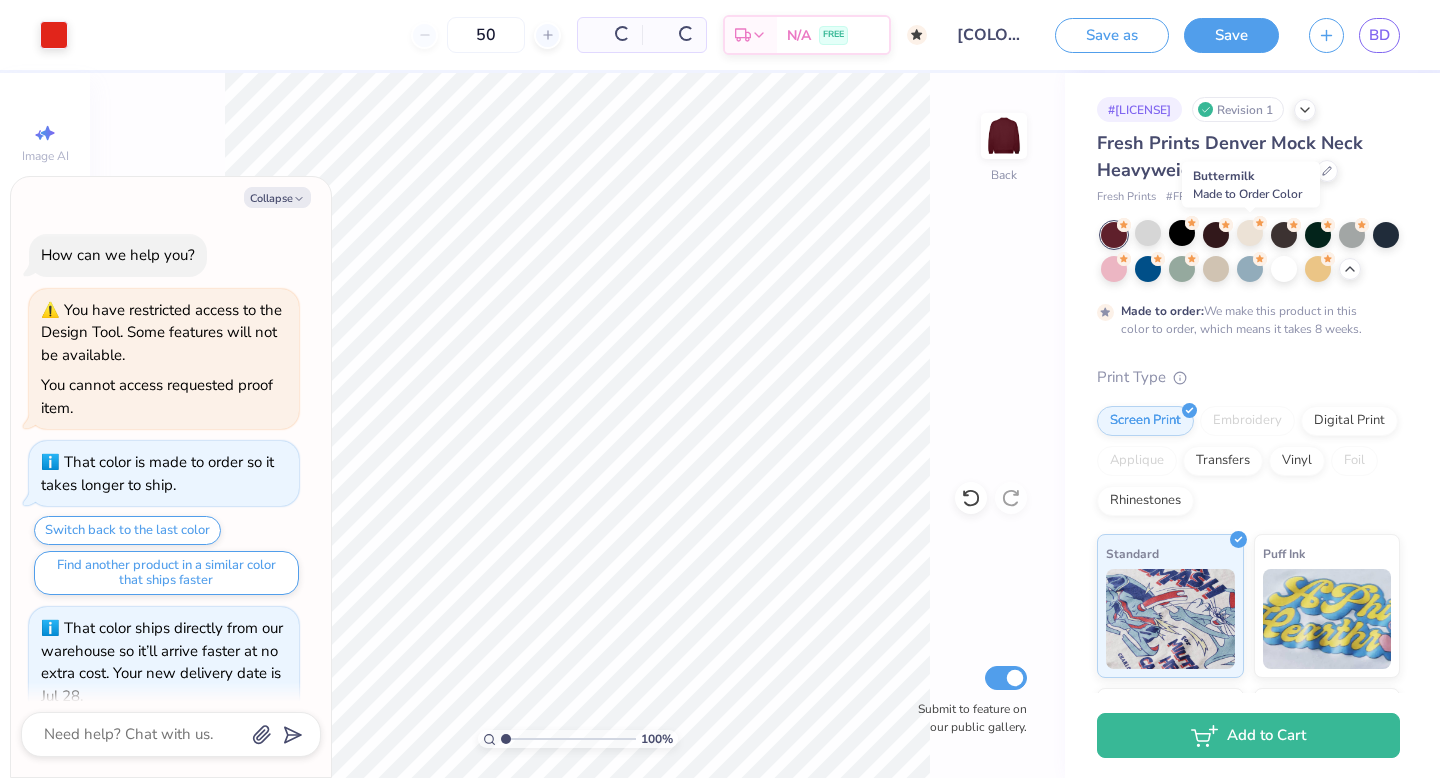 scroll, scrollTop: 219, scrollLeft: 0, axis: vertical 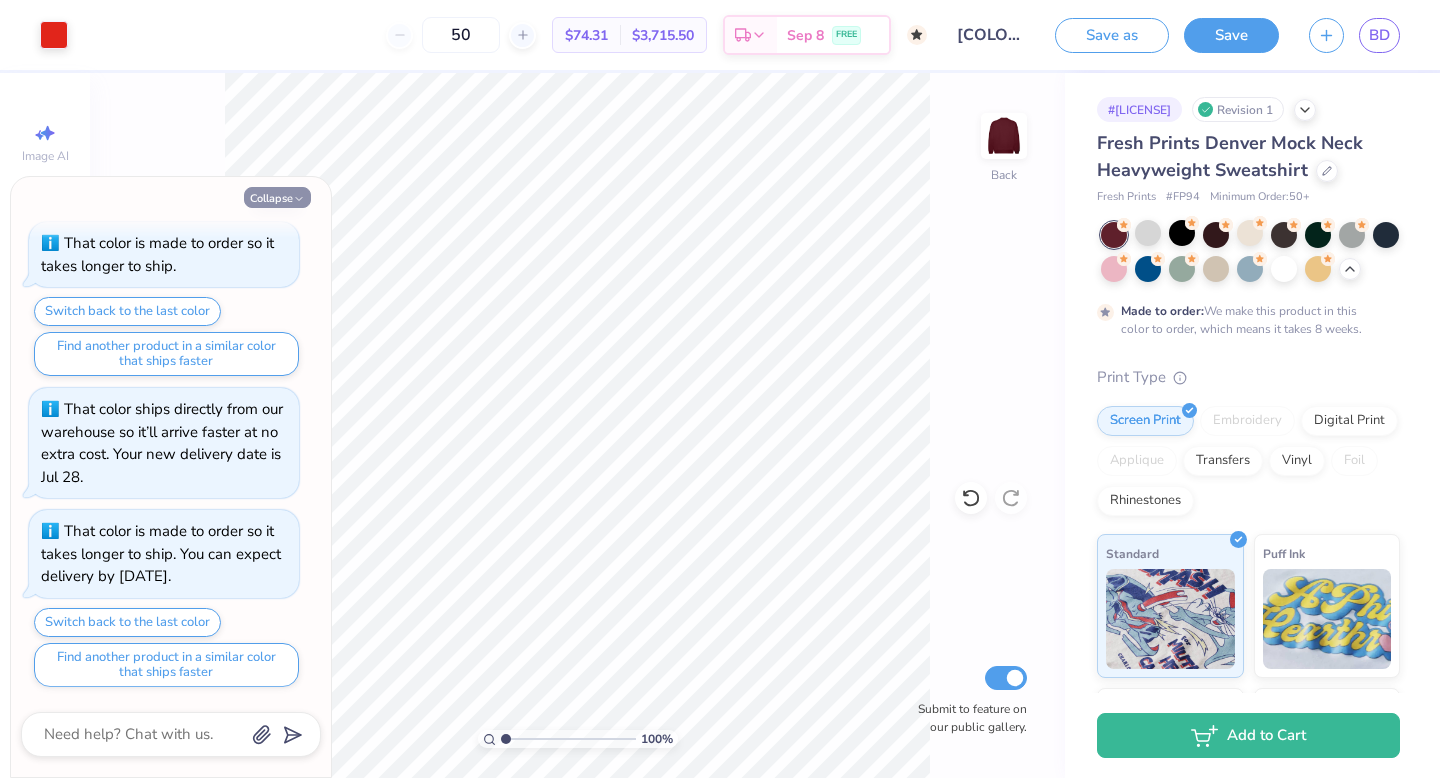 click on "Collapse" at bounding box center [277, 197] 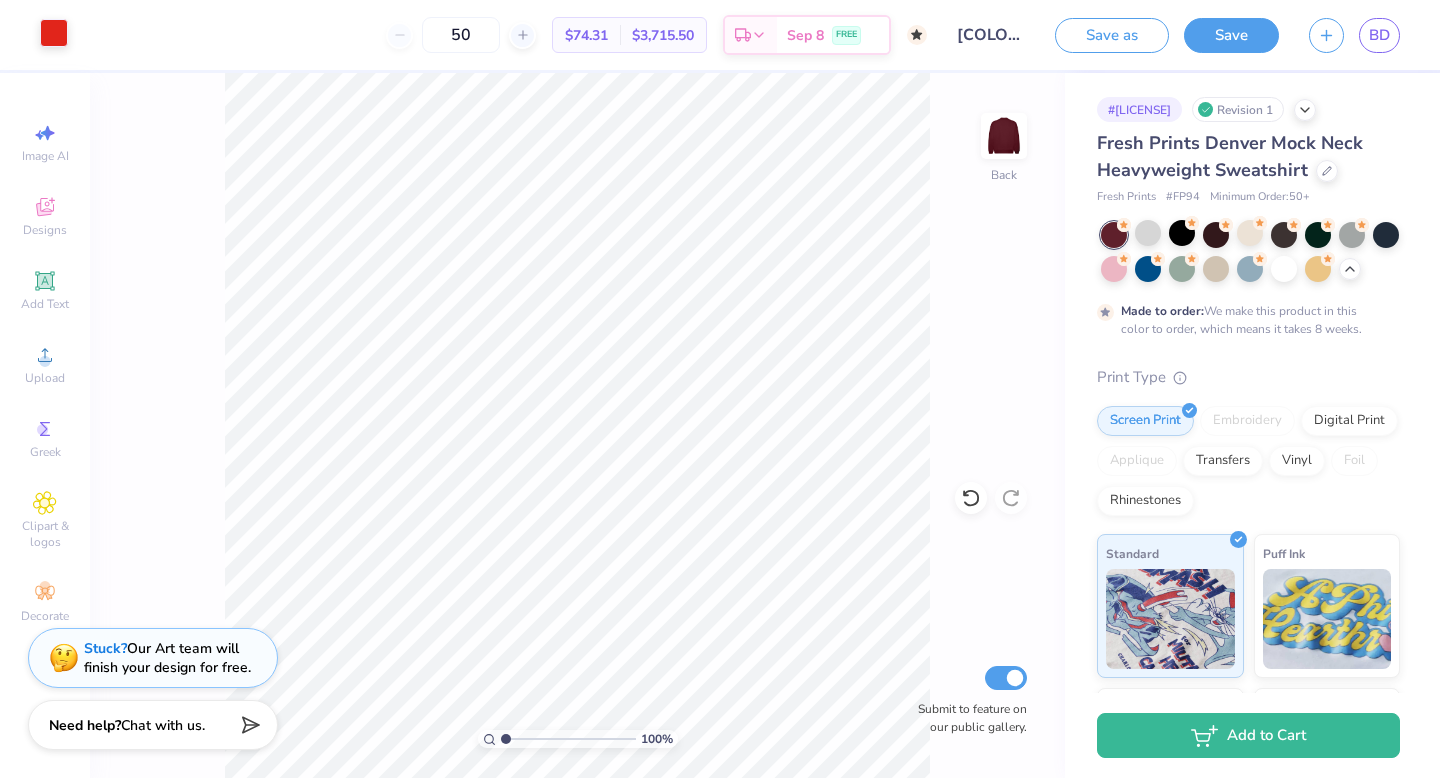 click at bounding box center (54, 33) 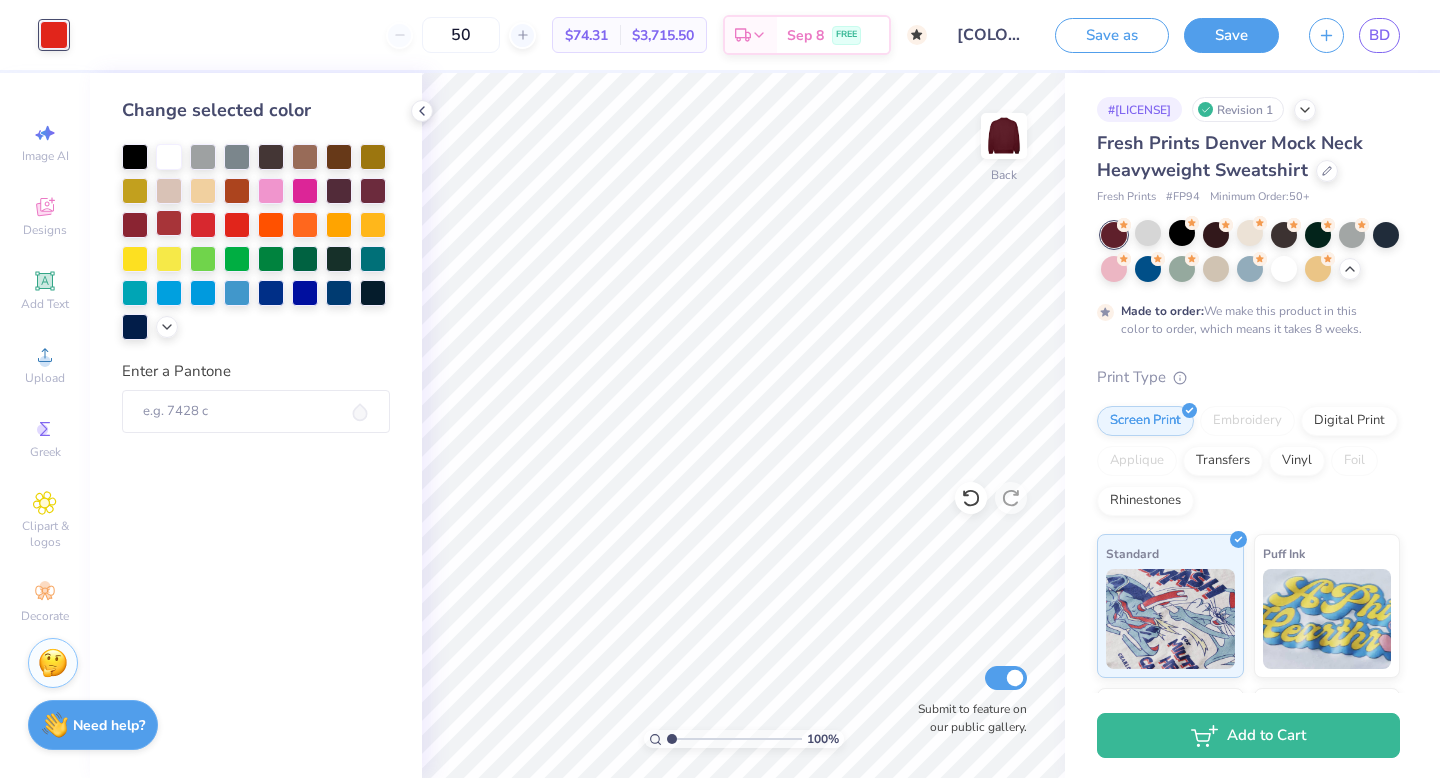 click at bounding box center [169, 223] 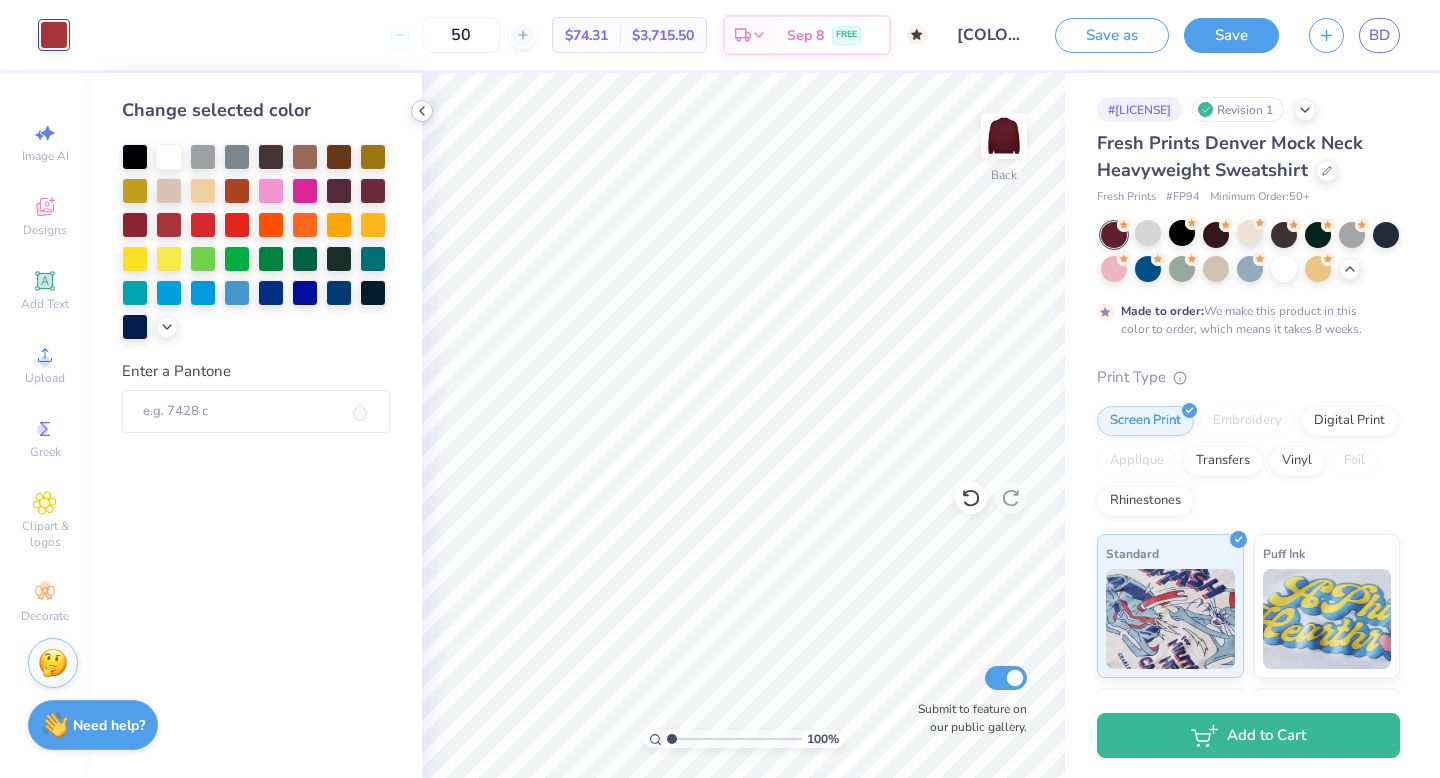 click 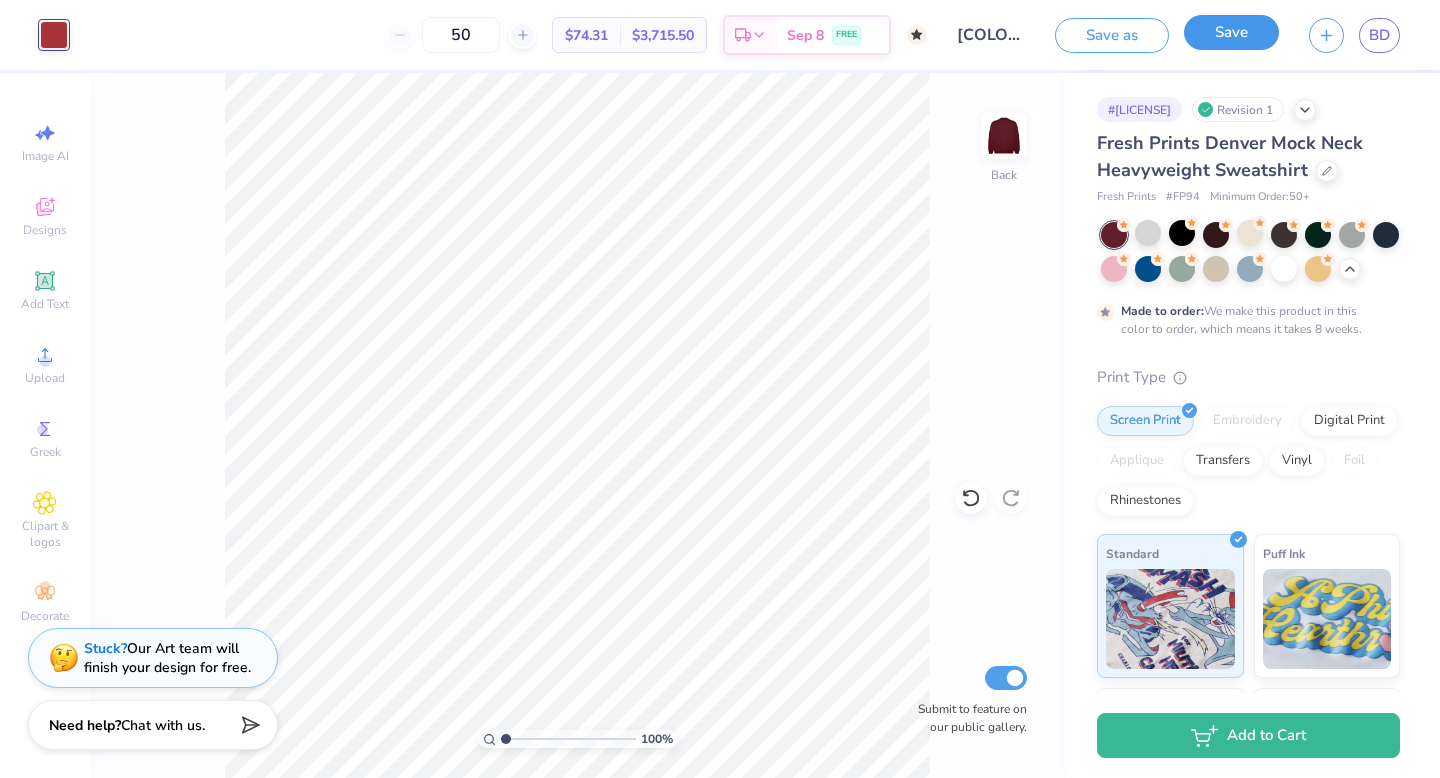 click on "Save" at bounding box center (1231, 32) 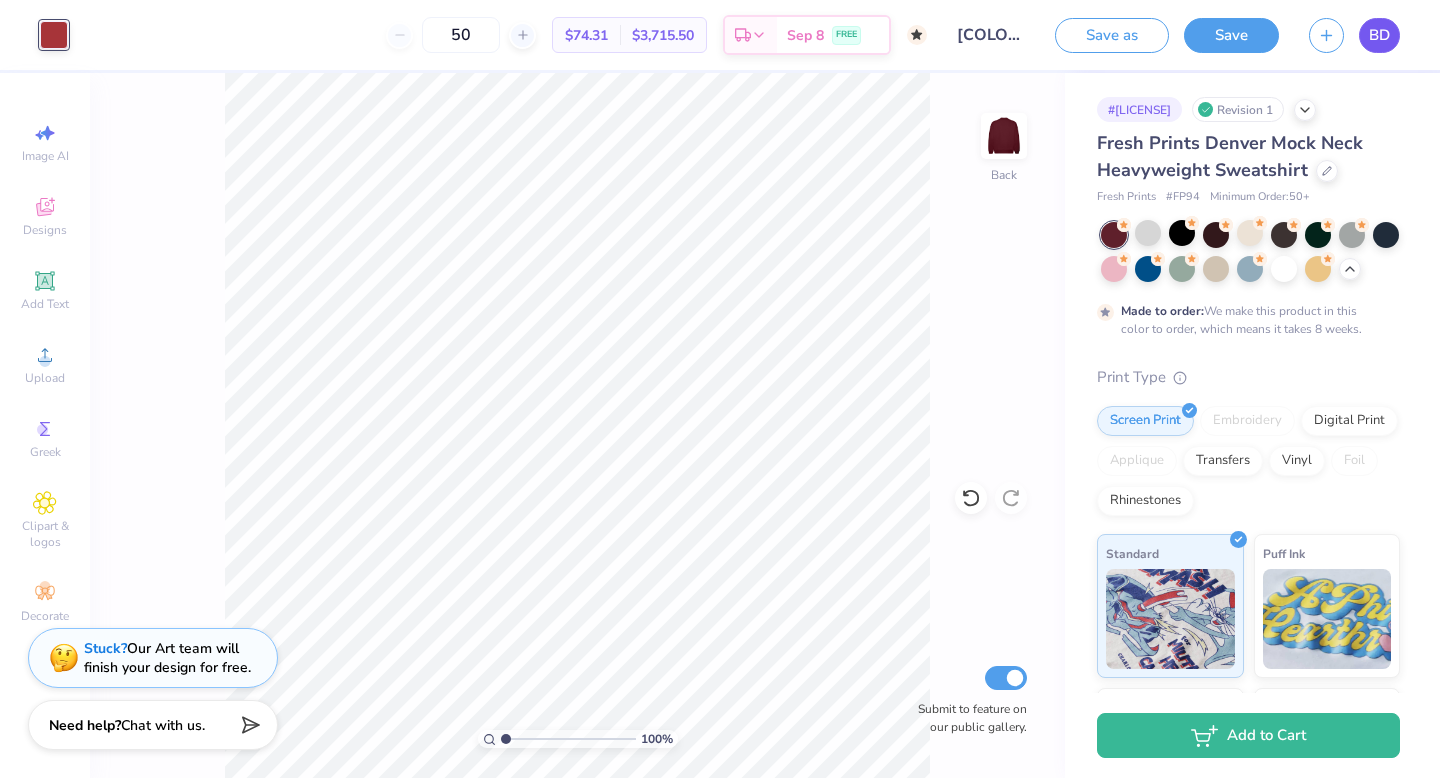 click on "BD" at bounding box center [1379, 35] 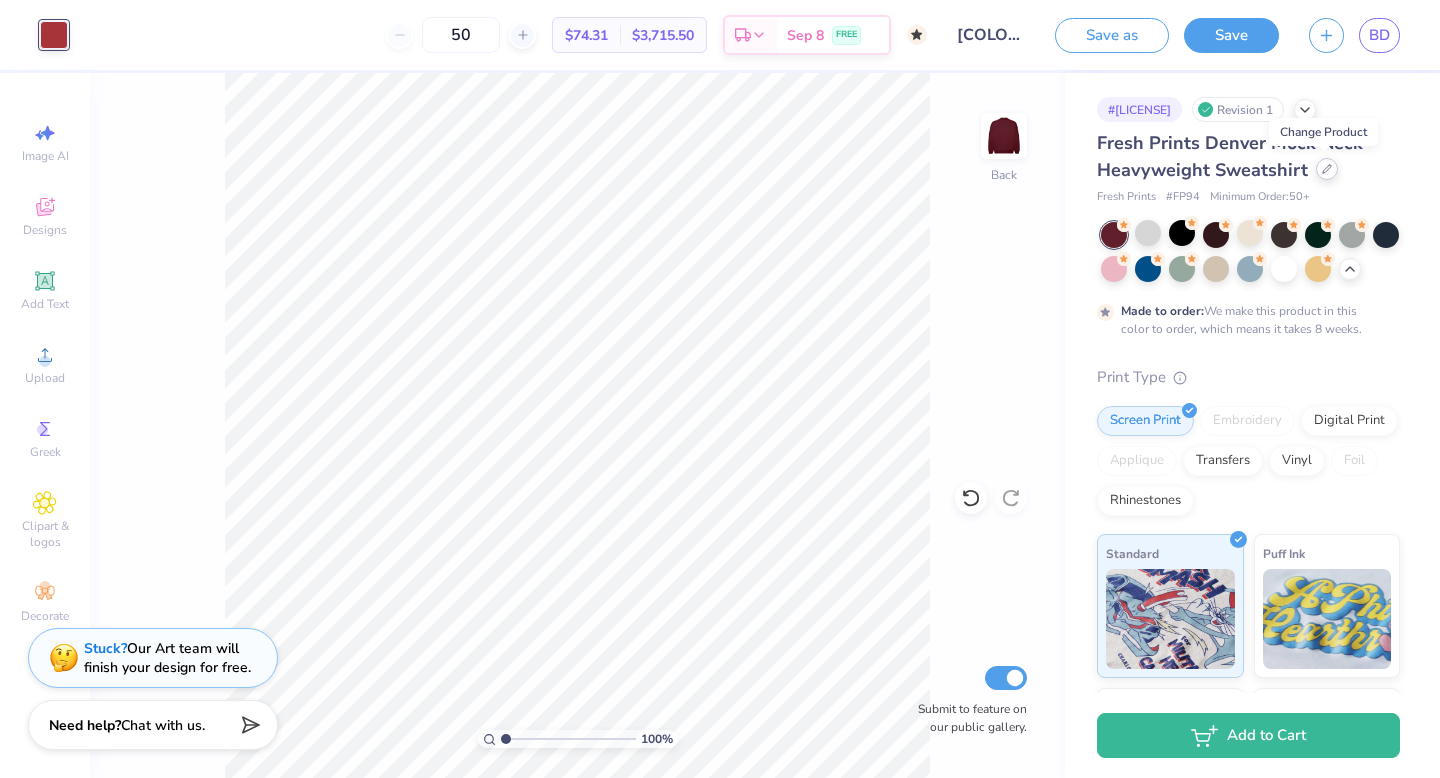 click at bounding box center [1327, 169] 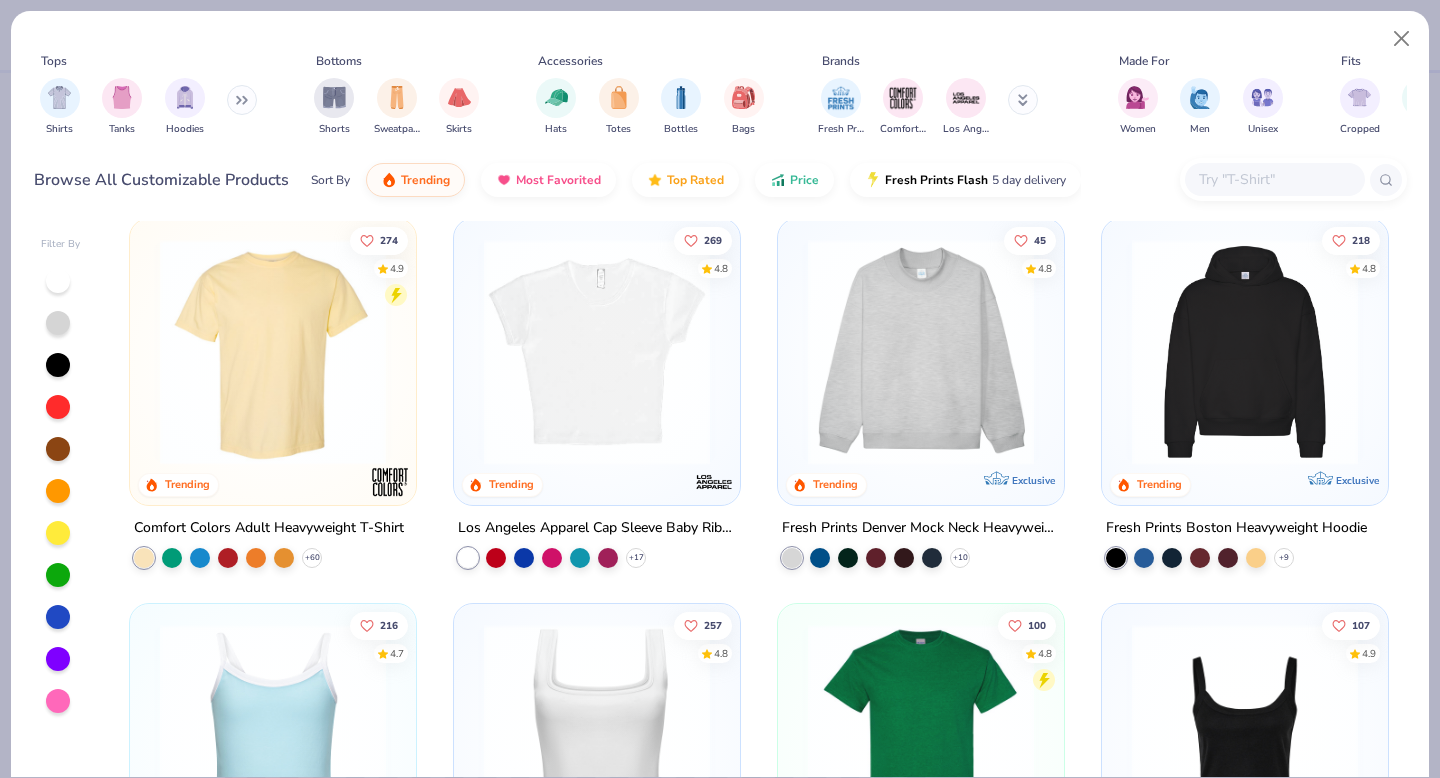 scroll, scrollTop: 0, scrollLeft: 0, axis: both 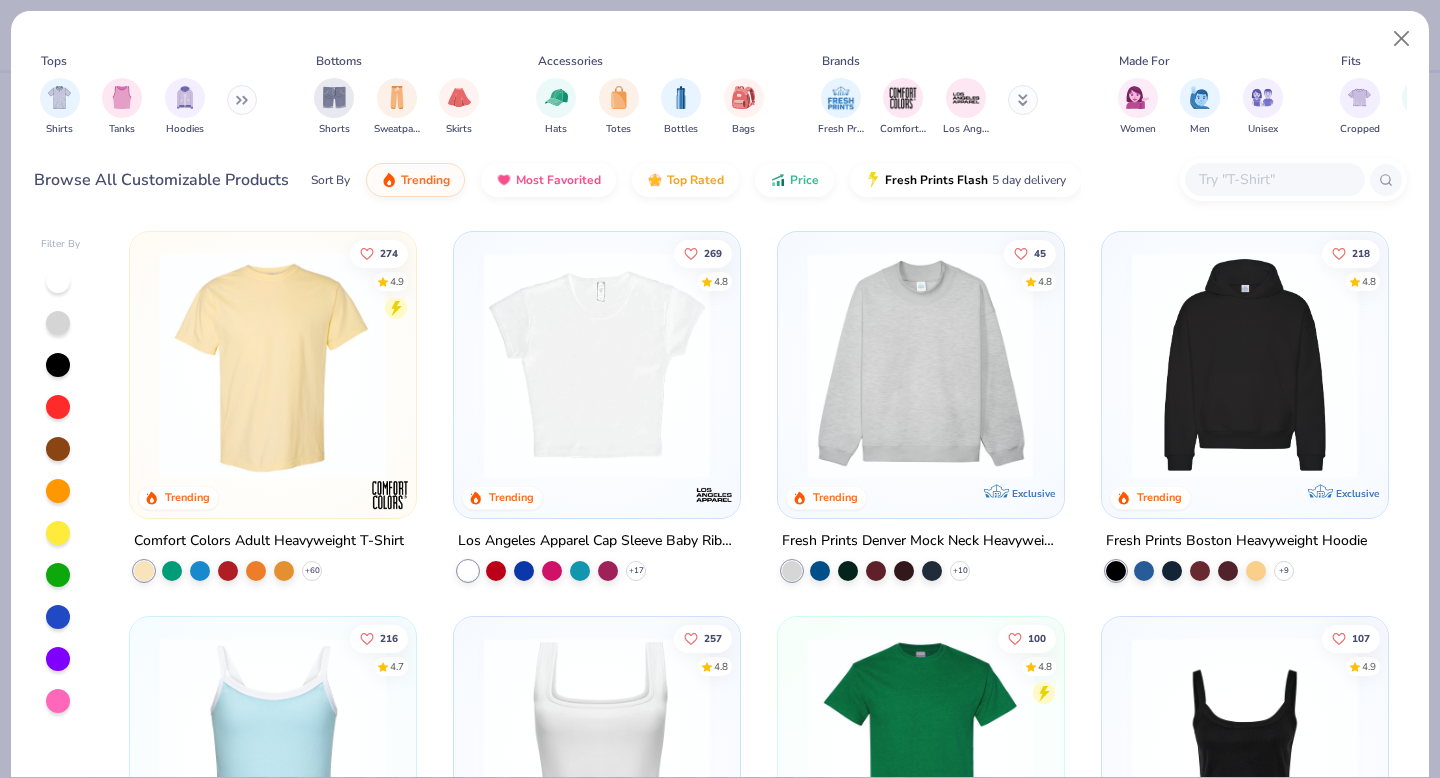 click at bounding box center (921, 365) 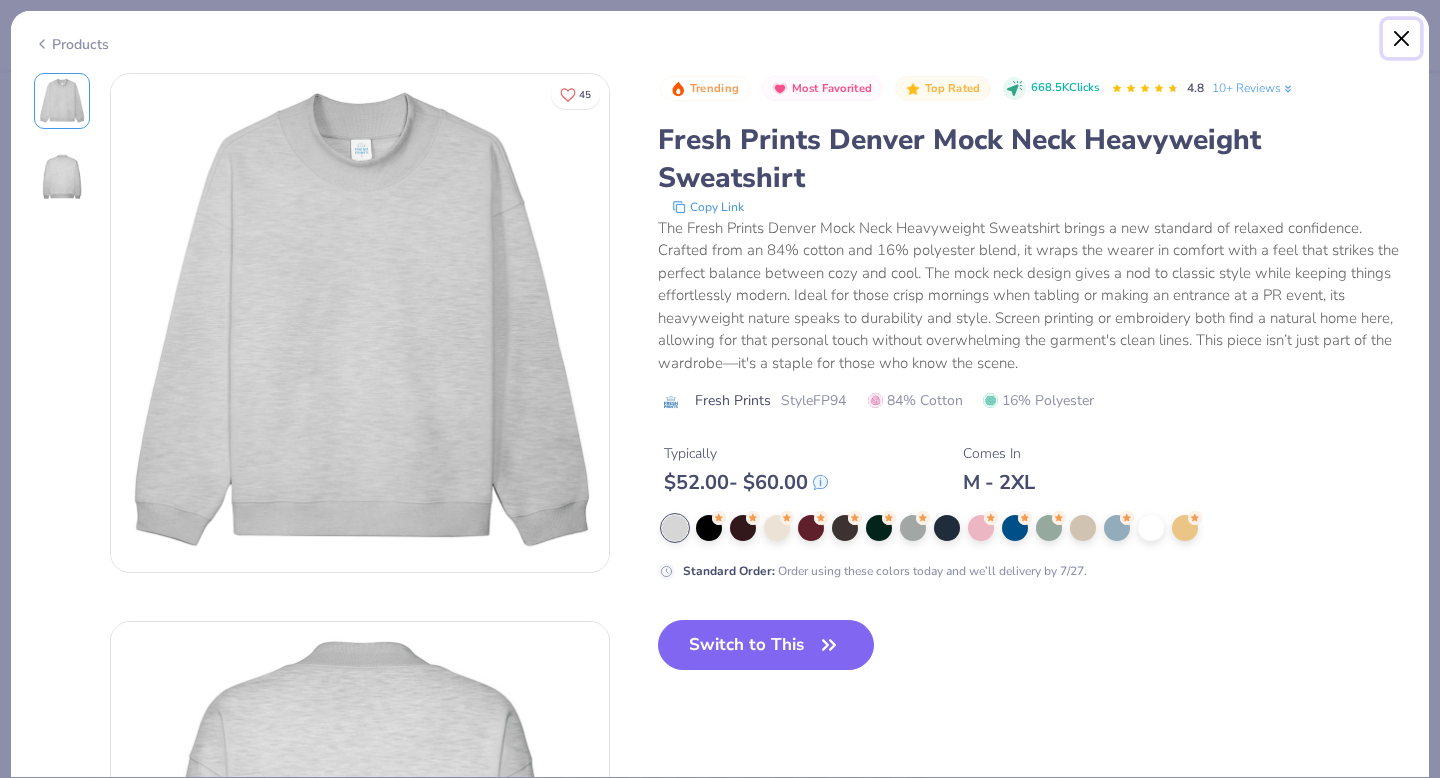 click at bounding box center (1402, 39) 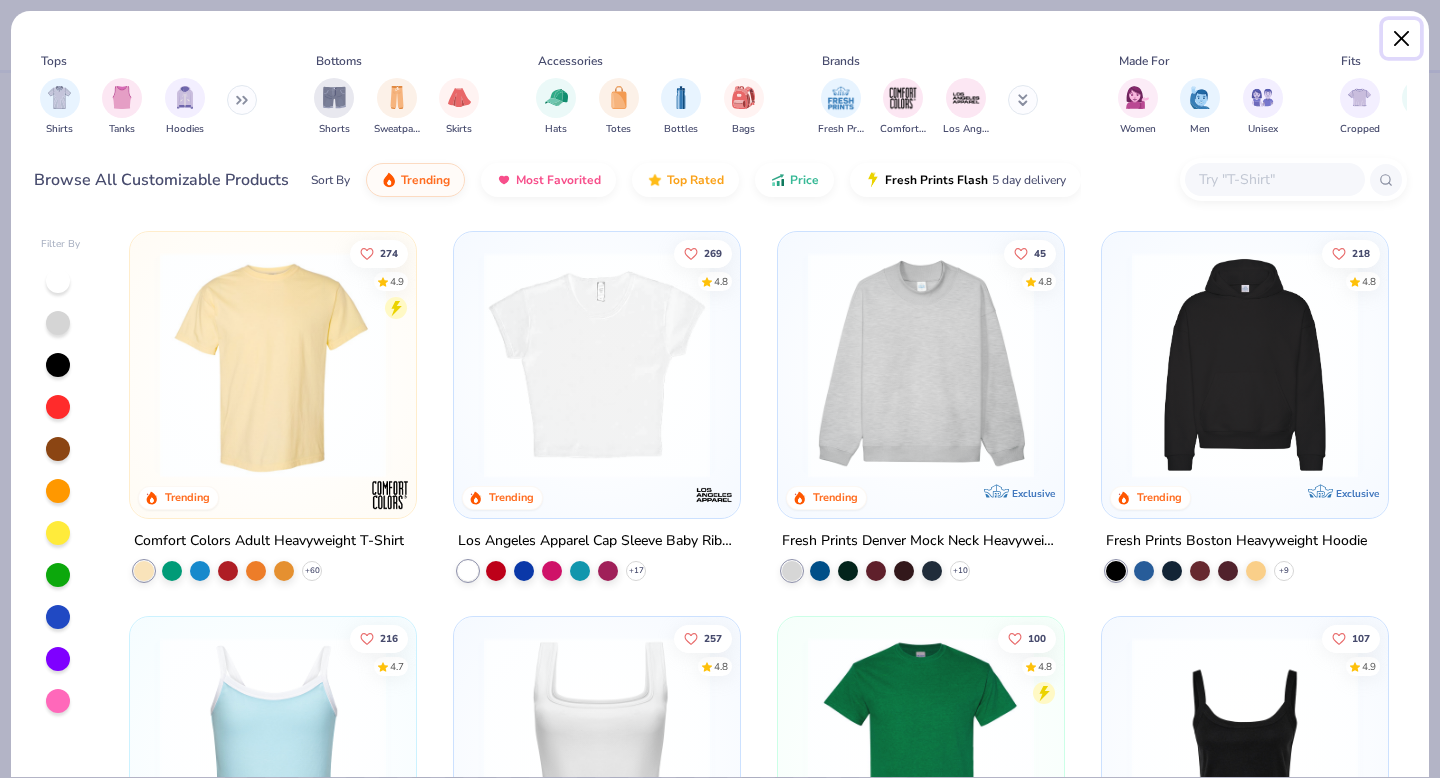 click at bounding box center [1402, 39] 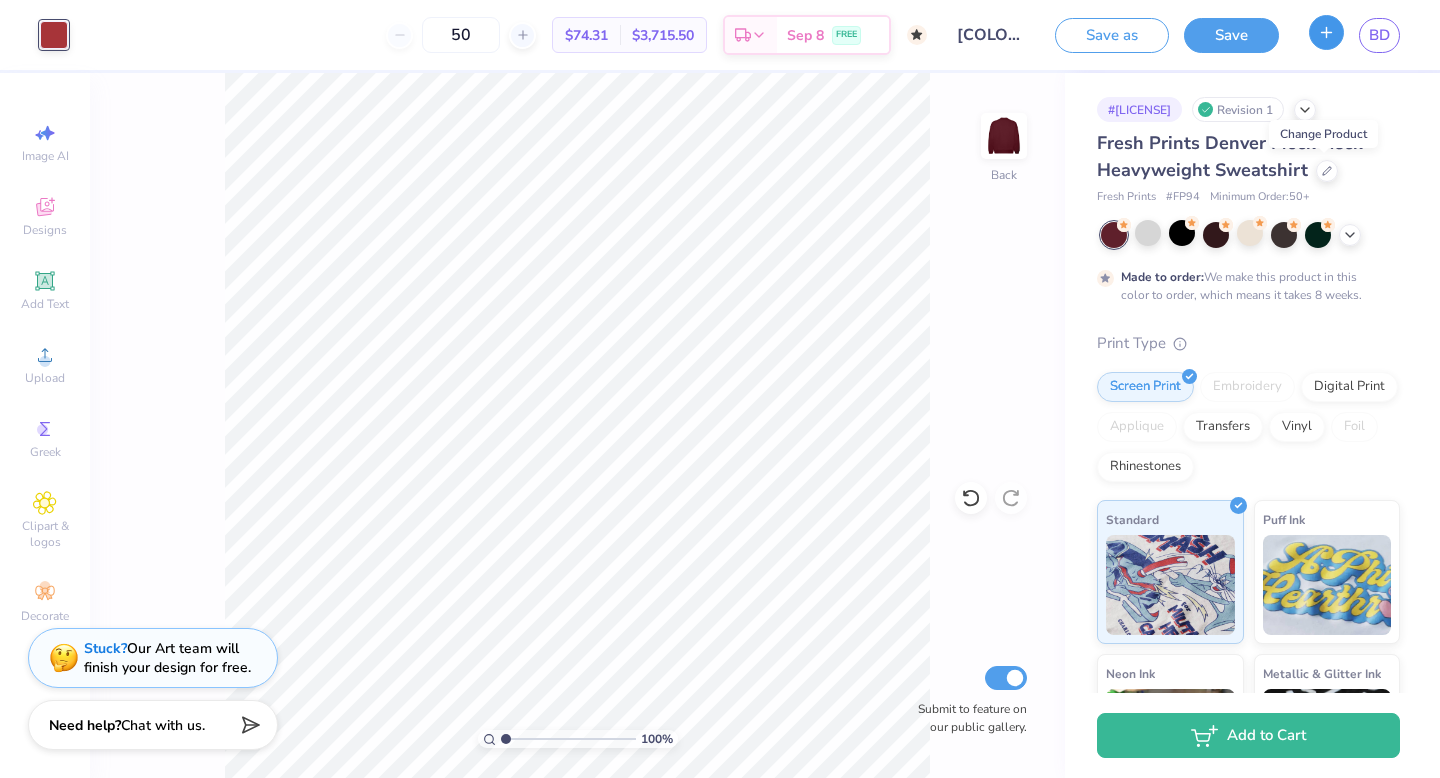 click 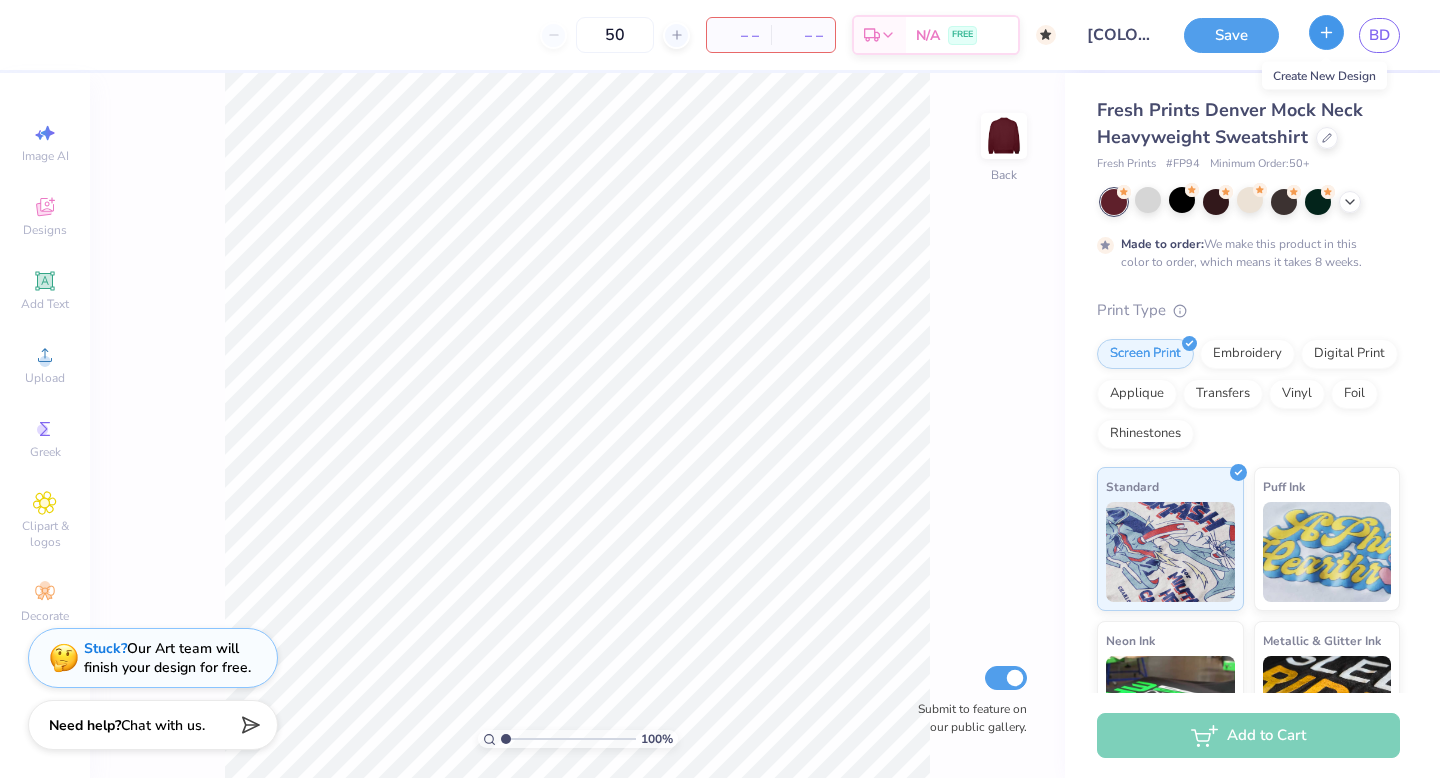 type 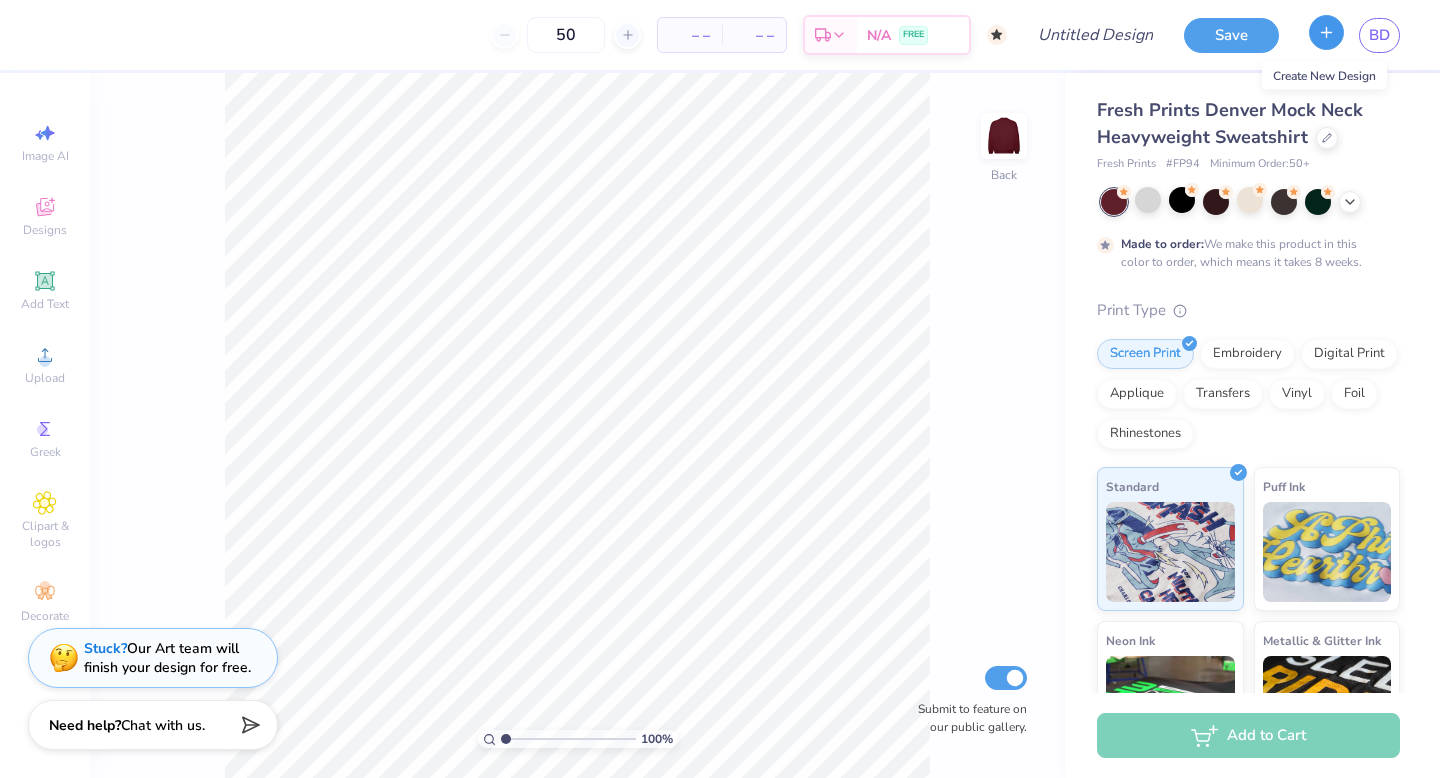 type 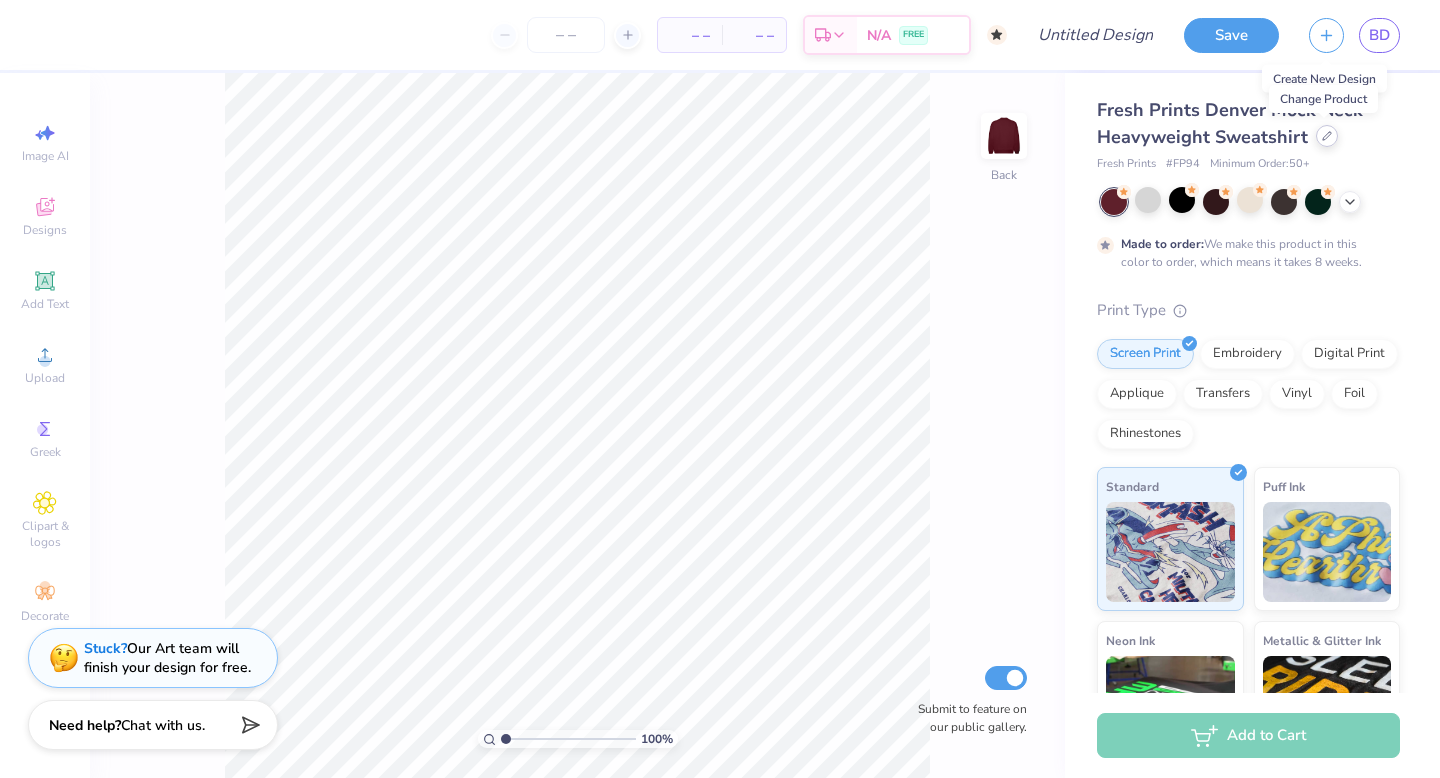 click at bounding box center (1327, 136) 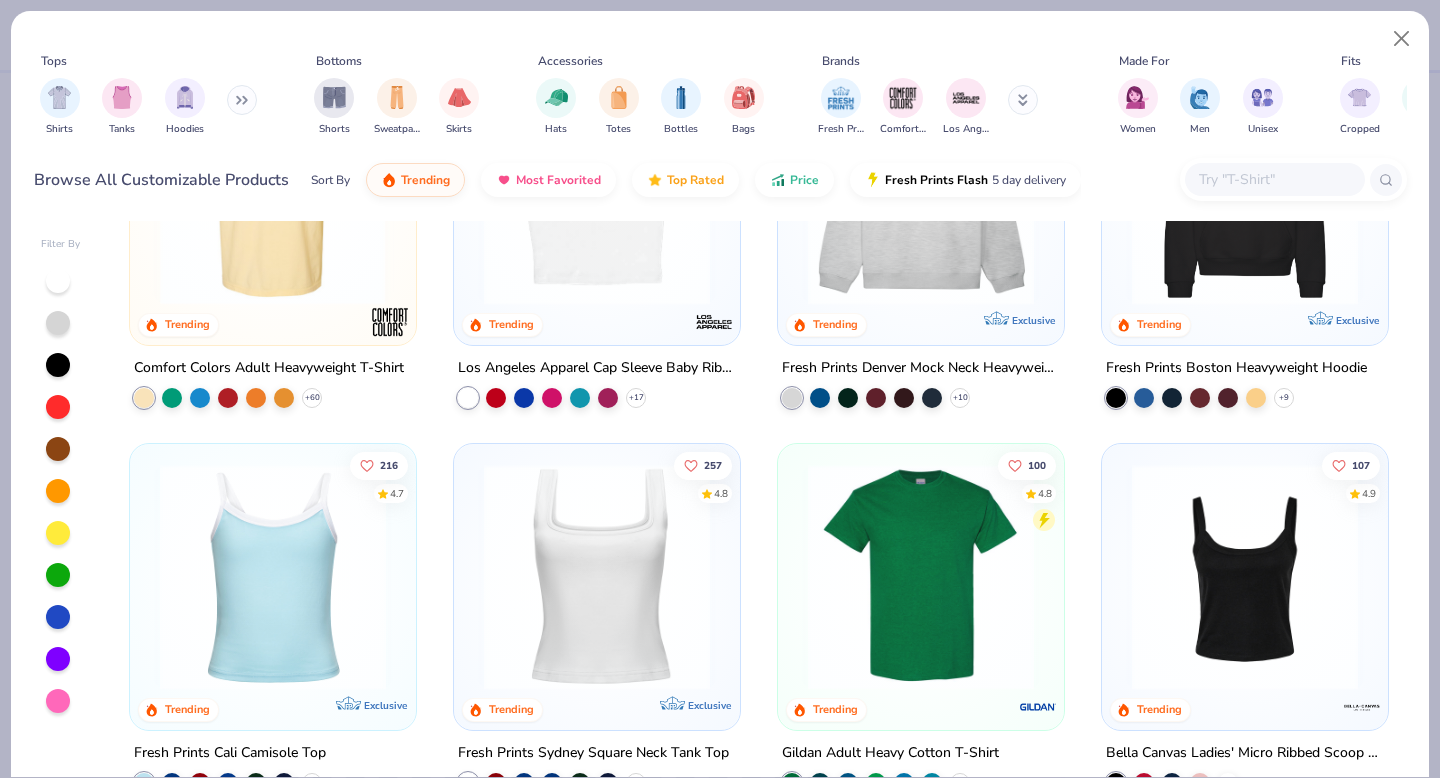 scroll, scrollTop: 0, scrollLeft: 0, axis: both 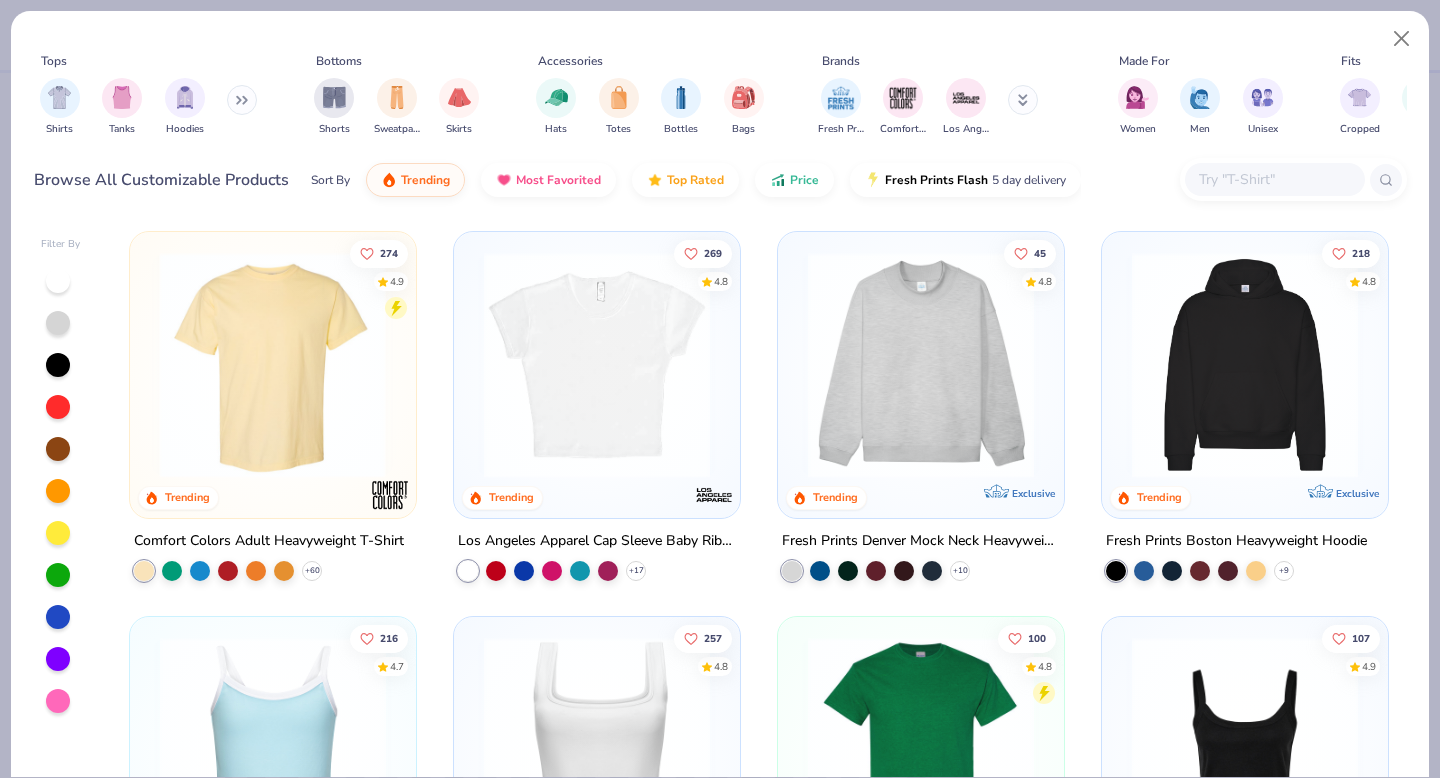 click at bounding box center [273, 365] 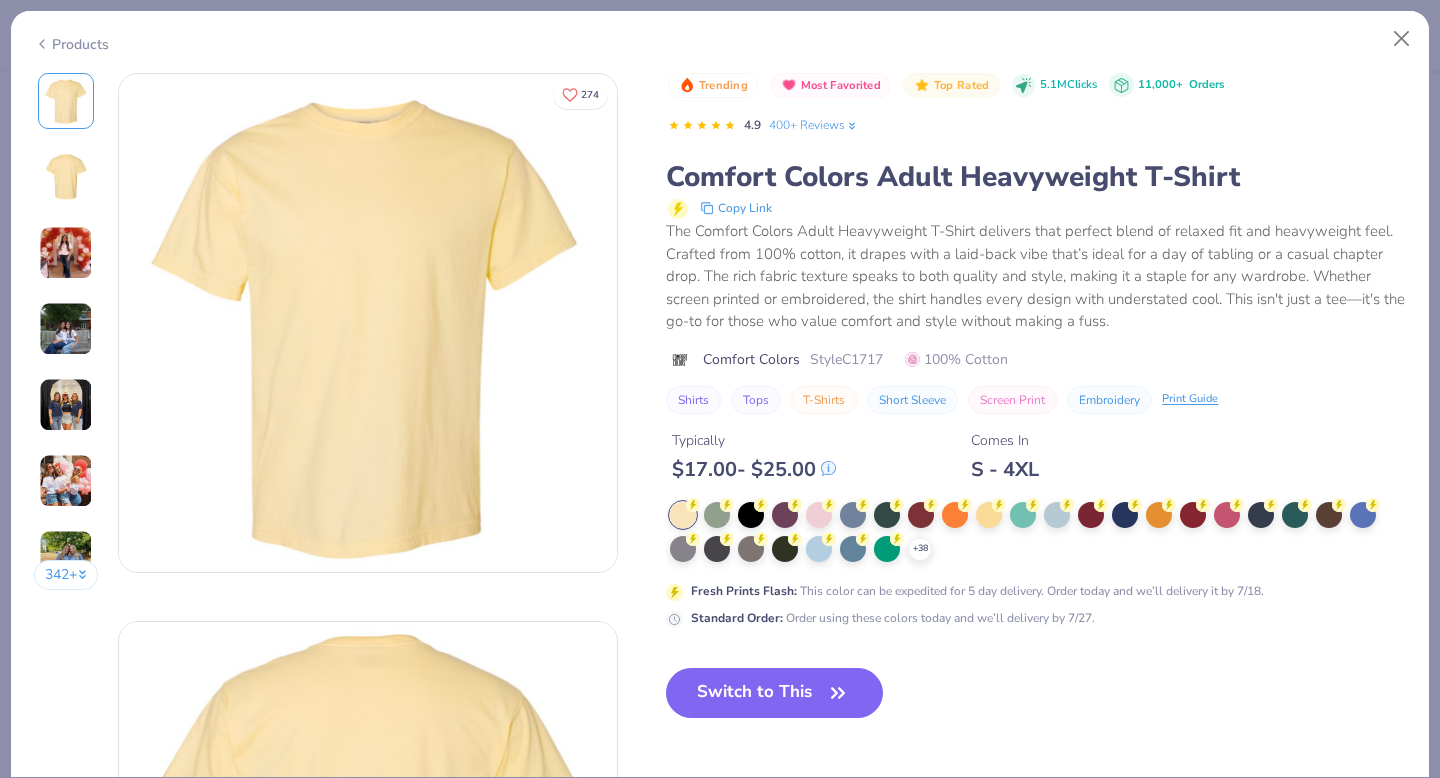 click at bounding box center (66, 253) 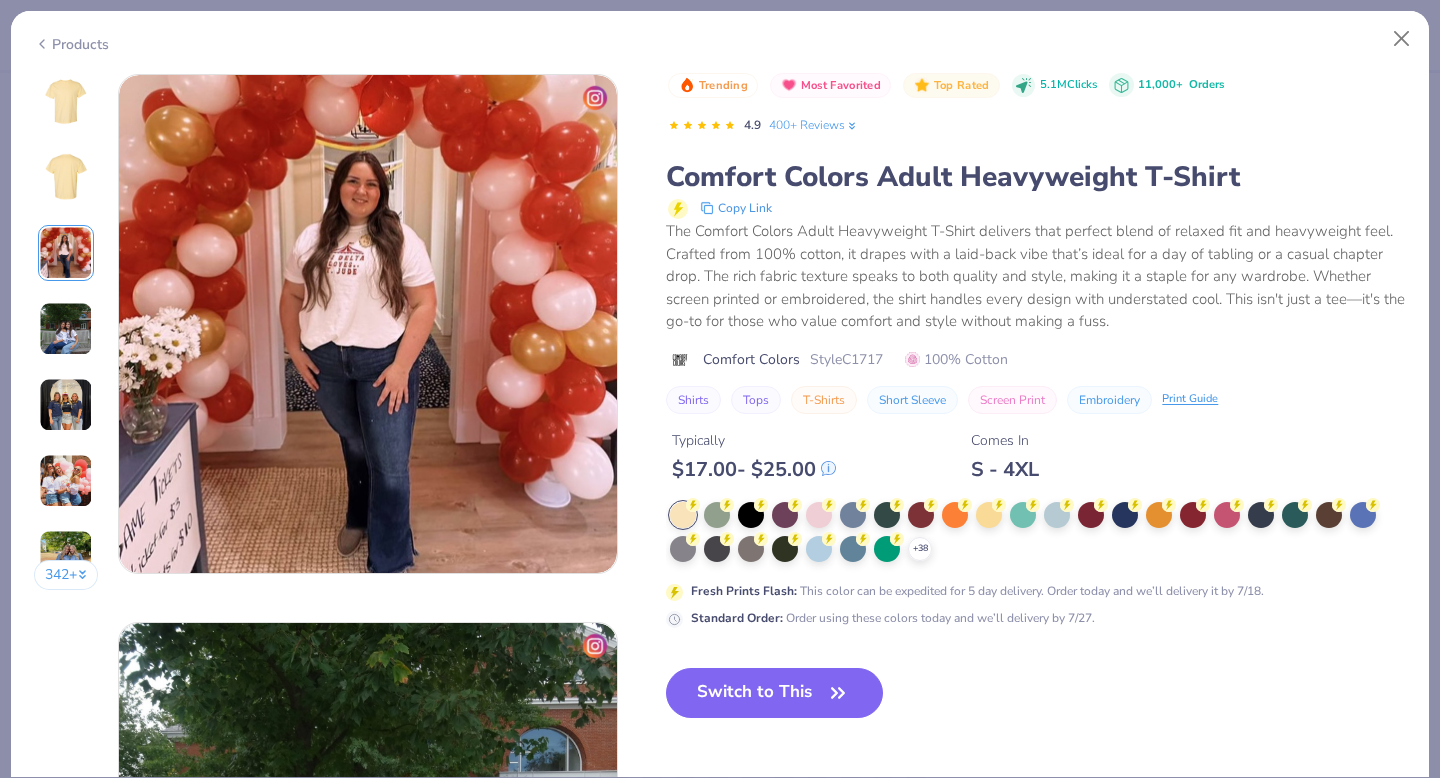 scroll, scrollTop: 1096, scrollLeft: 0, axis: vertical 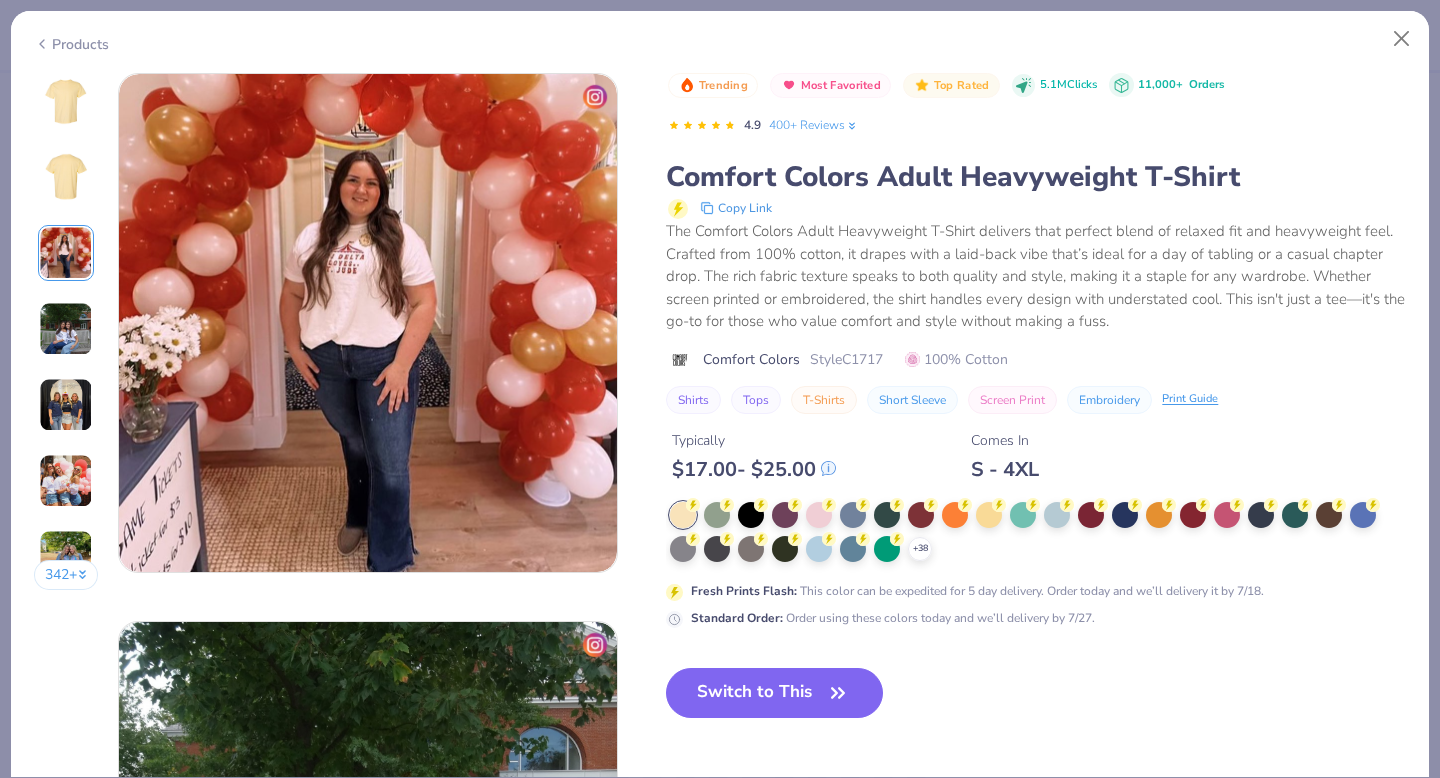 click at bounding box center (66, 329) 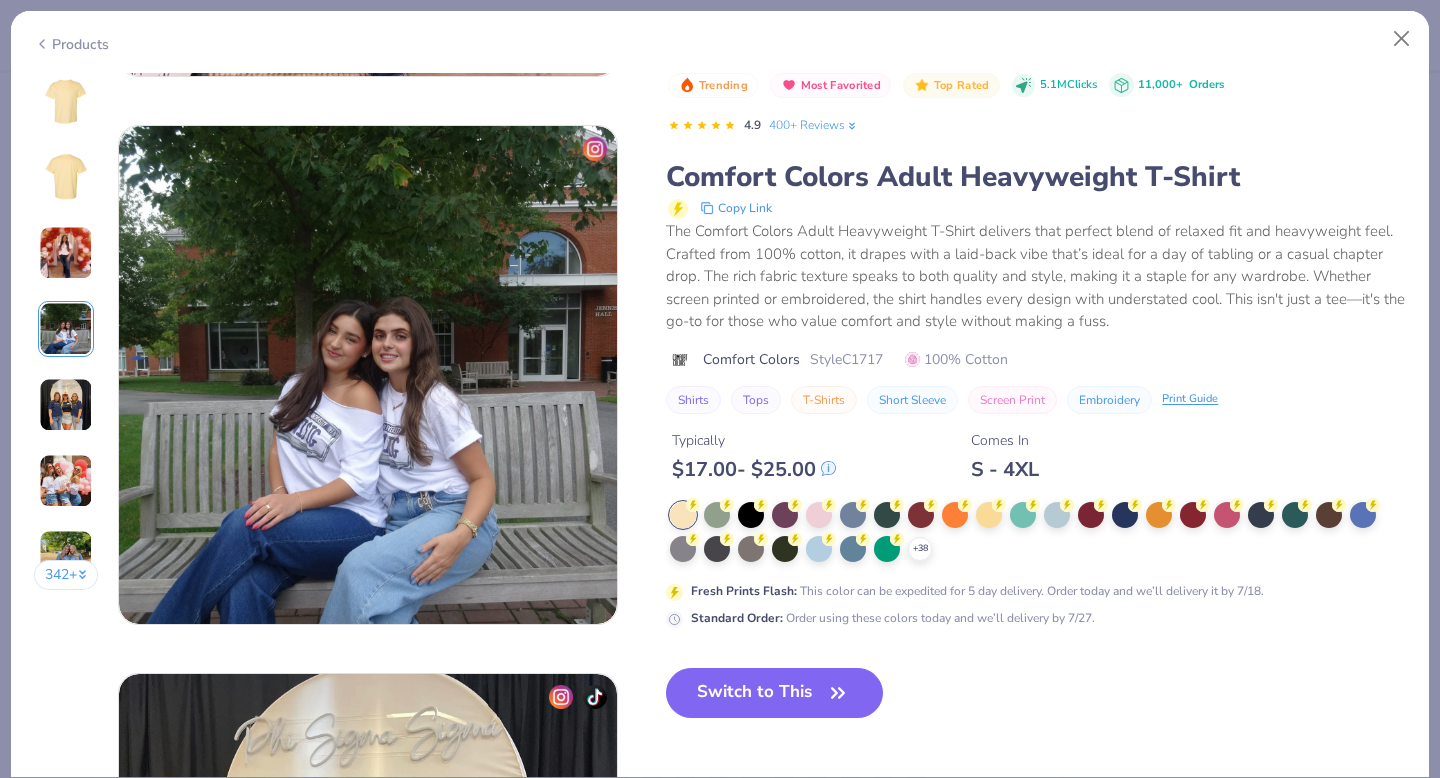 scroll, scrollTop: 1644, scrollLeft: 0, axis: vertical 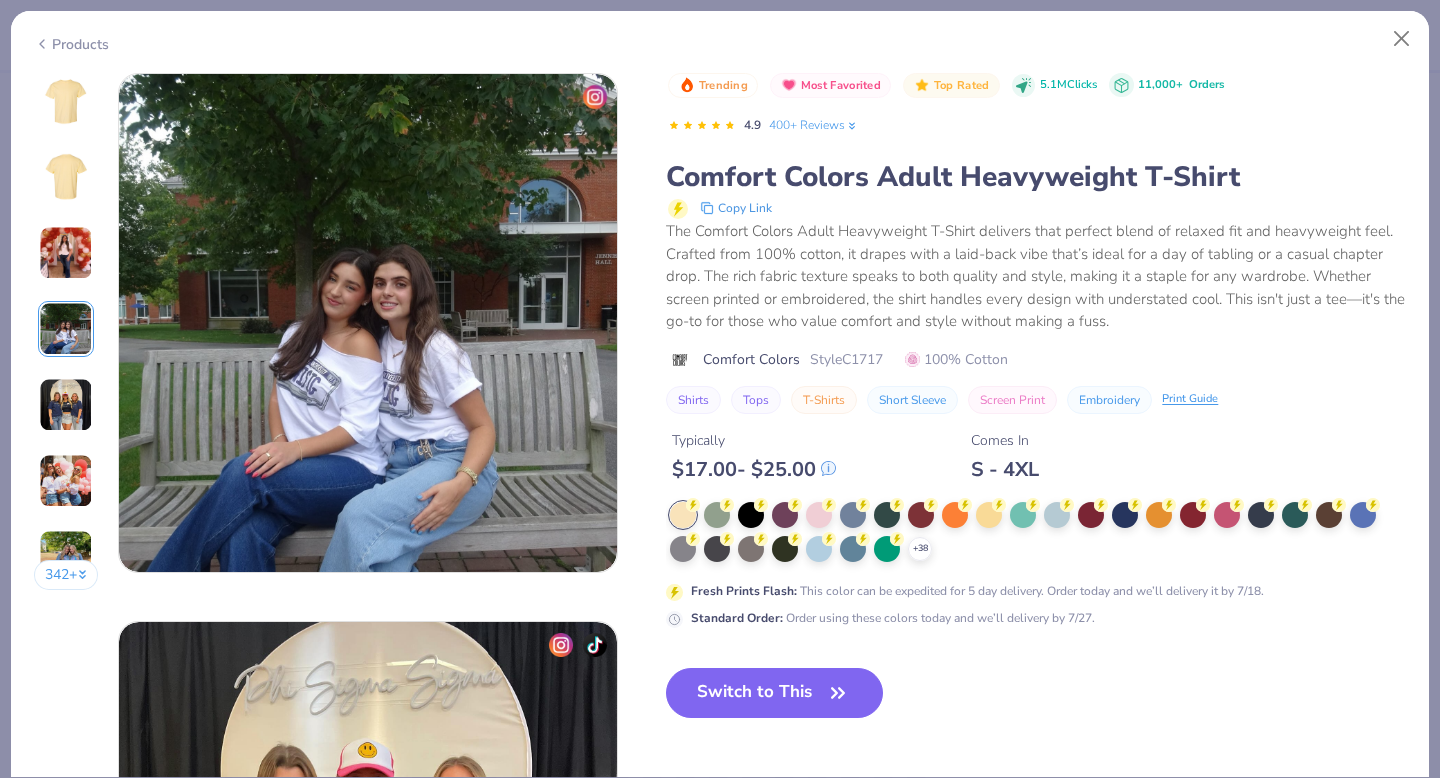 click at bounding box center [66, 405] 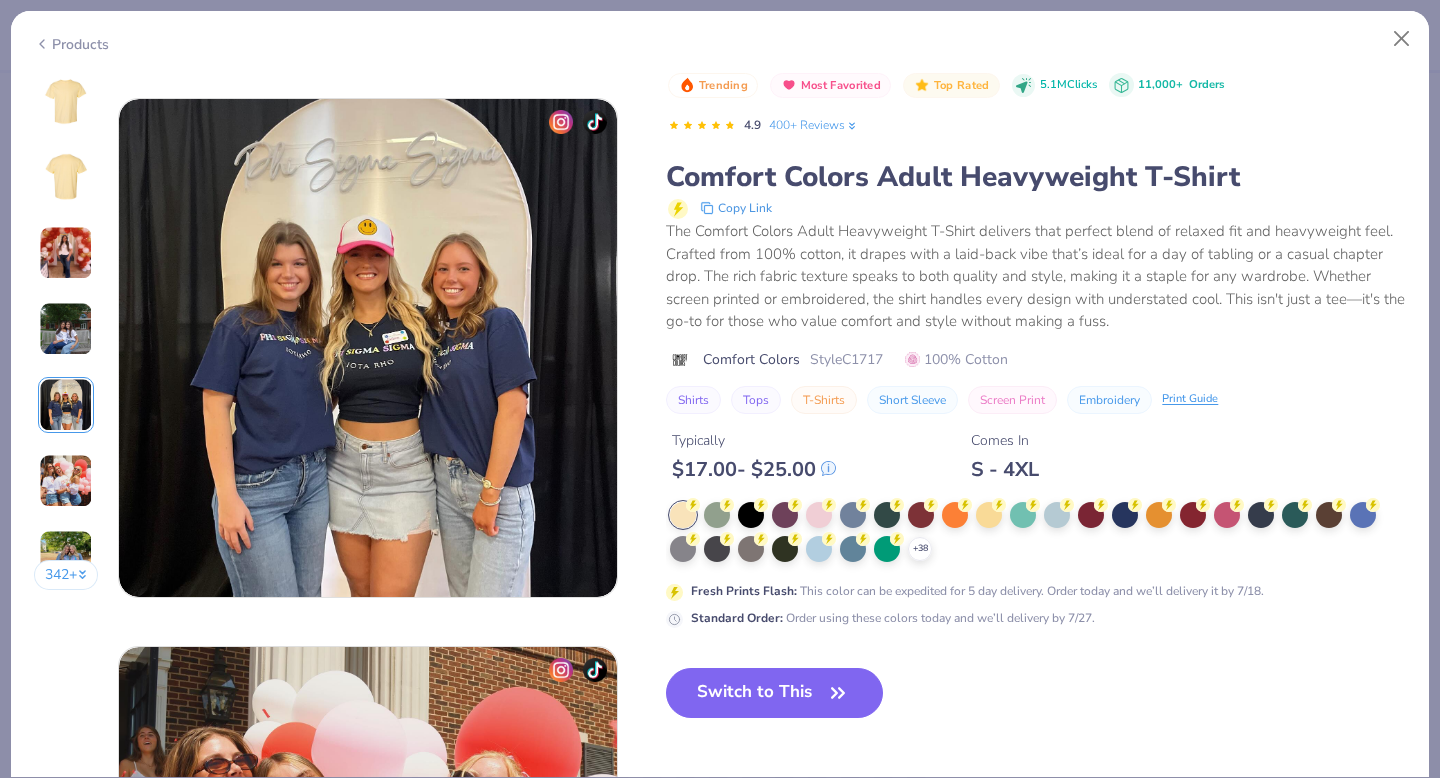 scroll, scrollTop: 2192, scrollLeft: 0, axis: vertical 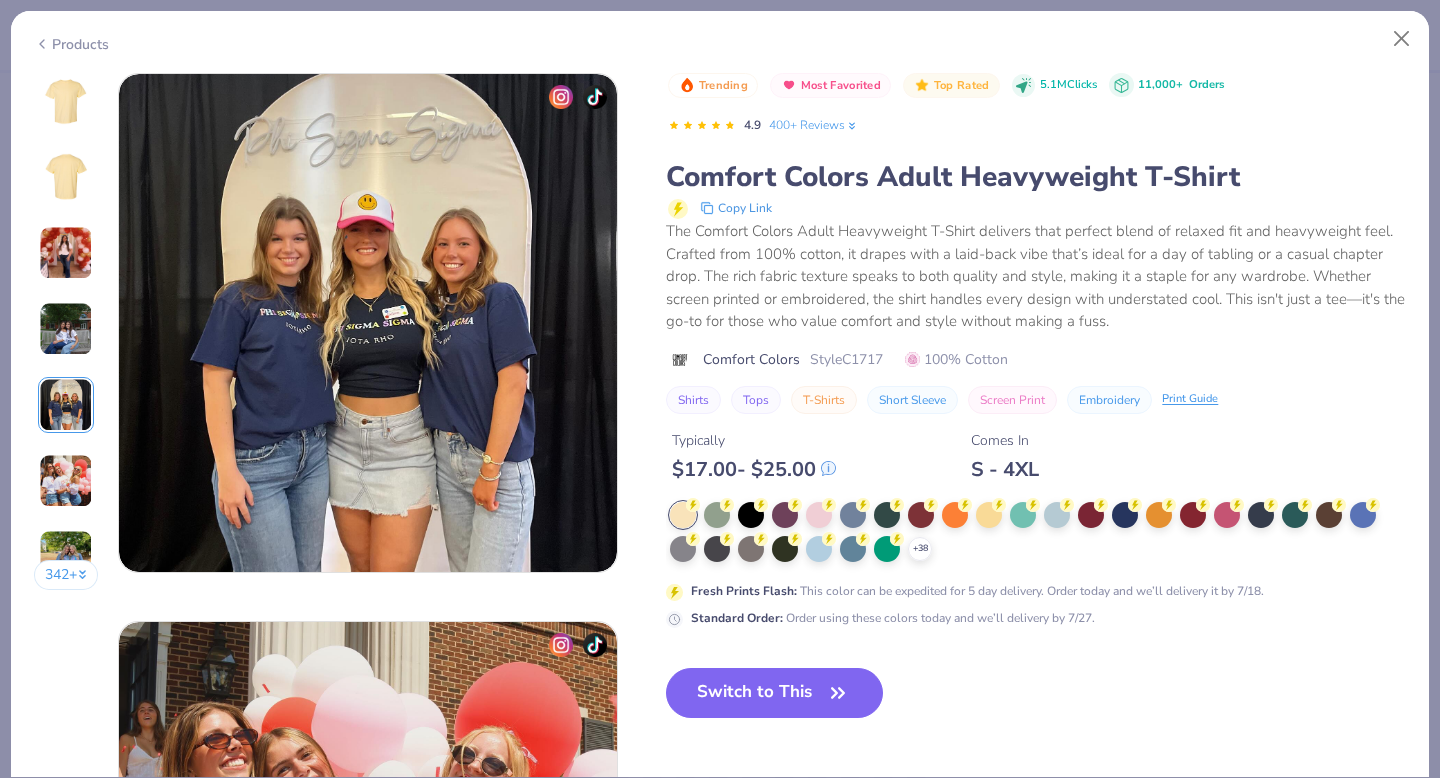 click at bounding box center (66, 481) 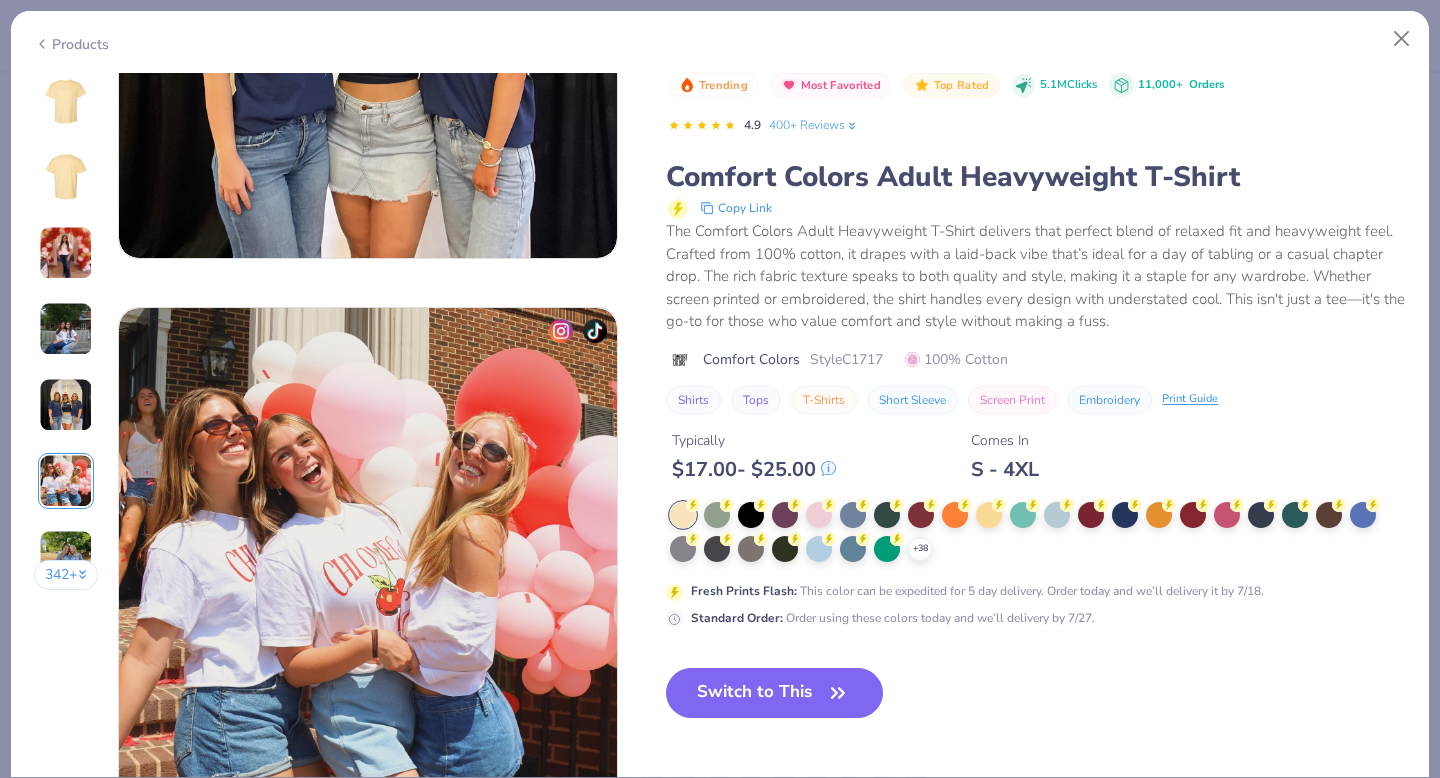 scroll, scrollTop: 2740, scrollLeft: 0, axis: vertical 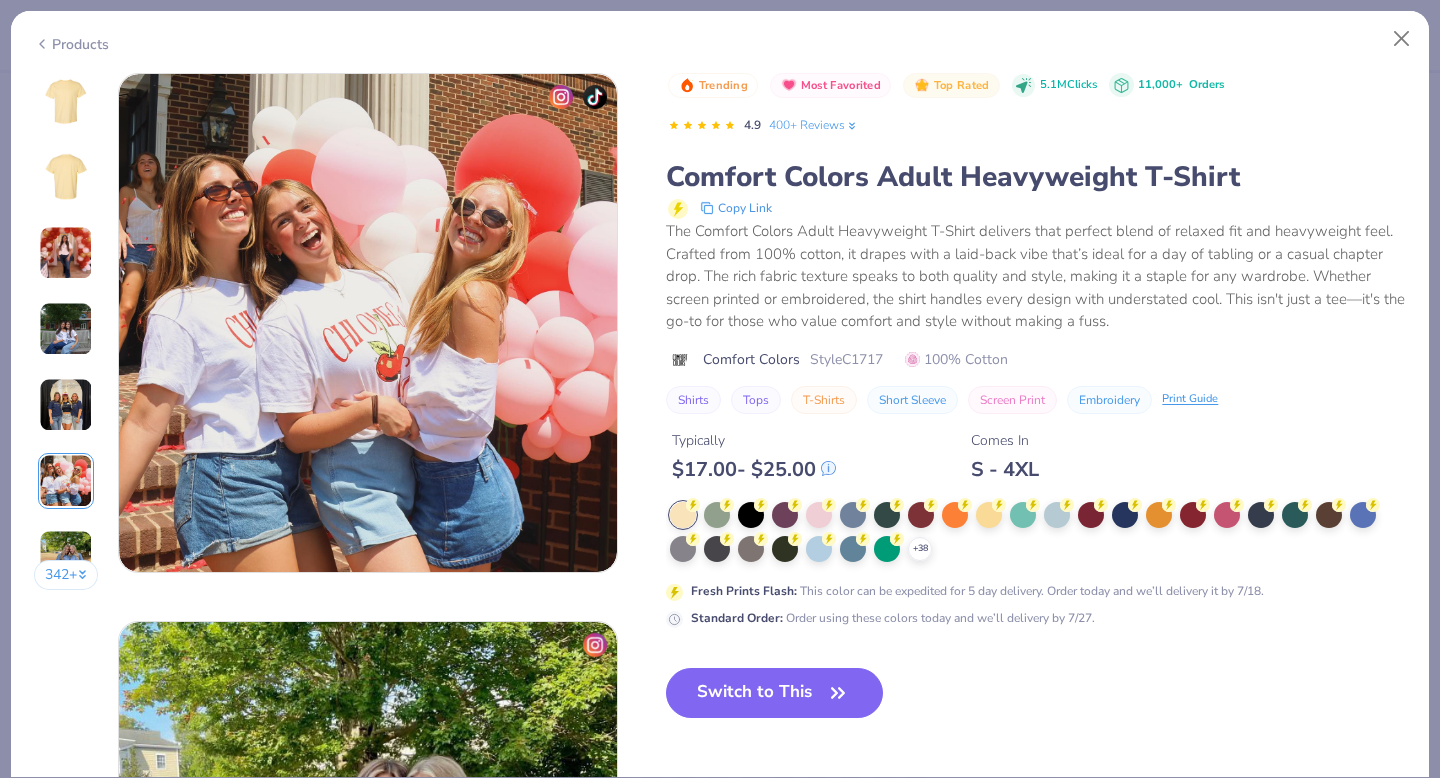 click at bounding box center (66, 101) 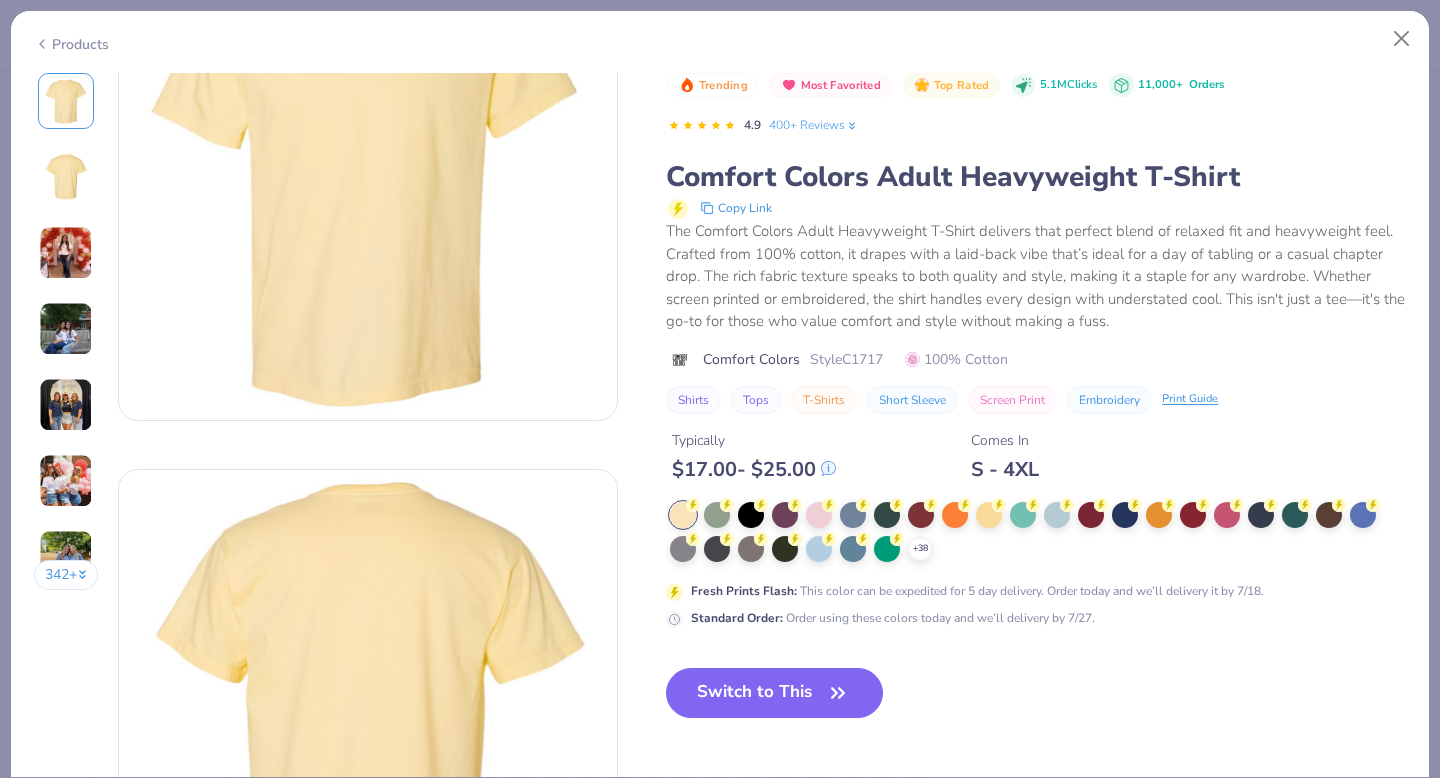 scroll, scrollTop: 0, scrollLeft: 0, axis: both 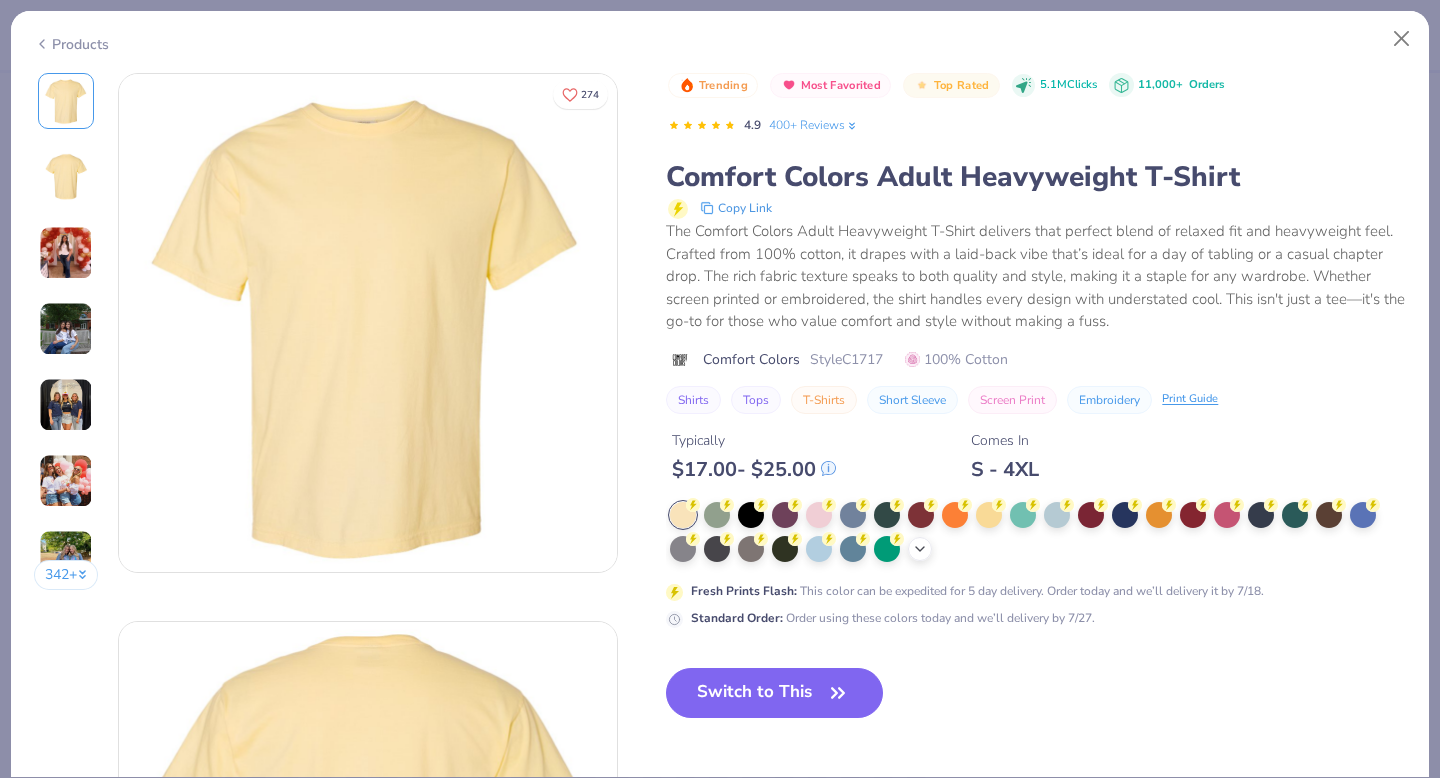 click 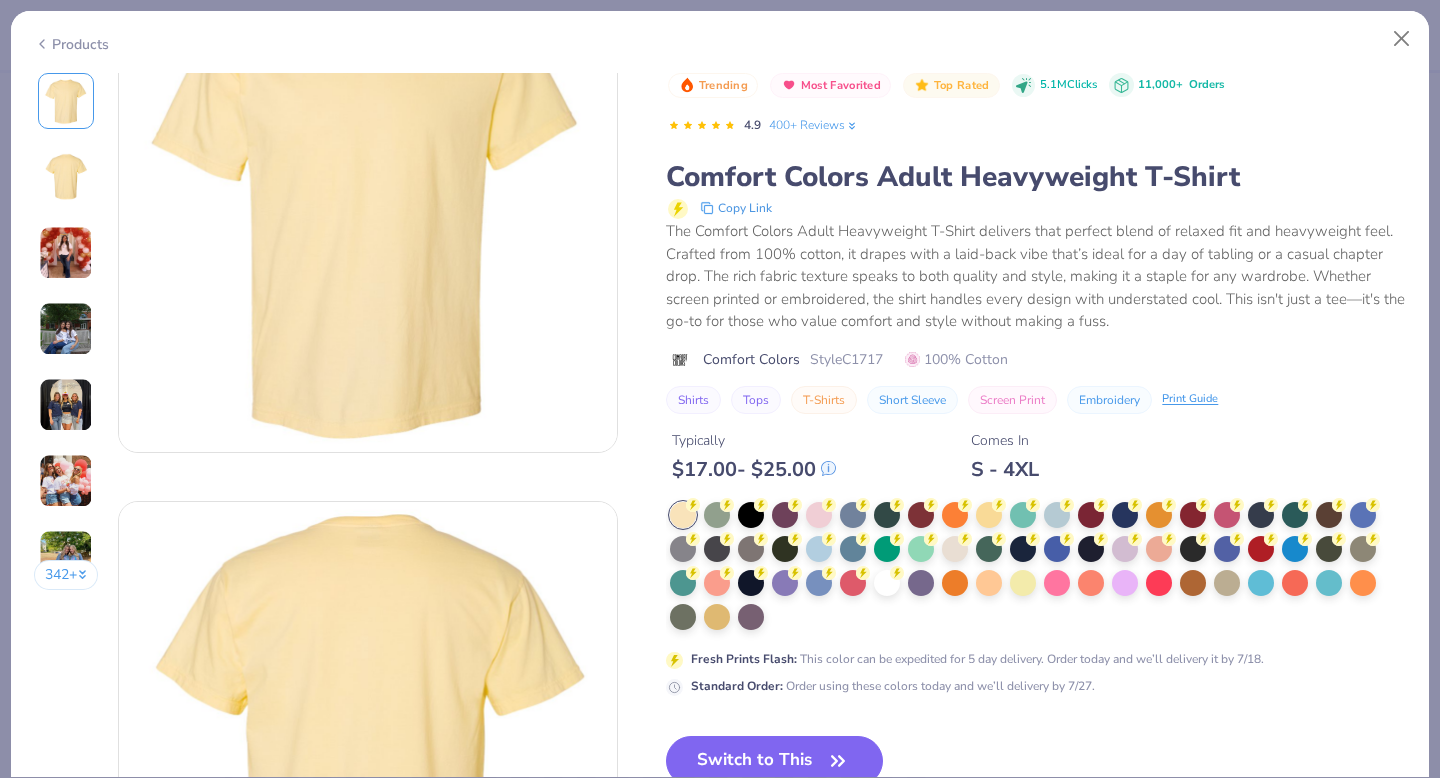 scroll, scrollTop: 95, scrollLeft: 0, axis: vertical 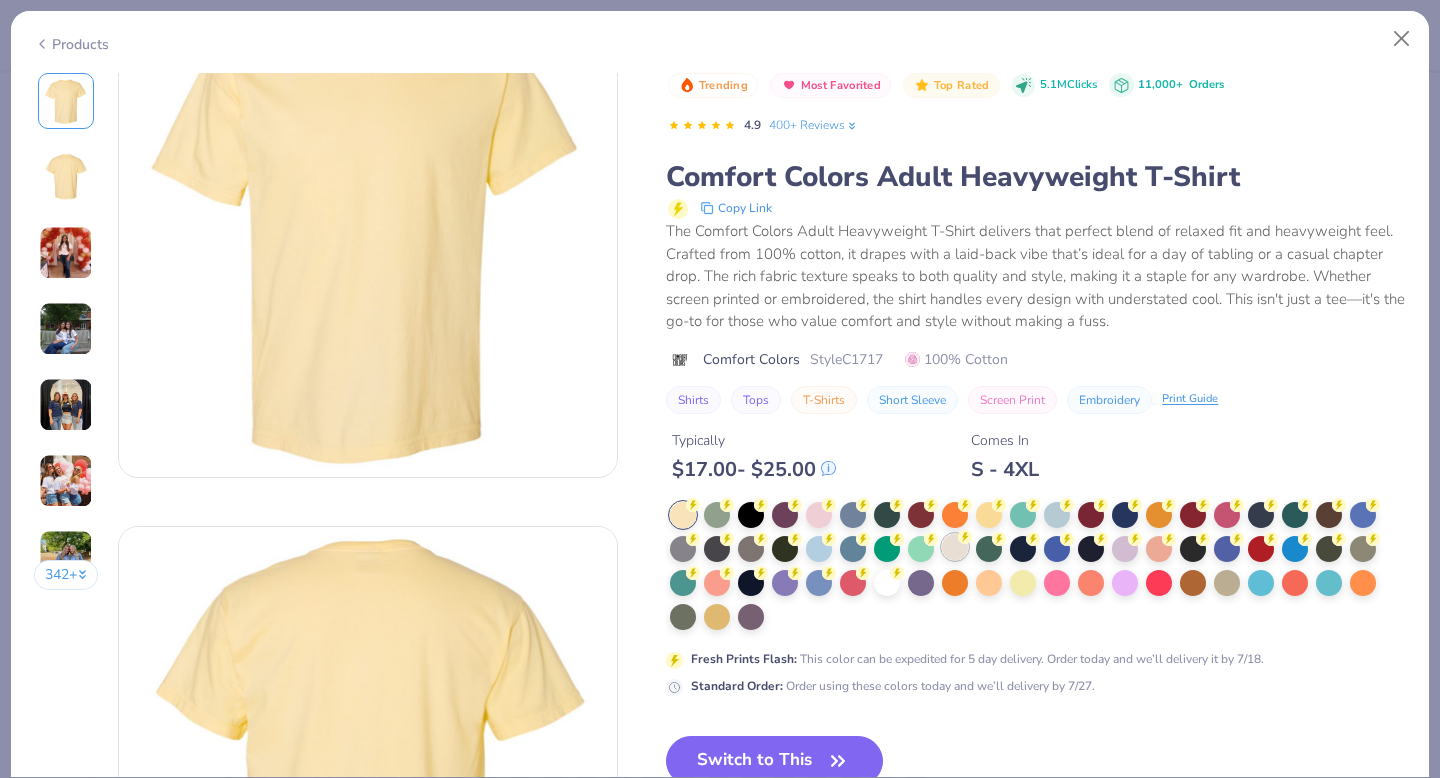 click at bounding box center (955, 547) 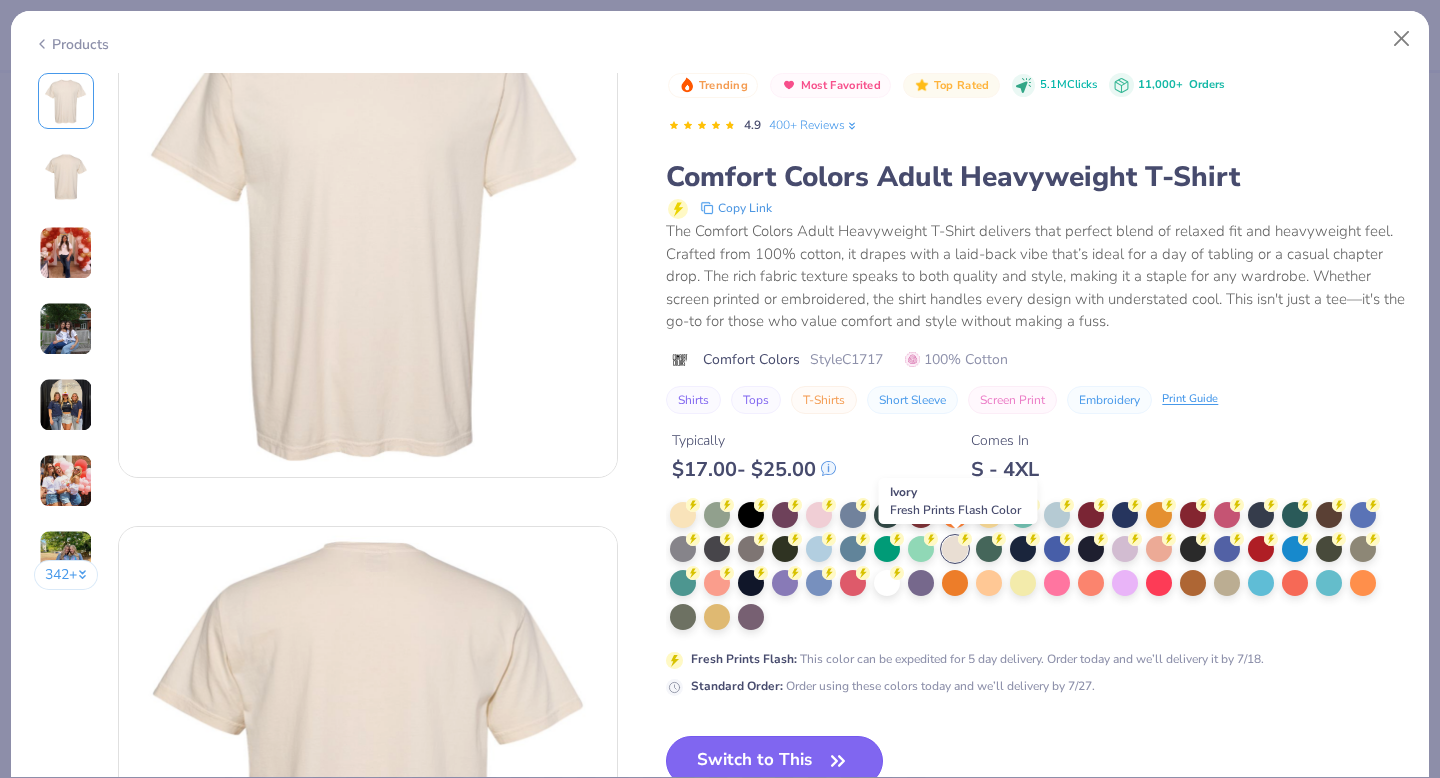 click on "Switch to This" at bounding box center [774, 761] 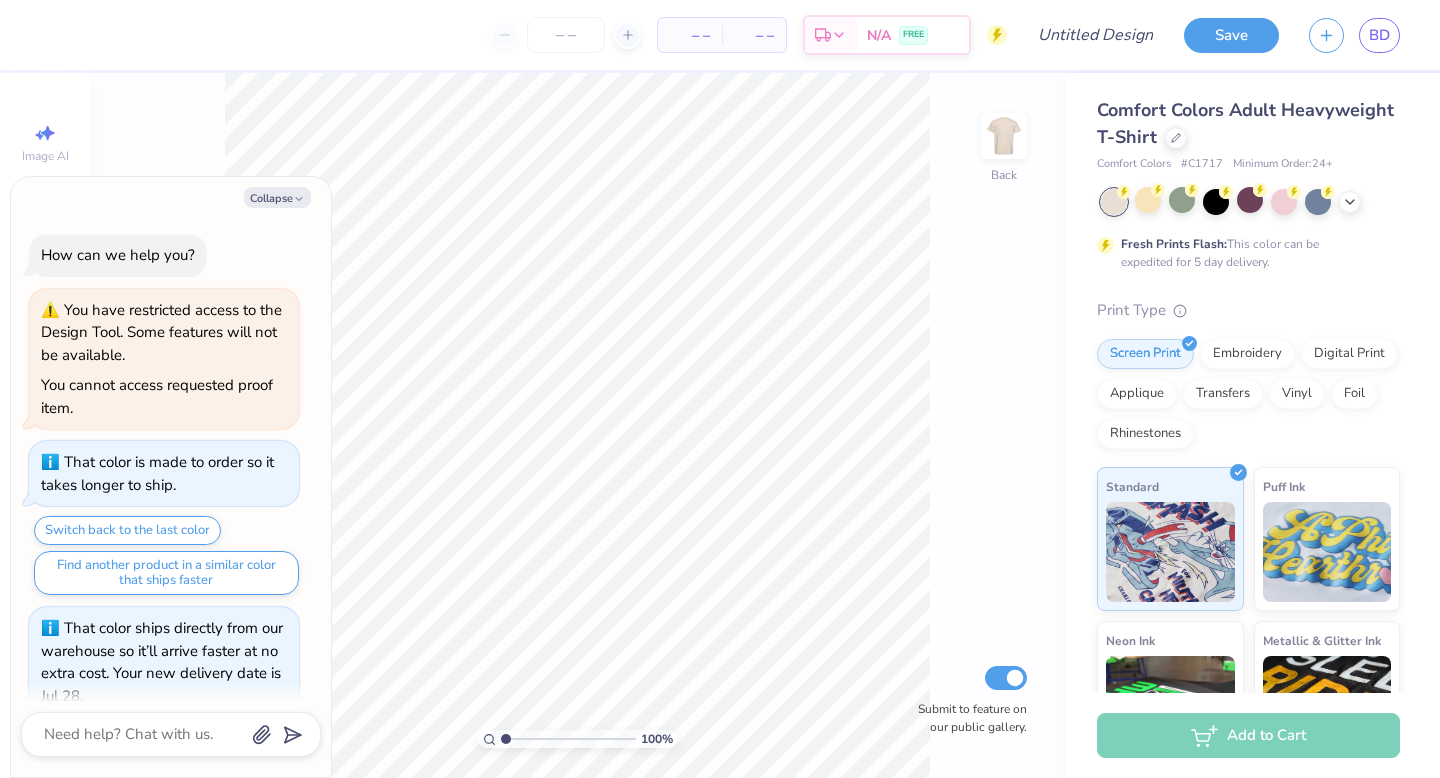 scroll, scrollTop: 319, scrollLeft: 0, axis: vertical 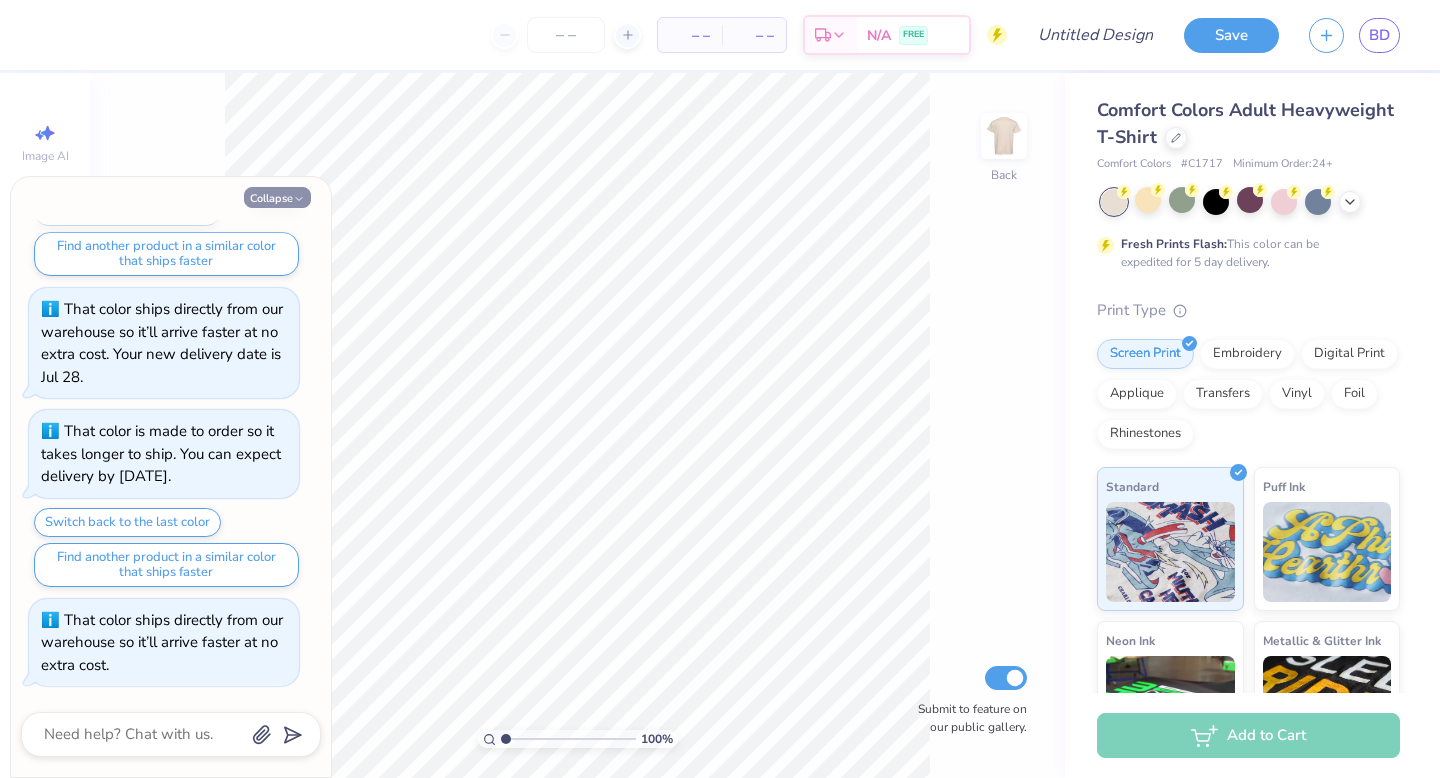 click on "Collapse" at bounding box center [277, 197] 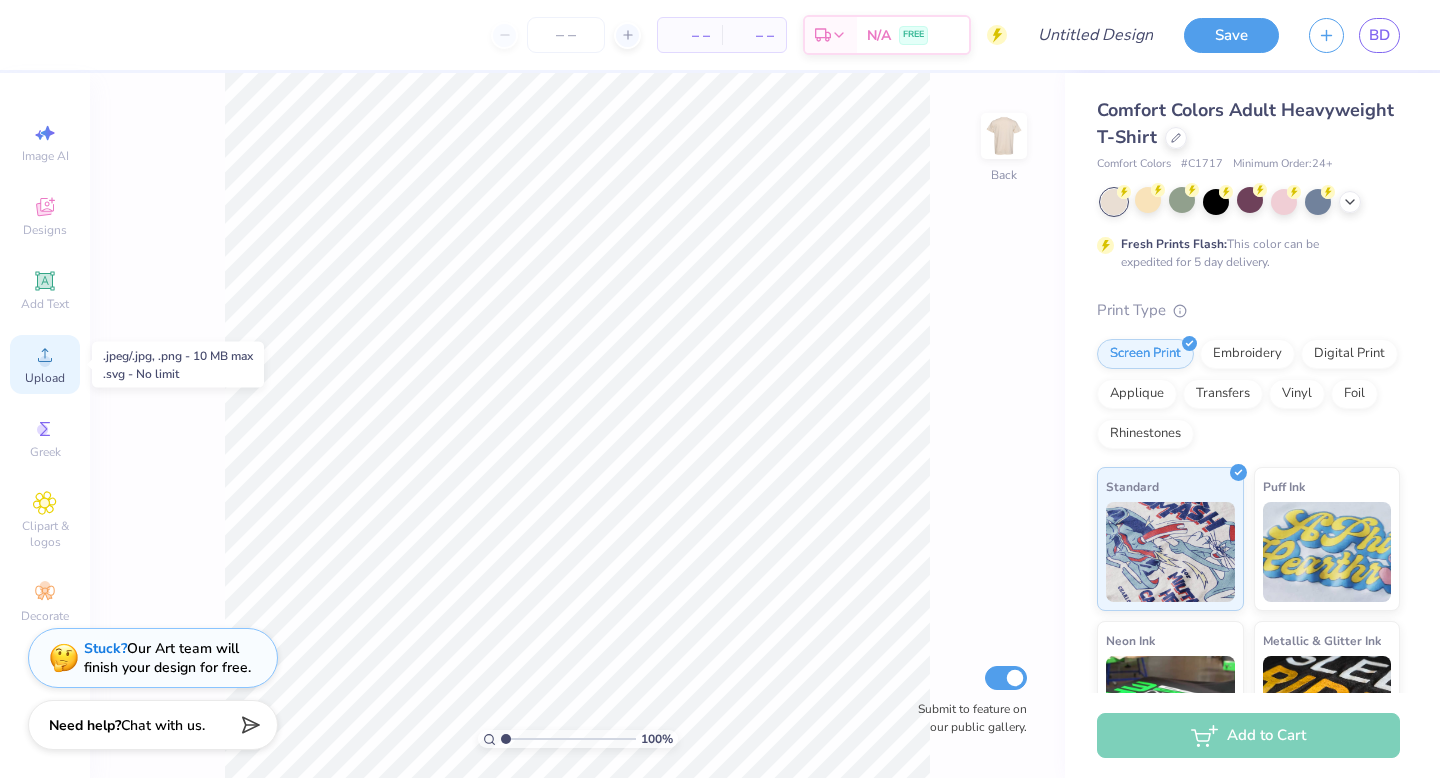 click on "Upload" at bounding box center (45, 364) 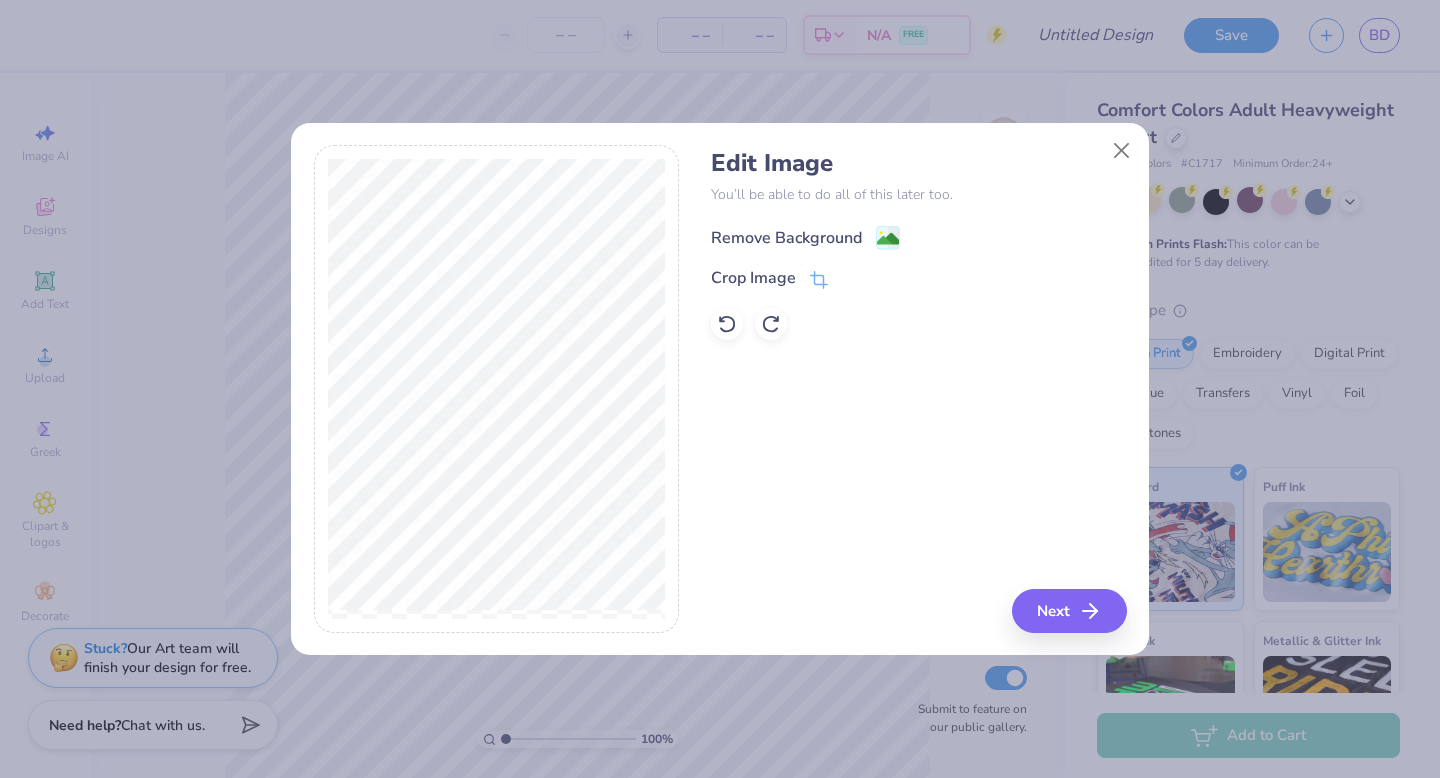 click on "Remove Background" at bounding box center [786, 238] 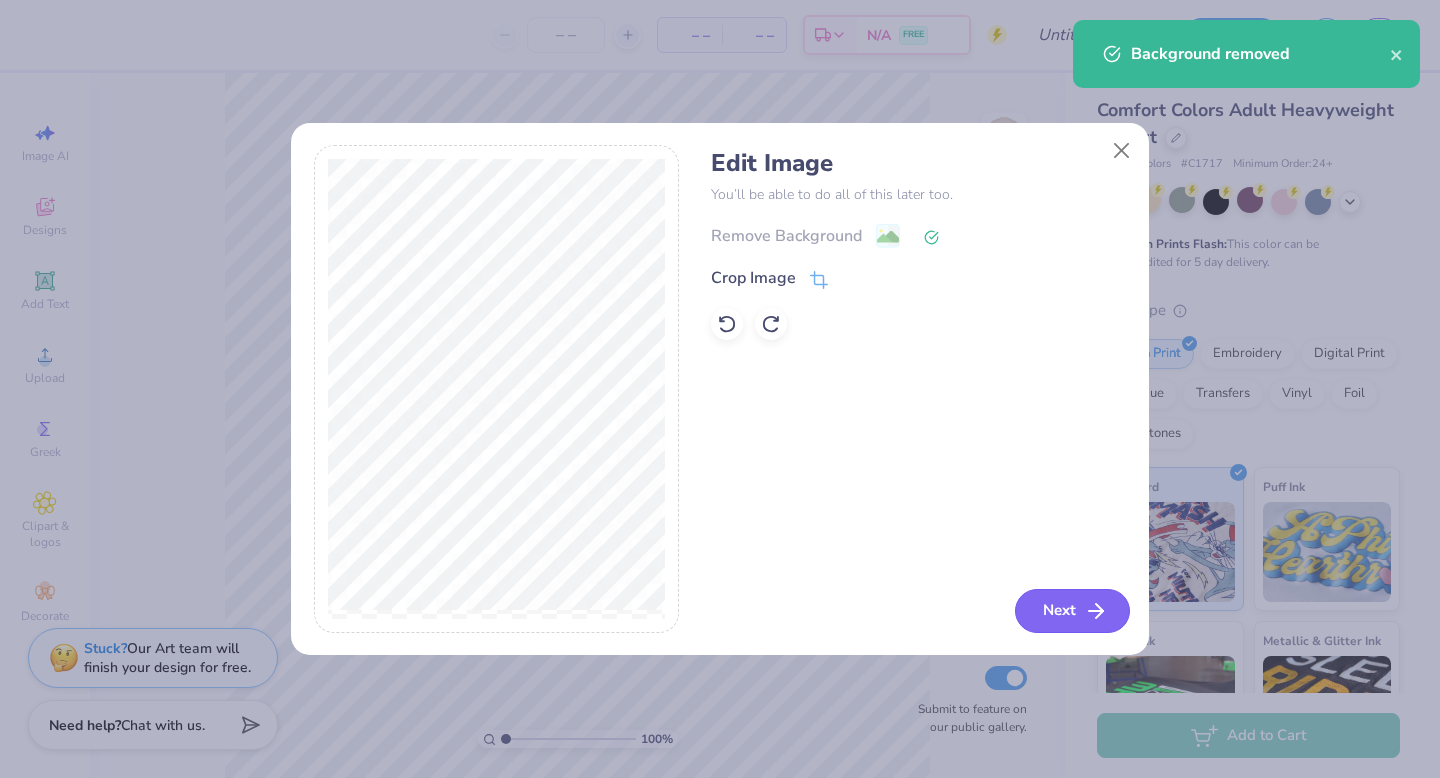 click on "Next" at bounding box center (1072, 611) 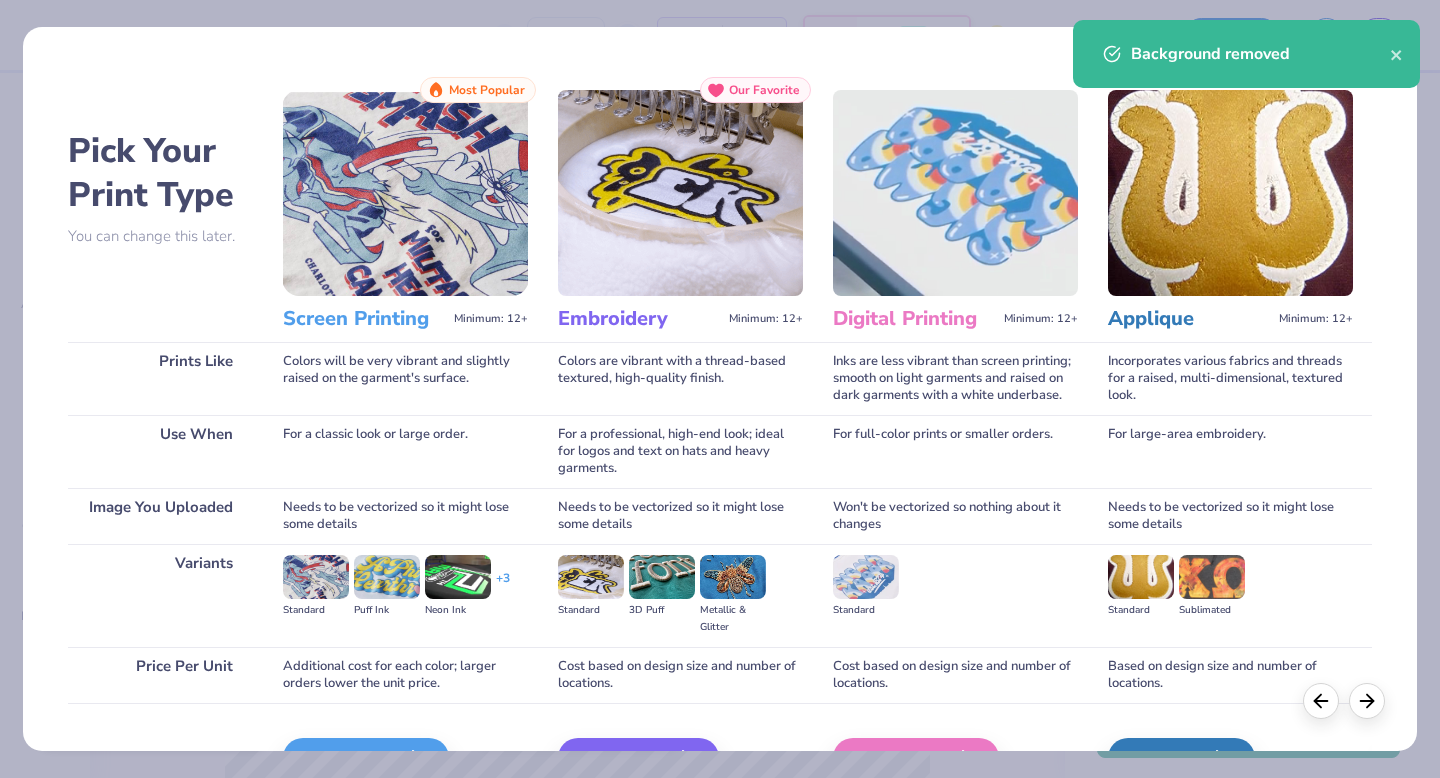 scroll, scrollTop: 119, scrollLeft: 0, axis: vertical 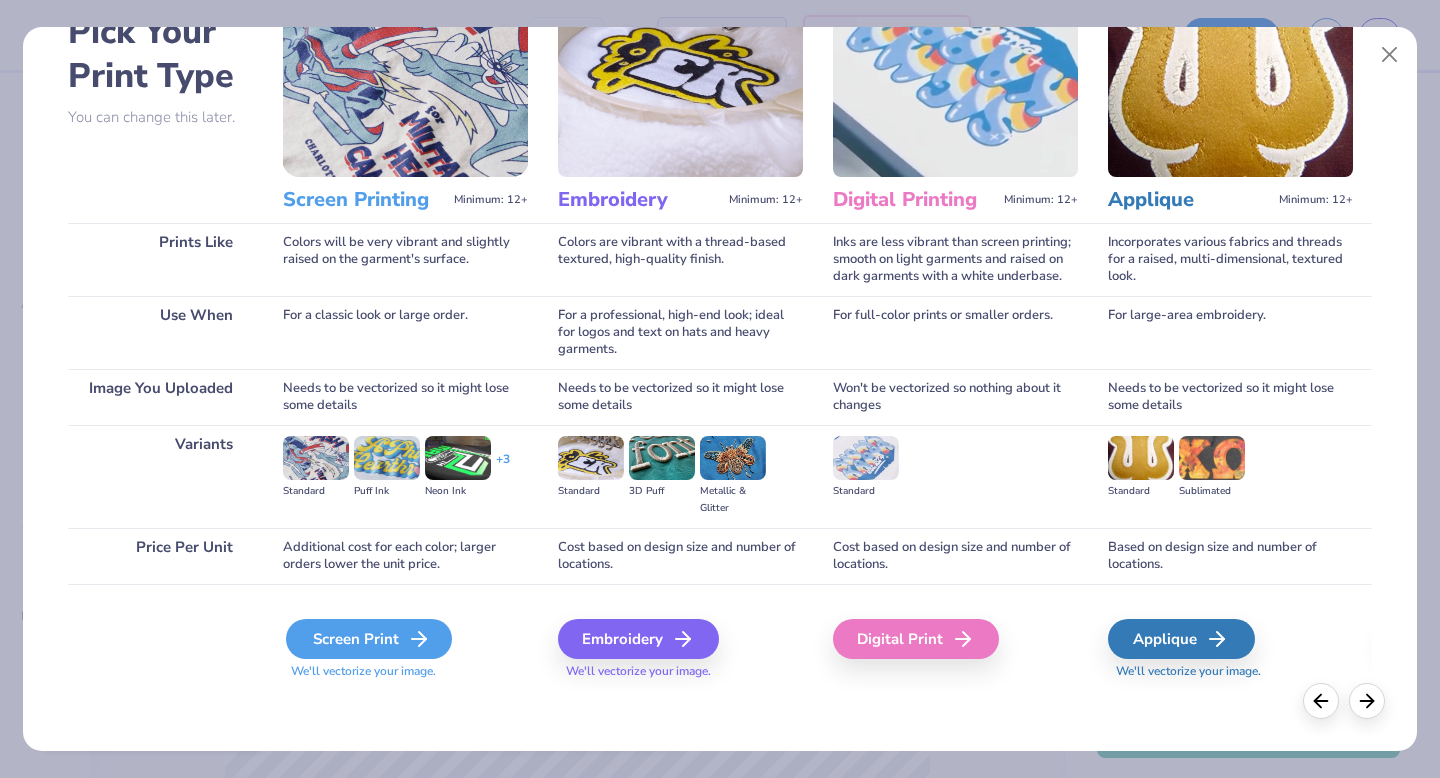 click on "Screen Print" at bounding box center (369, 639) 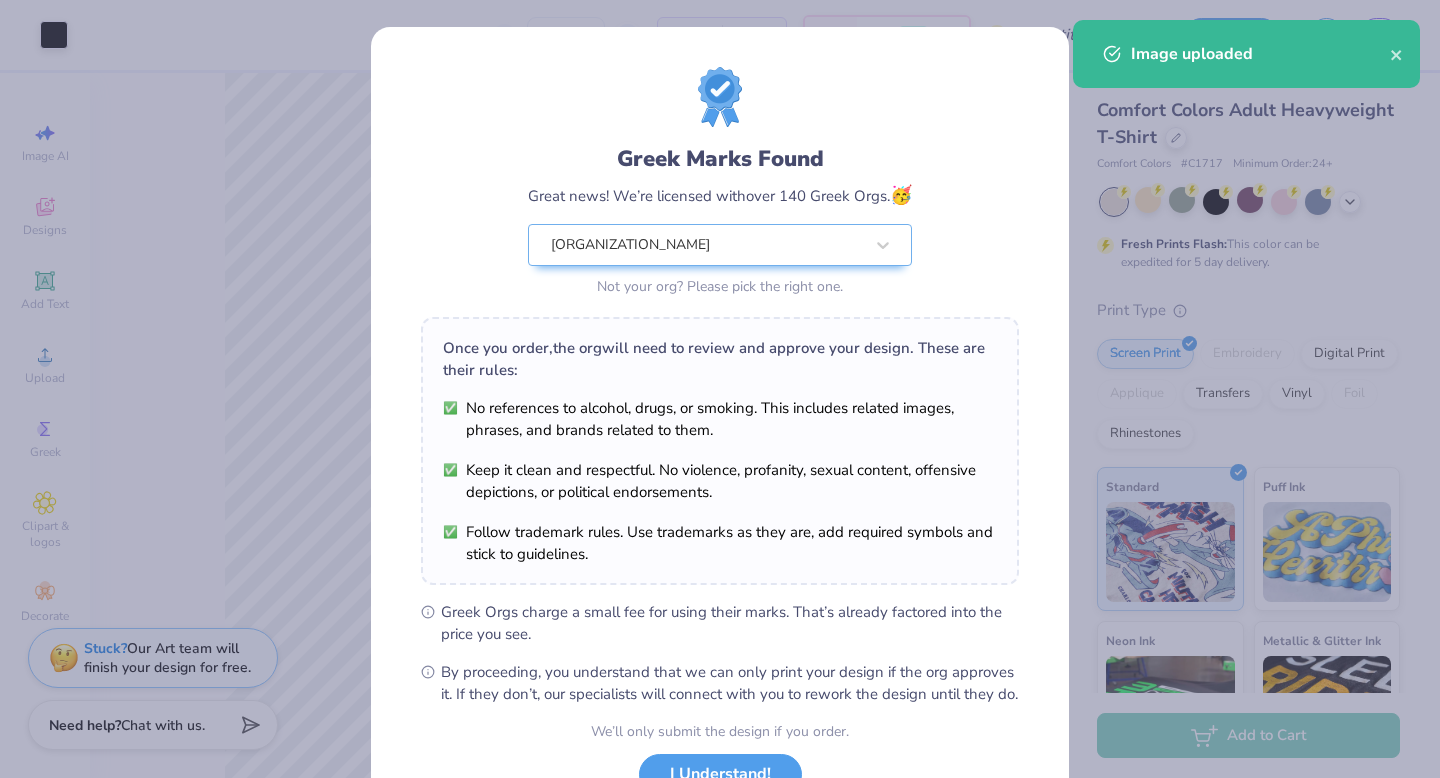 scroll, scrollTop: 158, scrollLeft: 0, axis: vertical 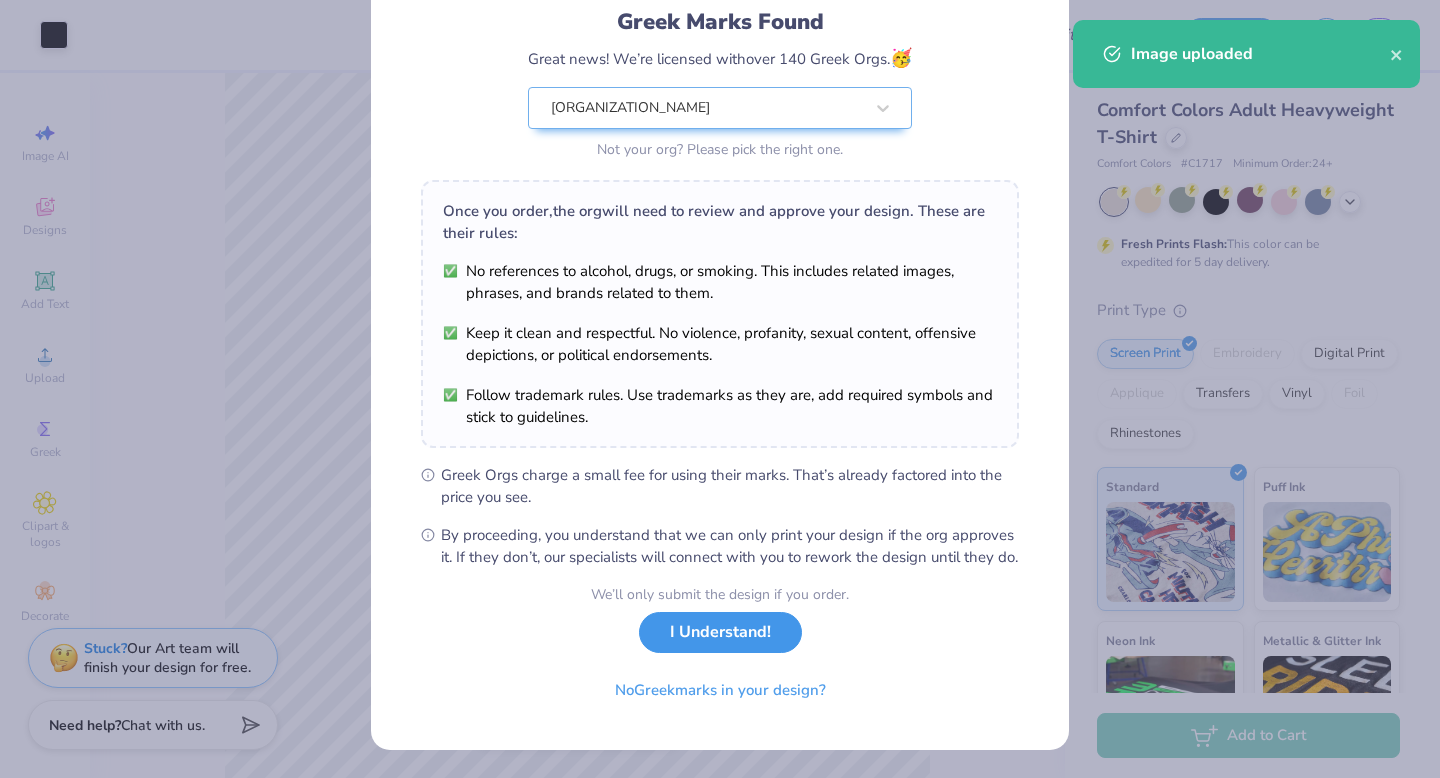 click on "I Understand!" at bounding box center (720, 632) 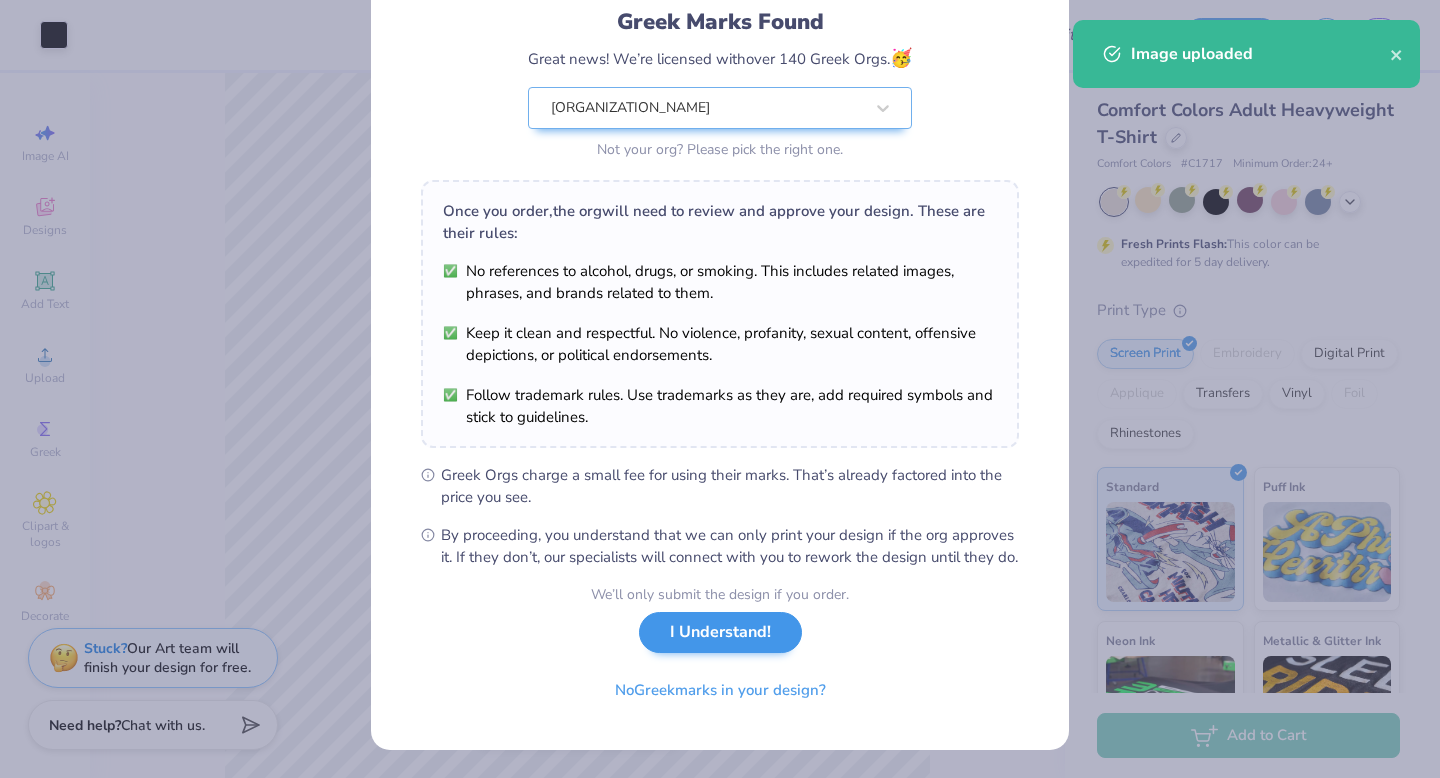 scroll, scrollTop: 0, scrollLeft: 0, axis: both 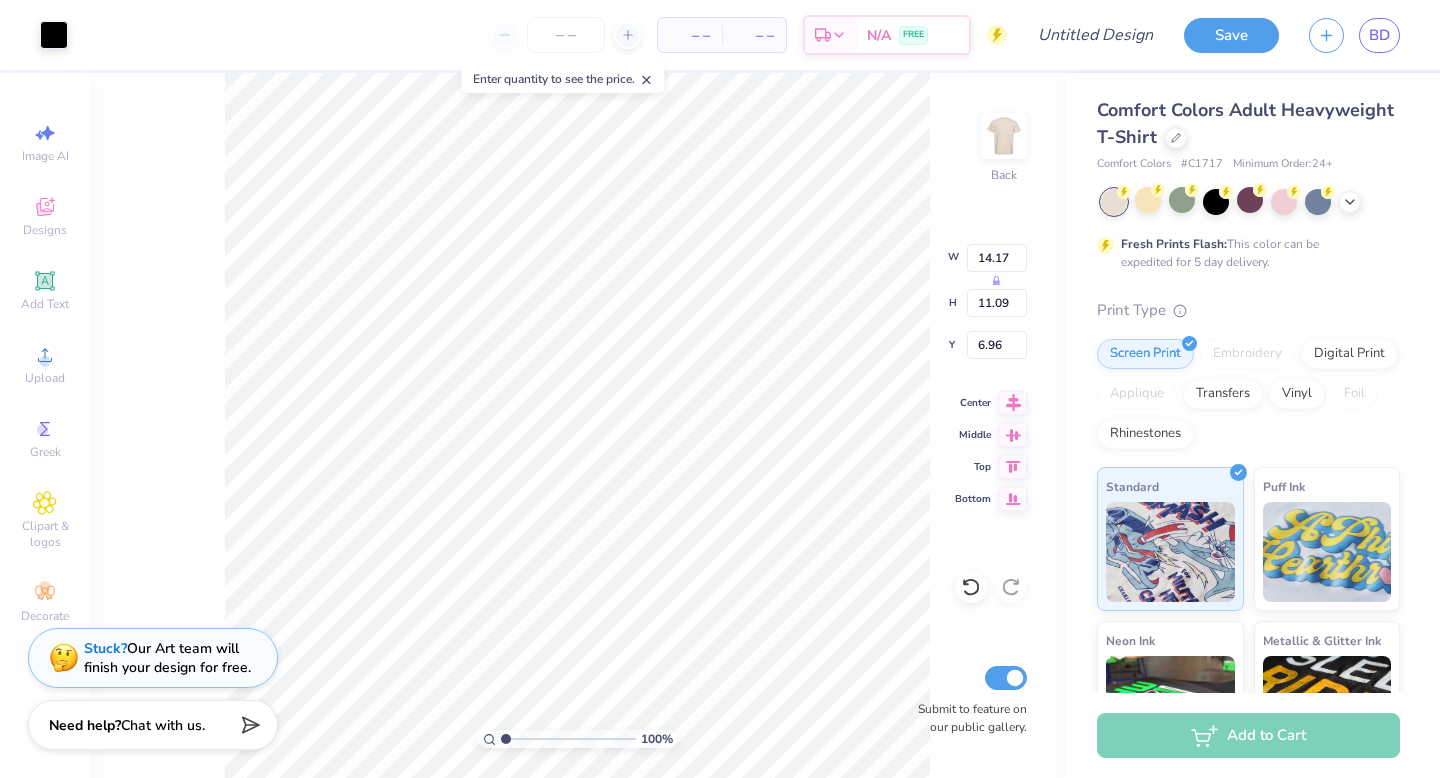 type on "2.66" 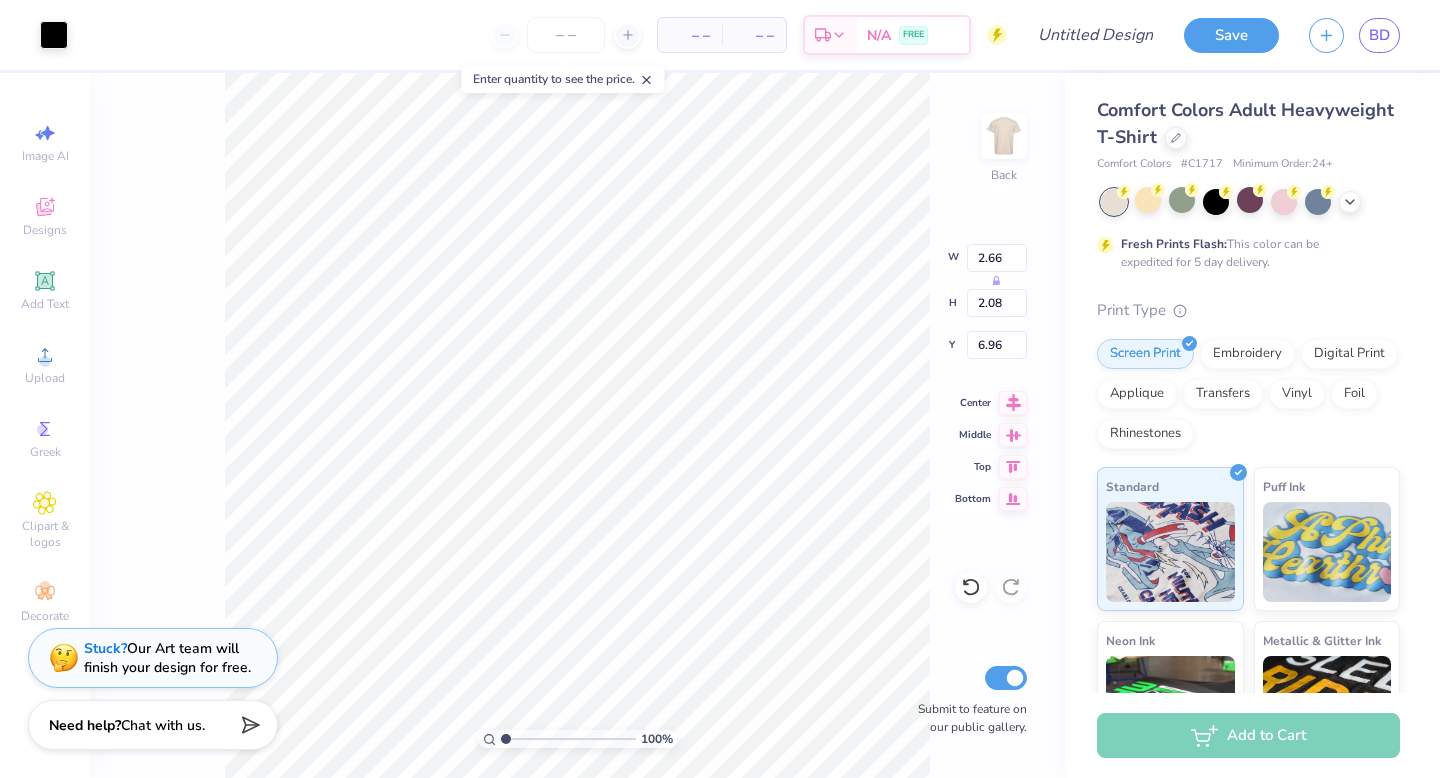 type on "3.00" 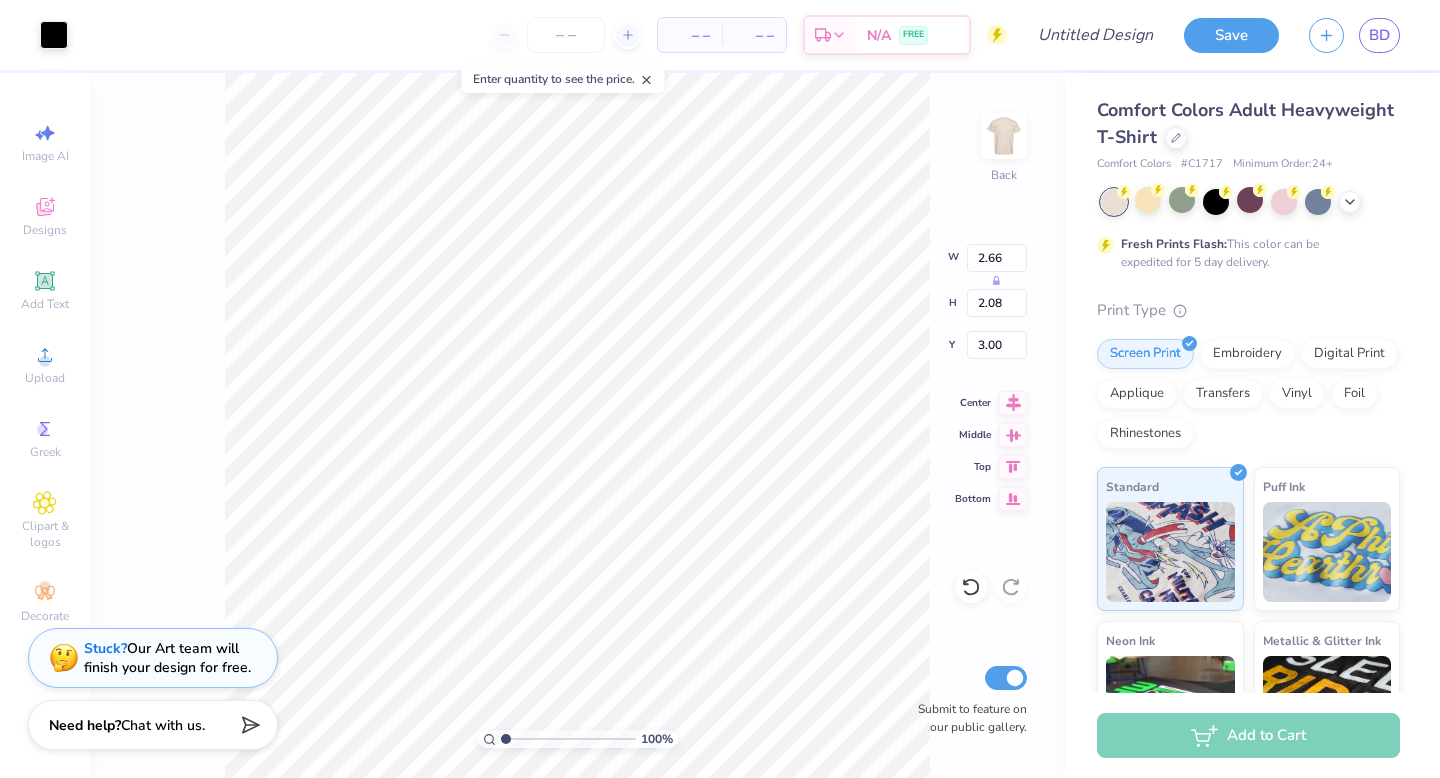 type on "3.17" 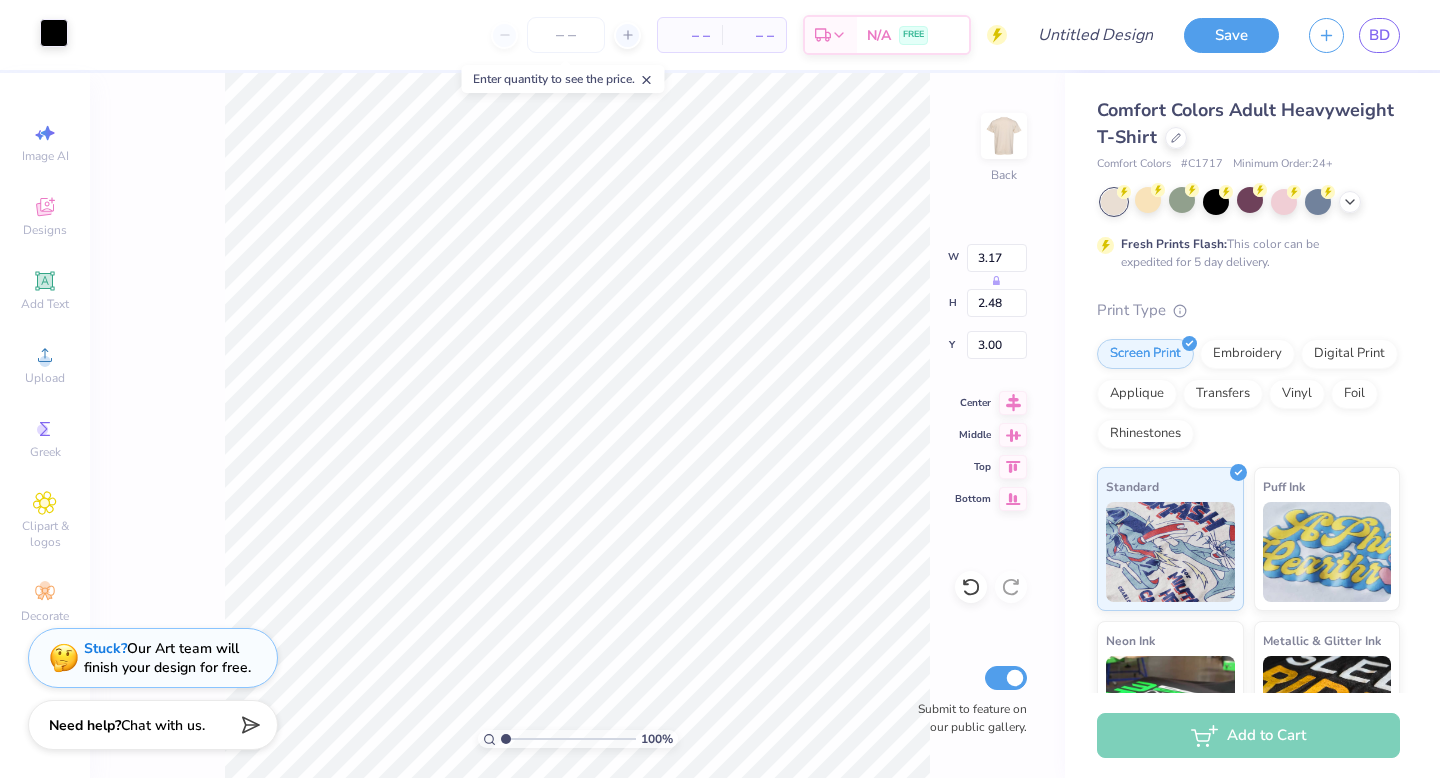 click at bounding box center [54, 33] 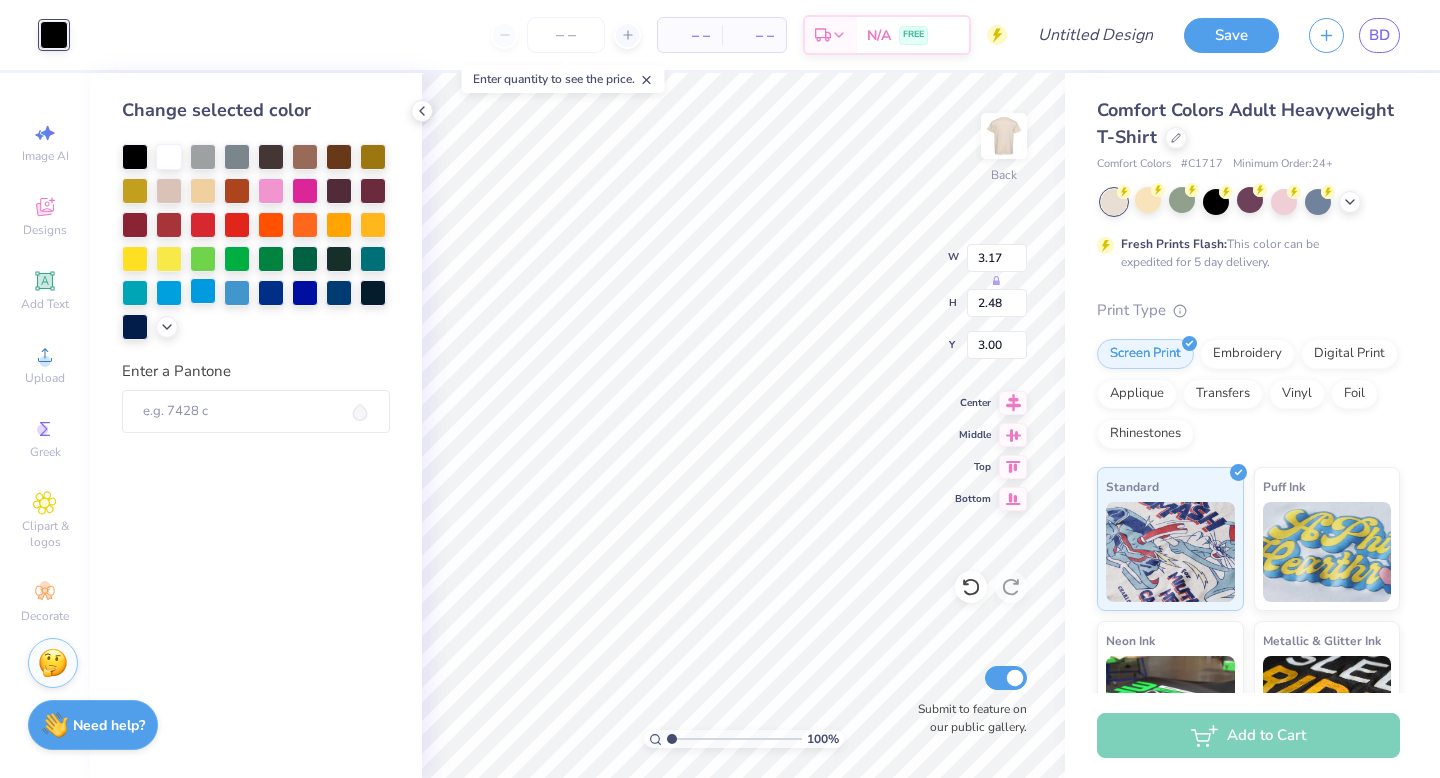 click at bounding box center (203, 291) 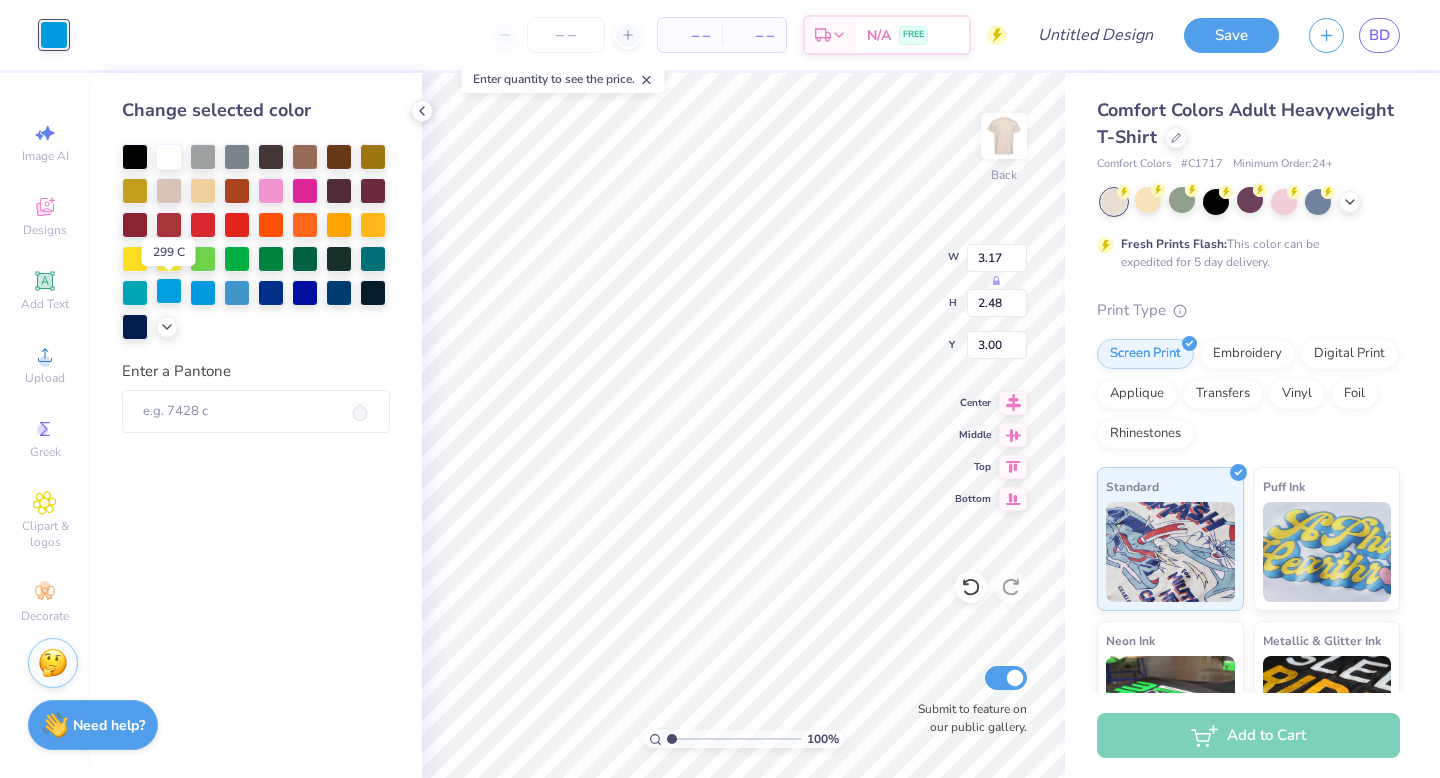 click at bounding box center (169, 291) 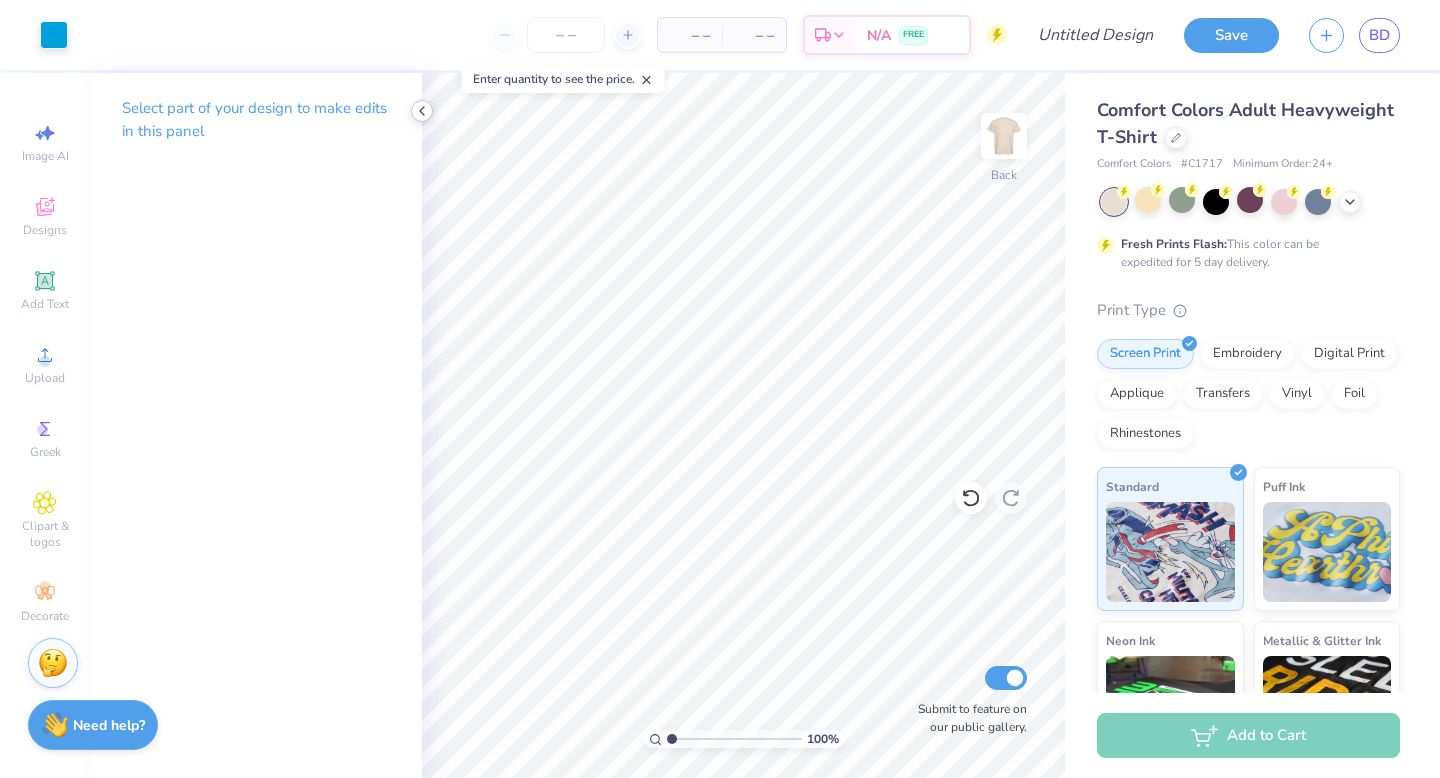 click 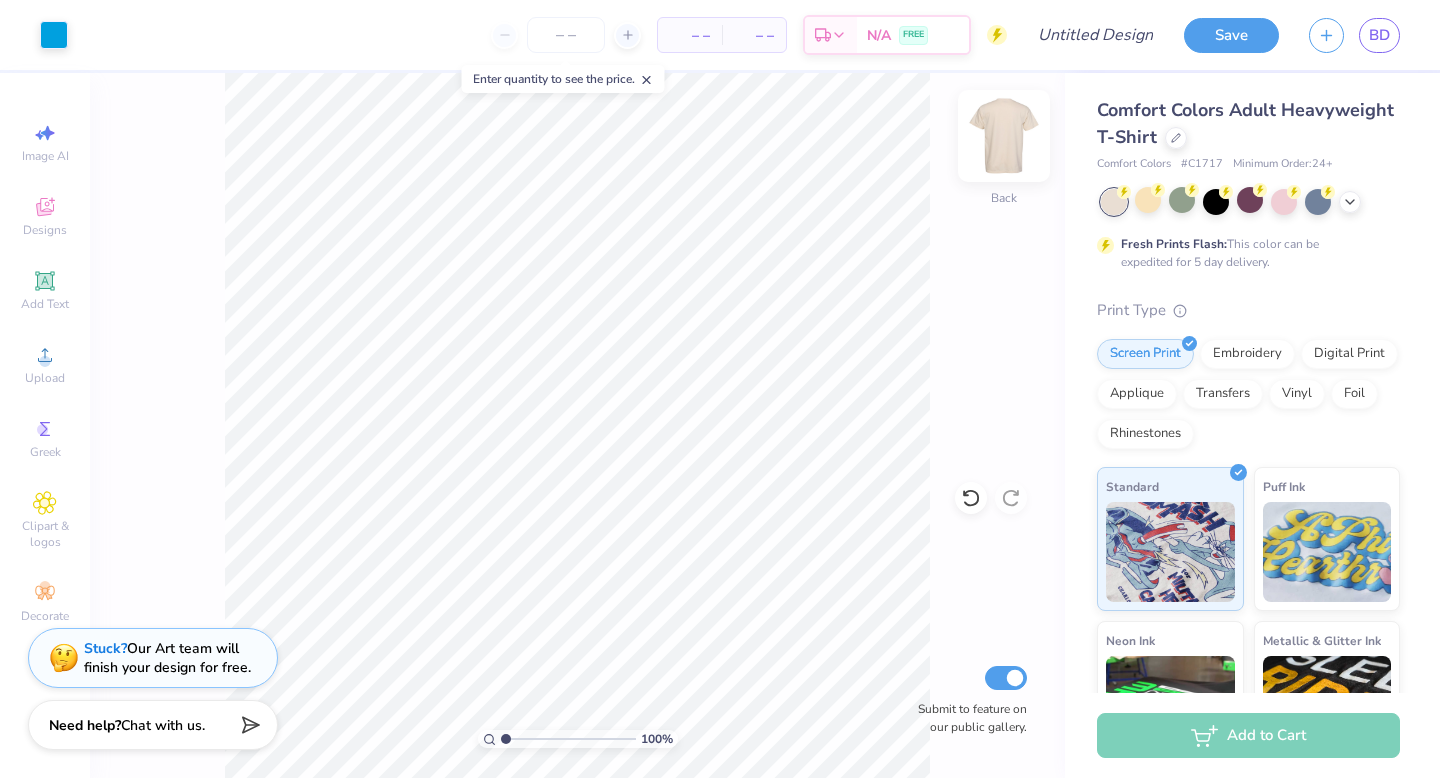 click at bounding box center [1004, 136] 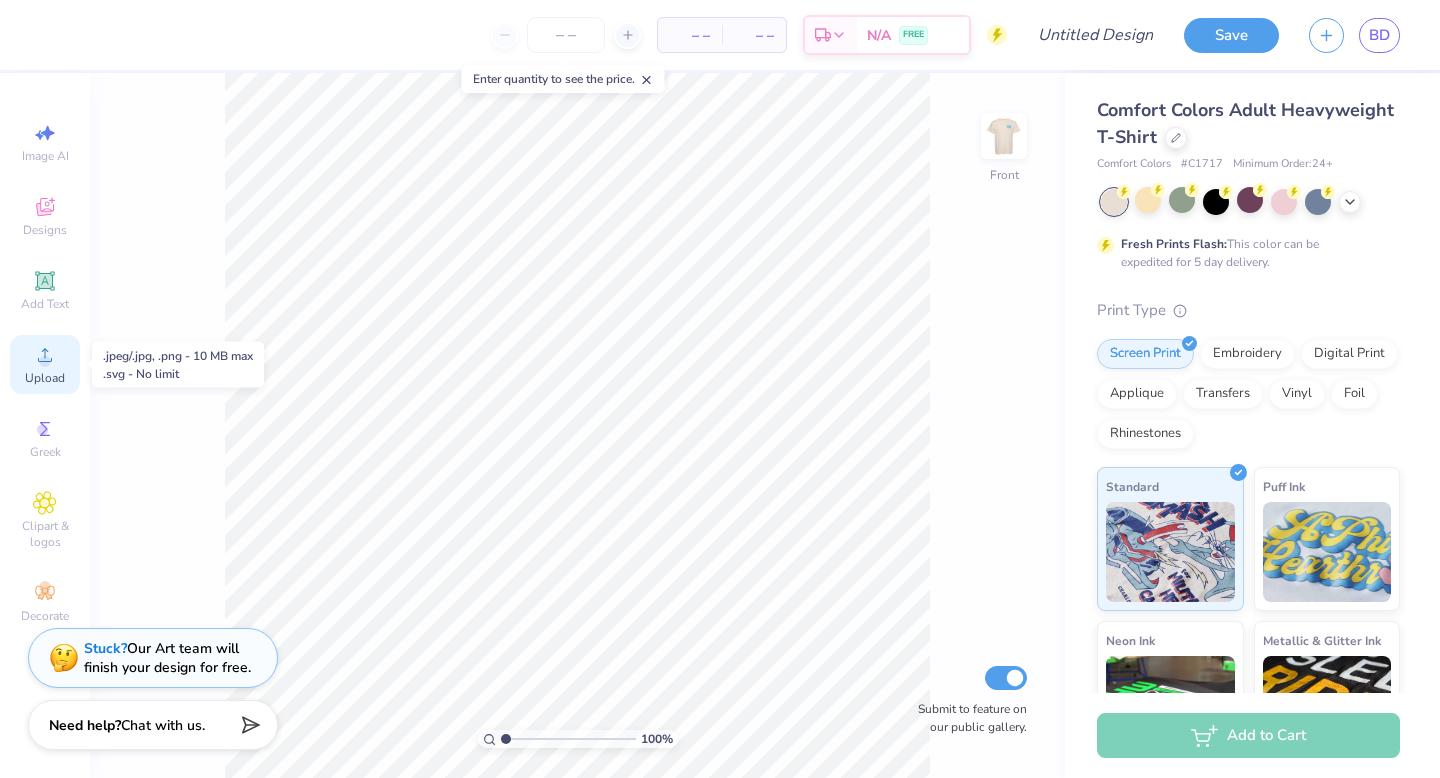 click 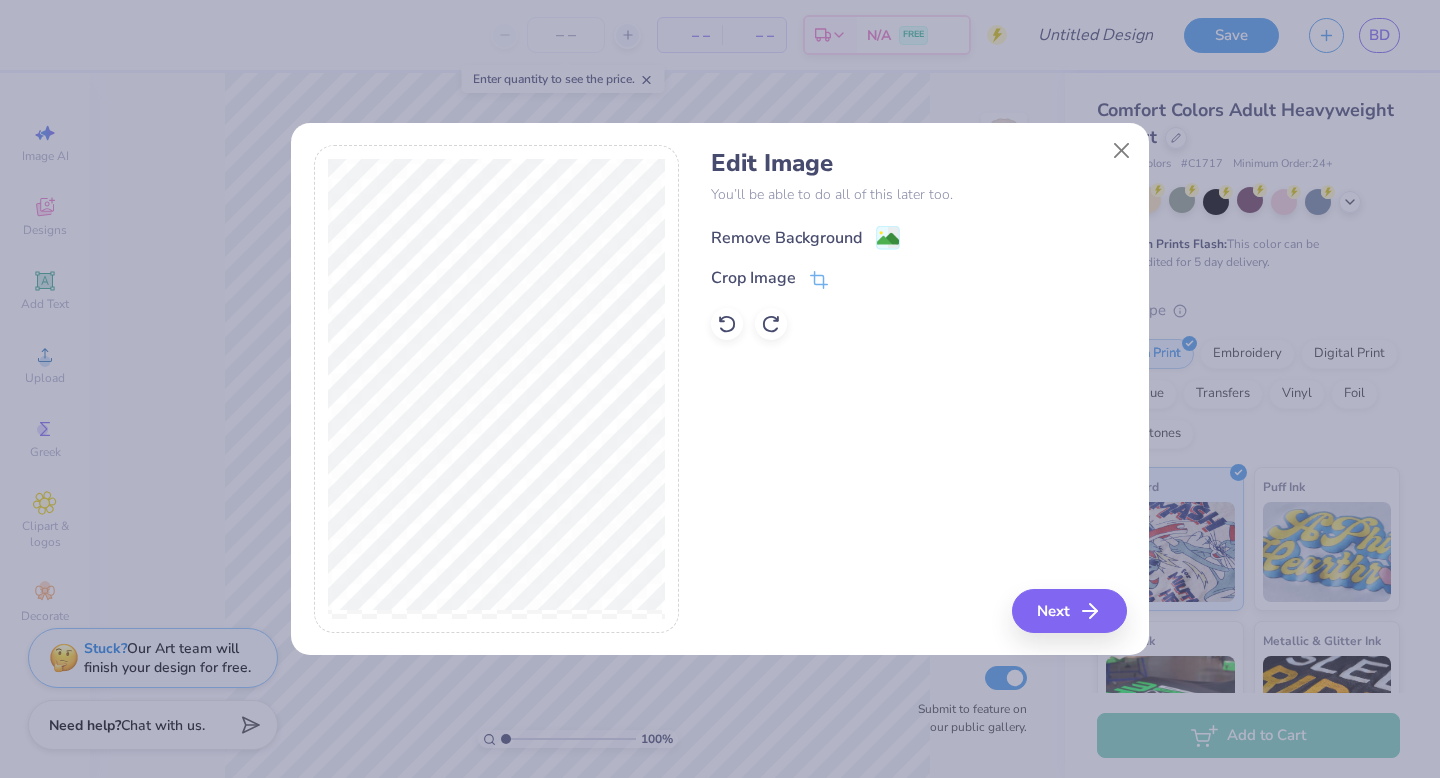 click on "Remove Background" at bounding box center (786, 238) 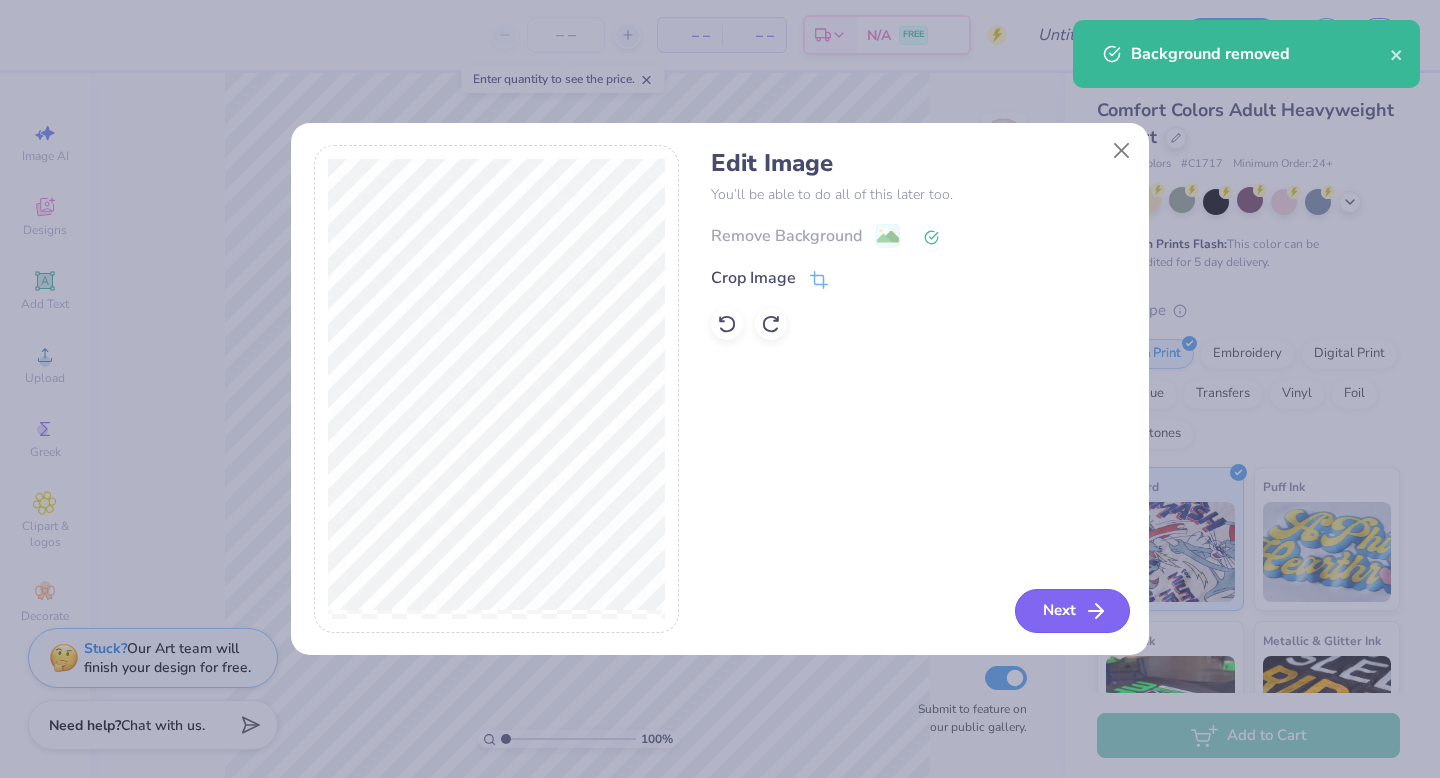 click on "Next" at bounding box center [1072, 611] 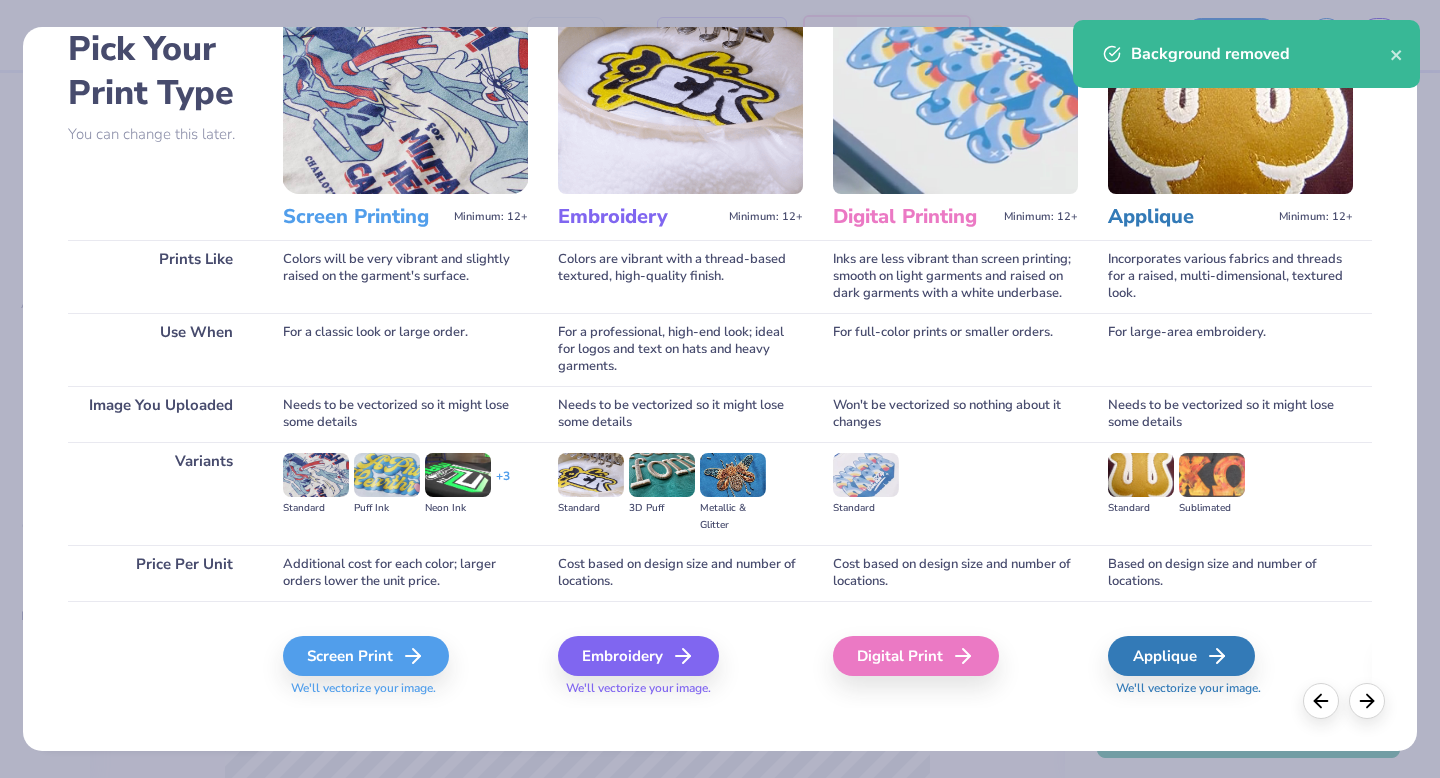 scroll, scrollTop: 119, scrollLeft: 0, axis: vertical 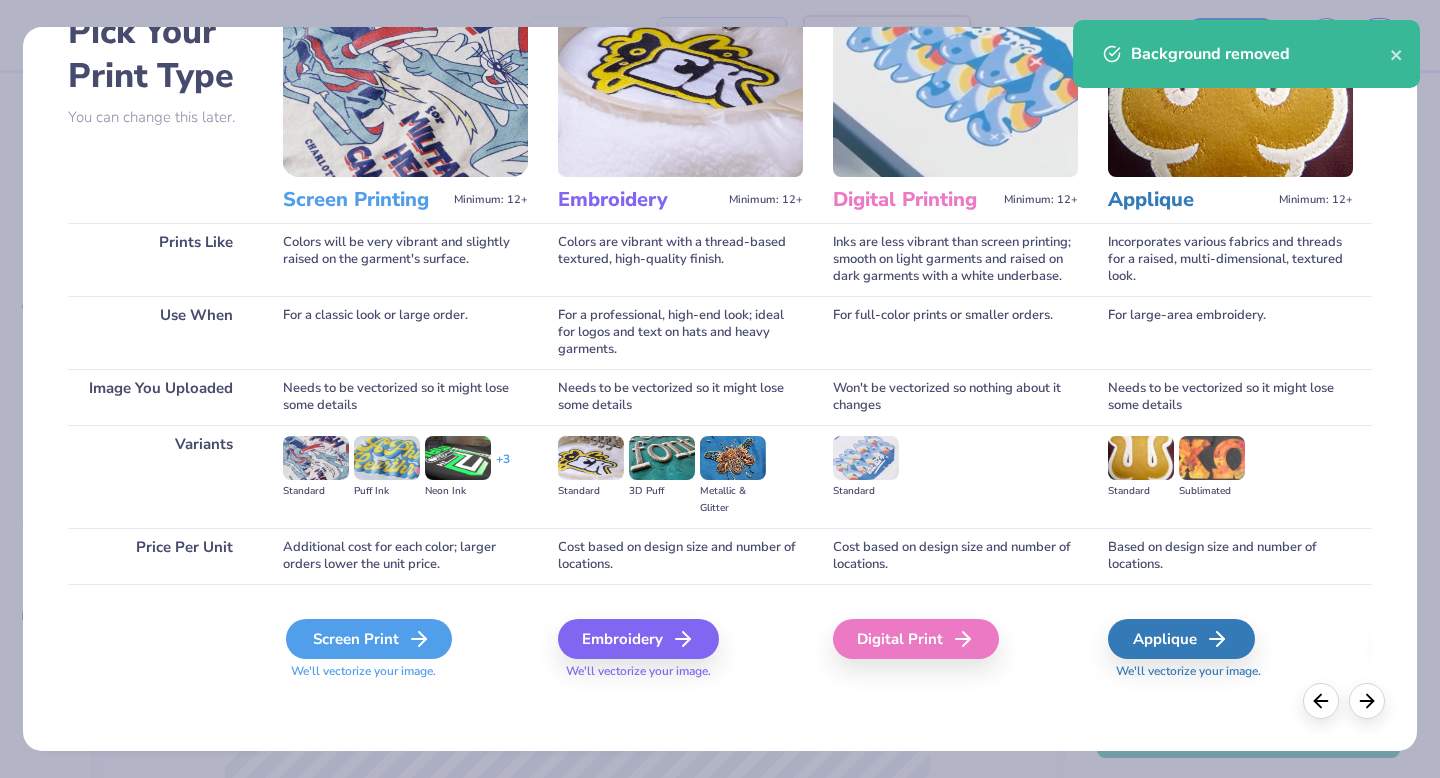 click on "Screen Print" at bounding box center [369, 639] 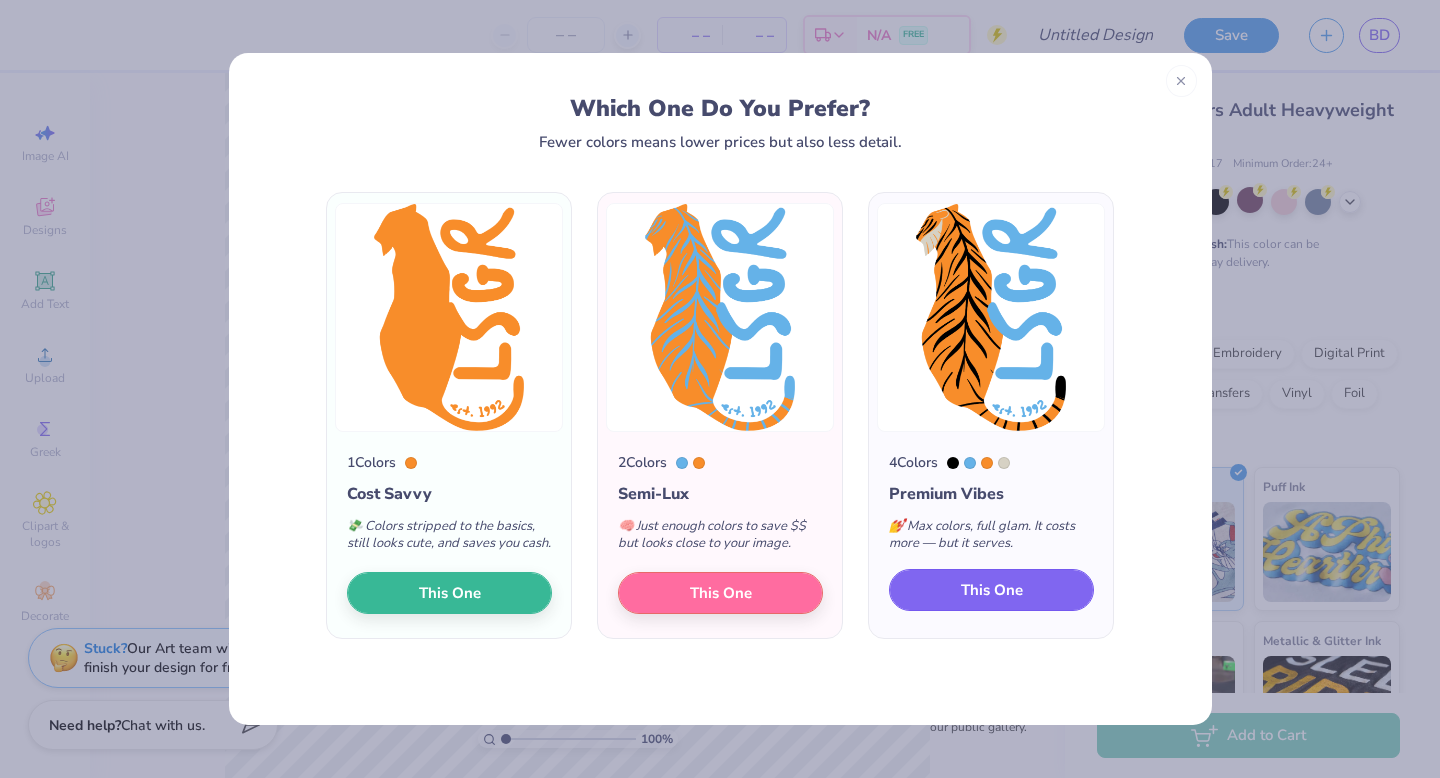 click on "This One" at bounding box center (991, 590) 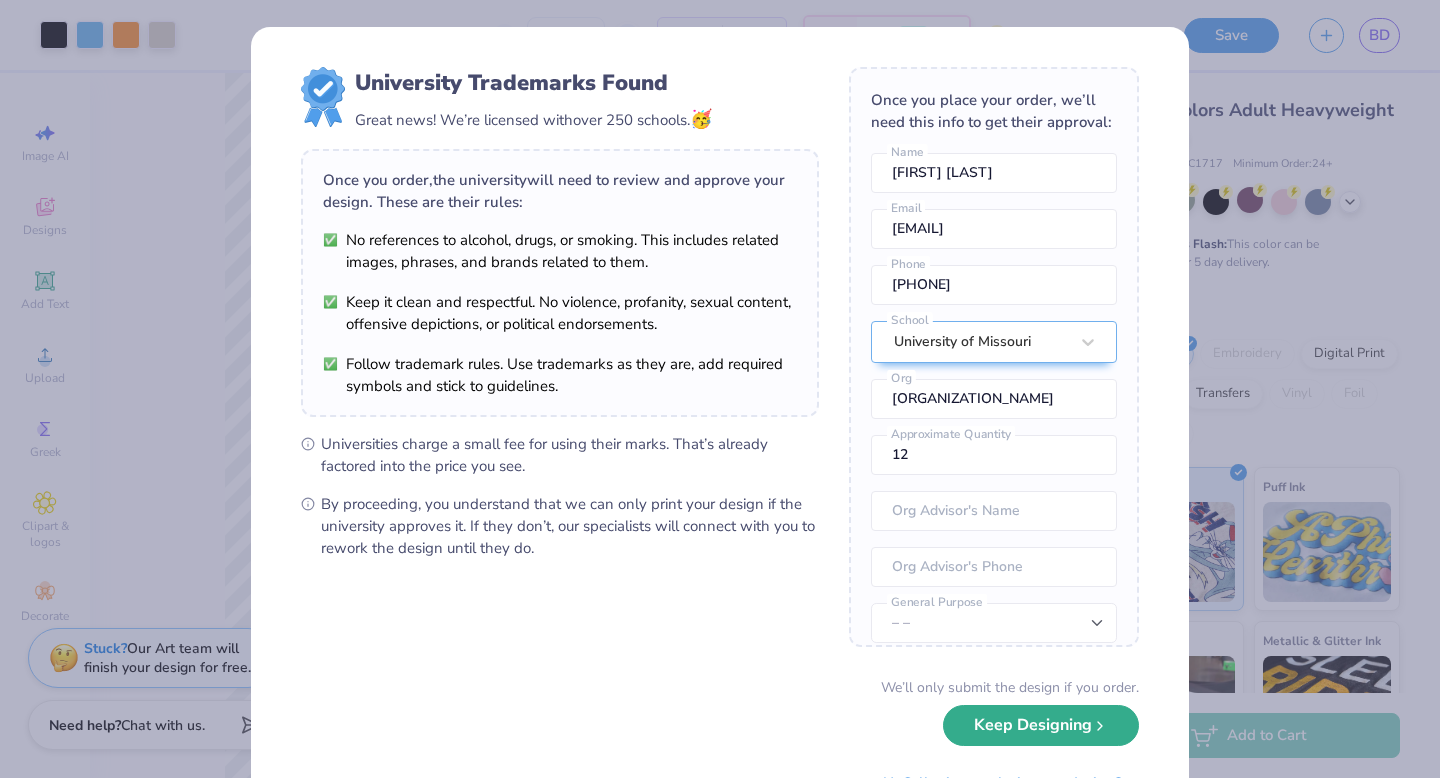 click on "Keep Designing" at bounding box center [1041, 725] 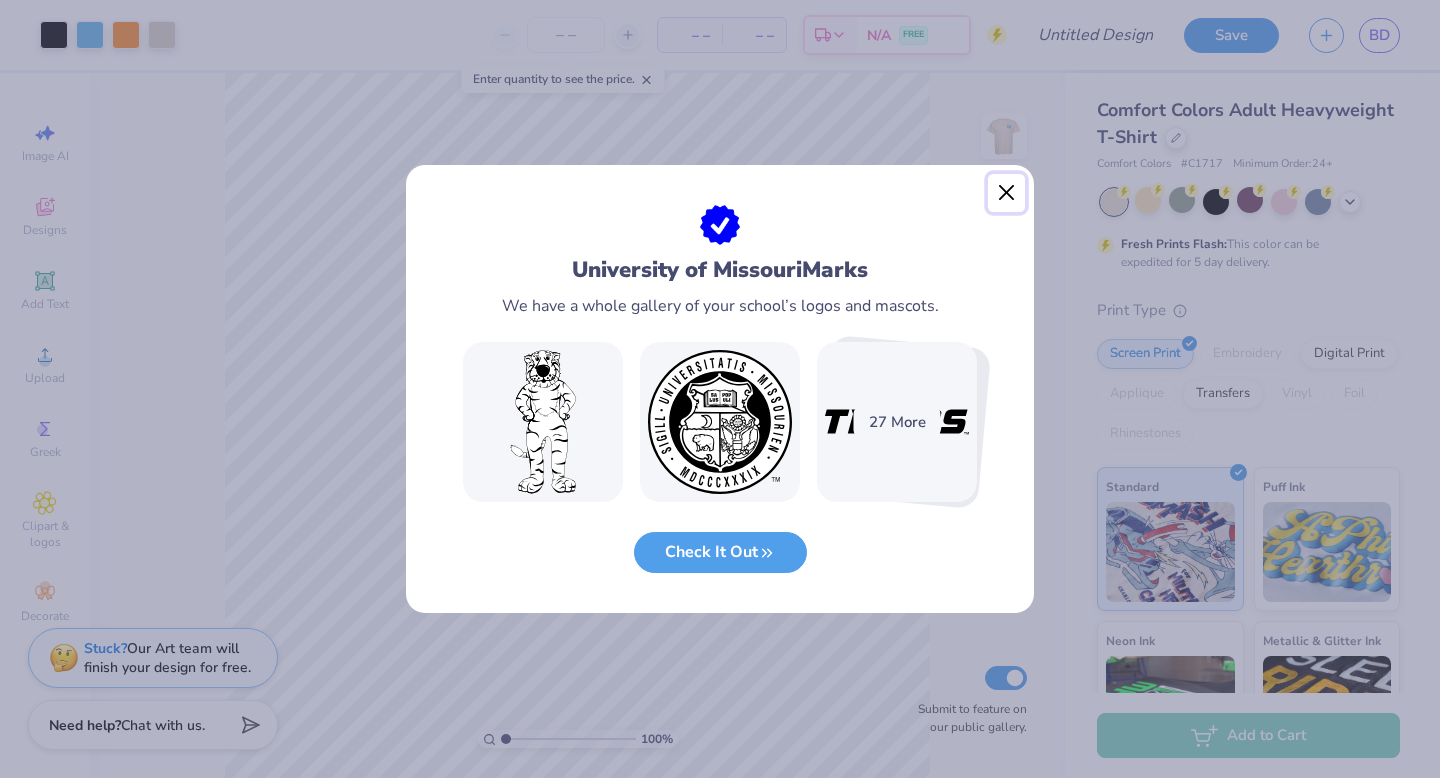 click at bounding box center [1007, 193] 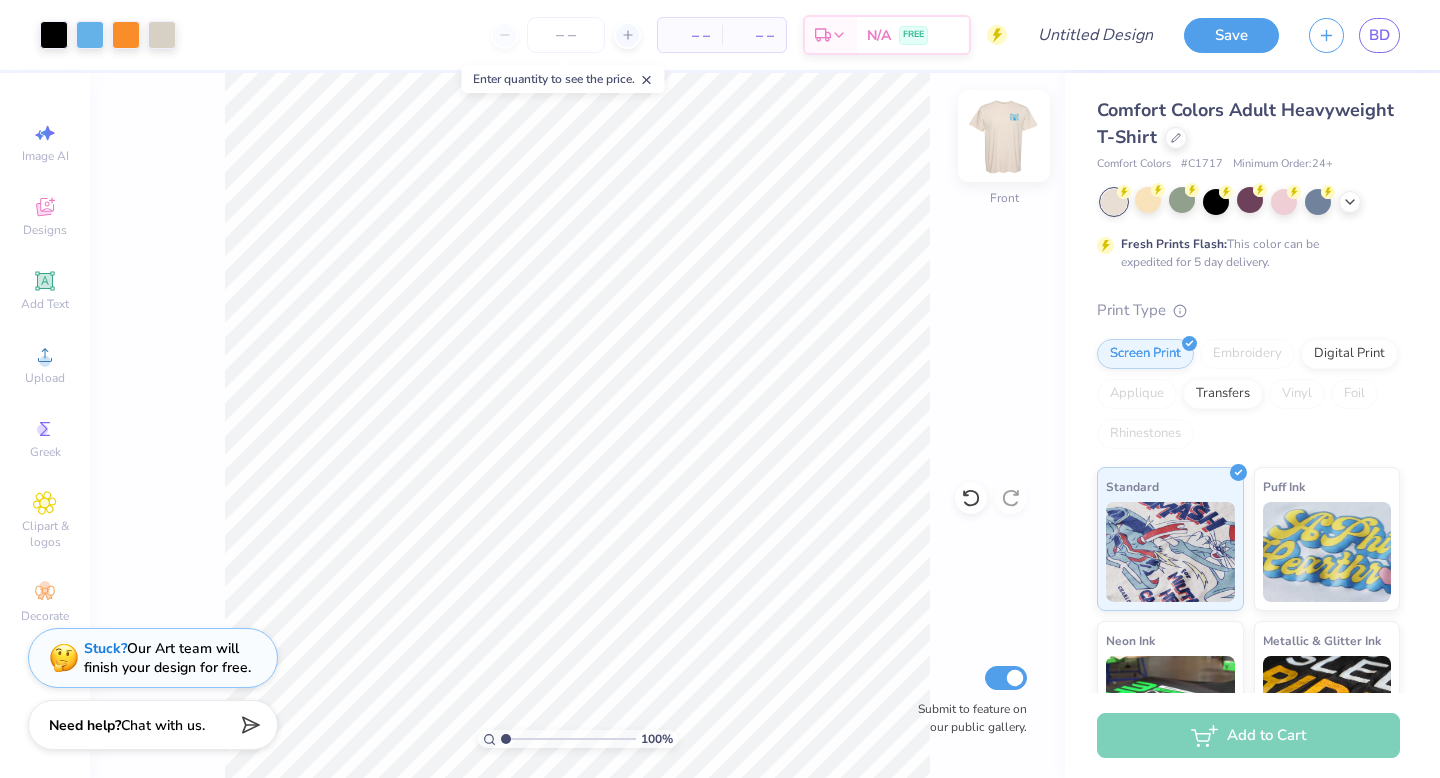 click at bounding box center (1004, 136) 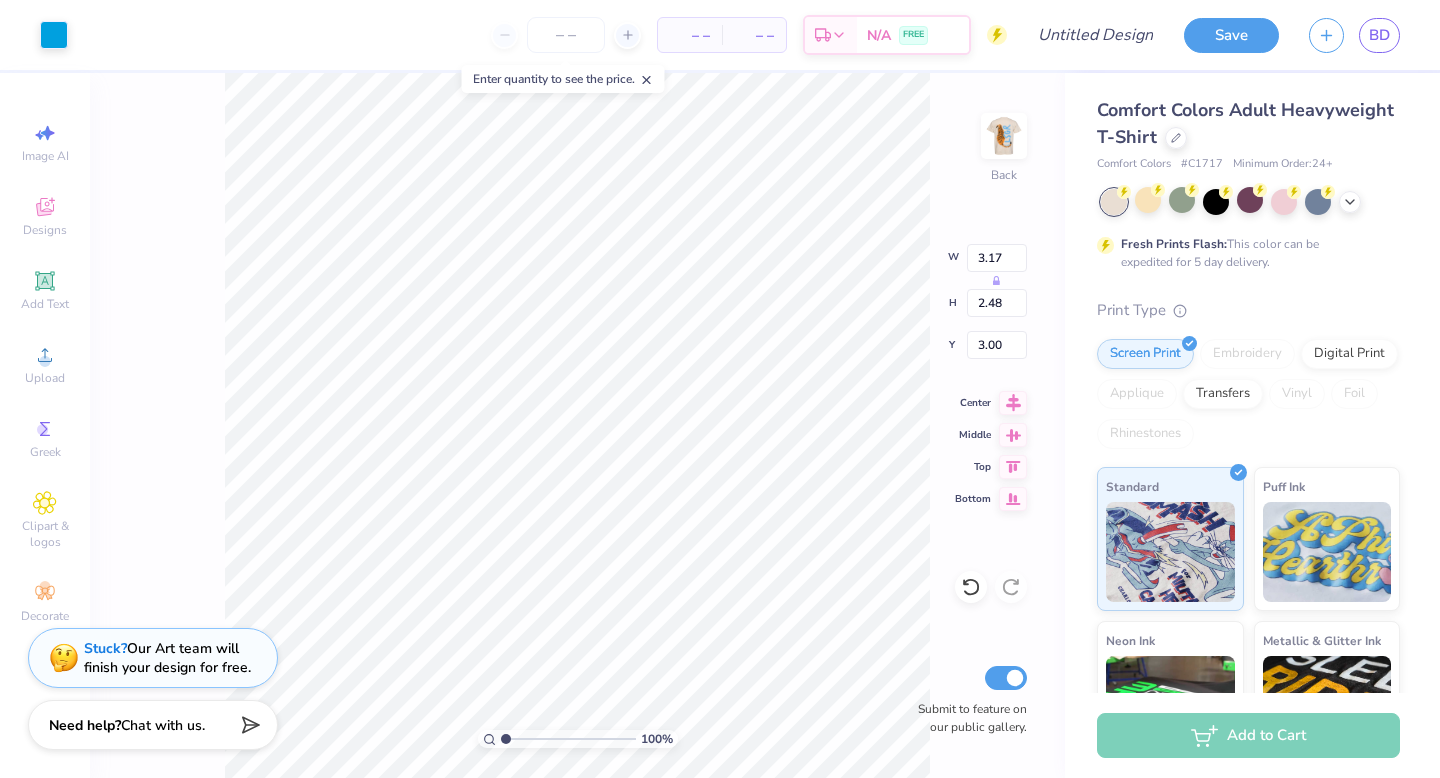 type on "2.22" 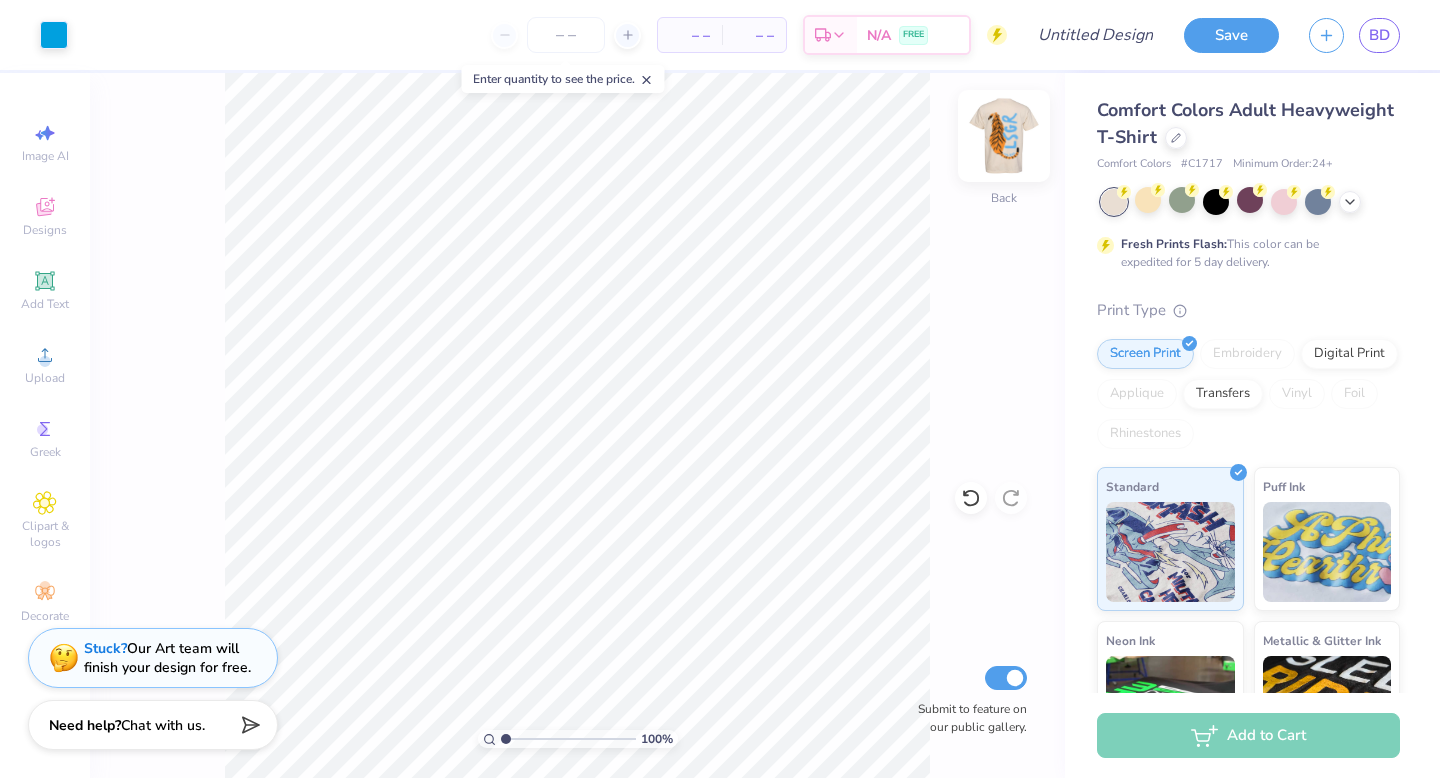 click at bounding box center (1004, 136) 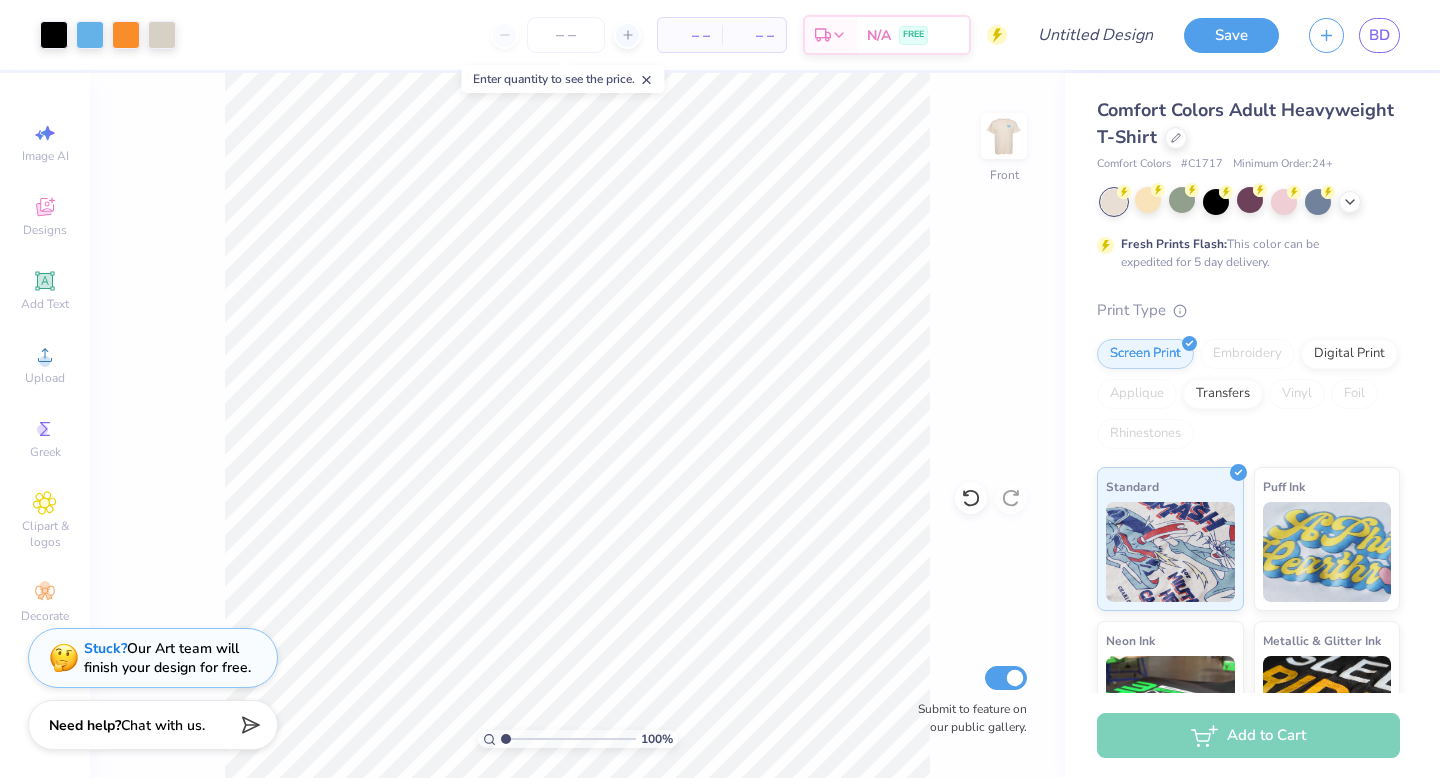 click at bounding box center (1004, 136) 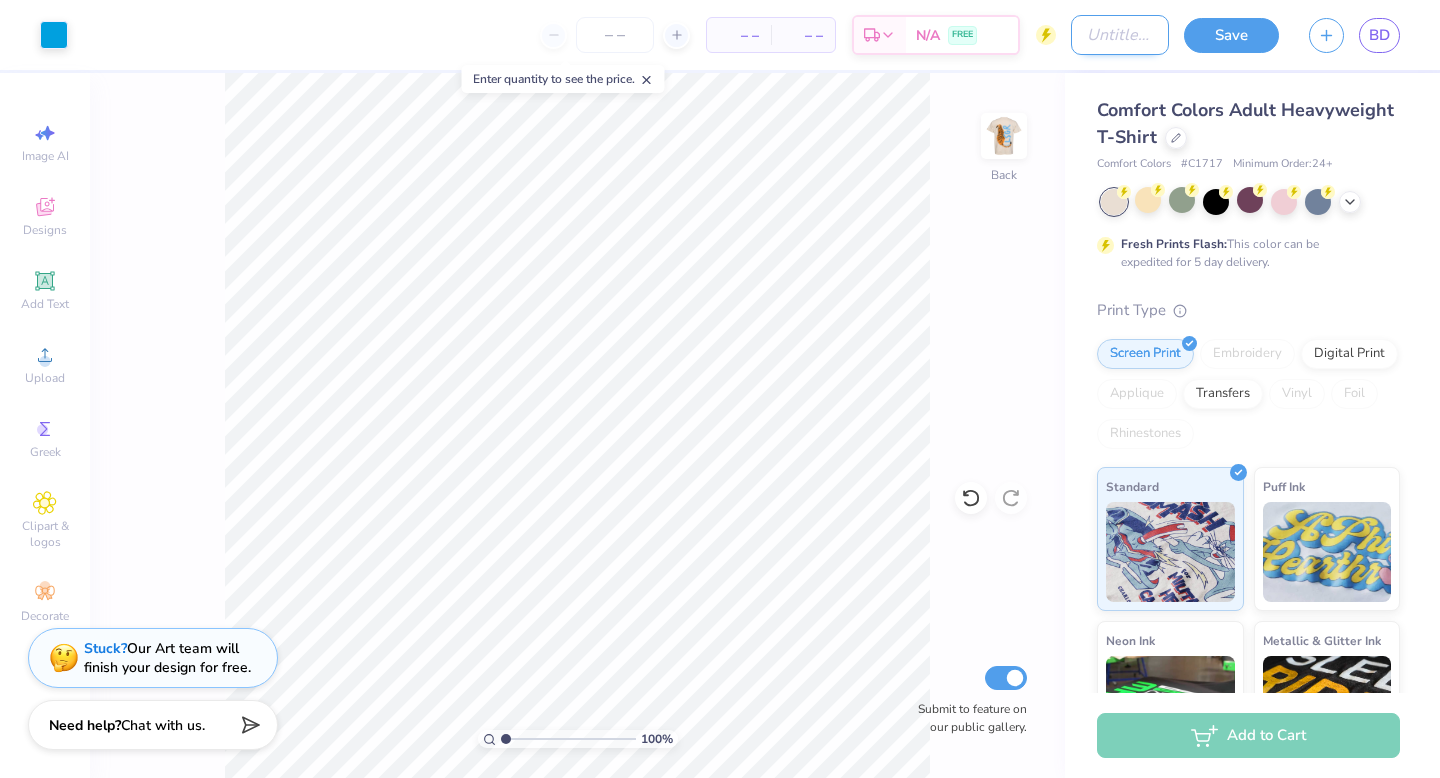click on "Design Title" at bounding box center (1120, 35) 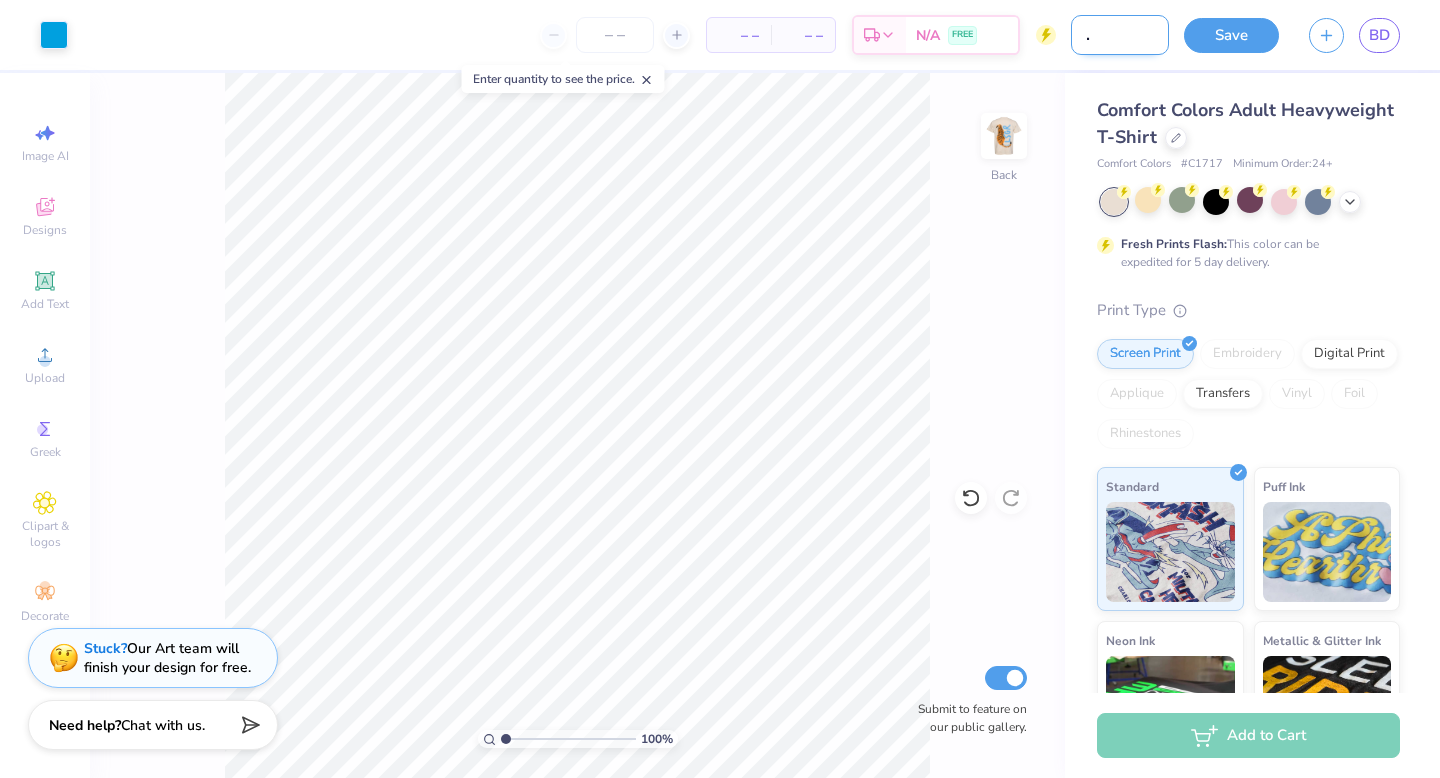 scroll, scrollTop: 0, scrollLeft: 76, axis: horizontal 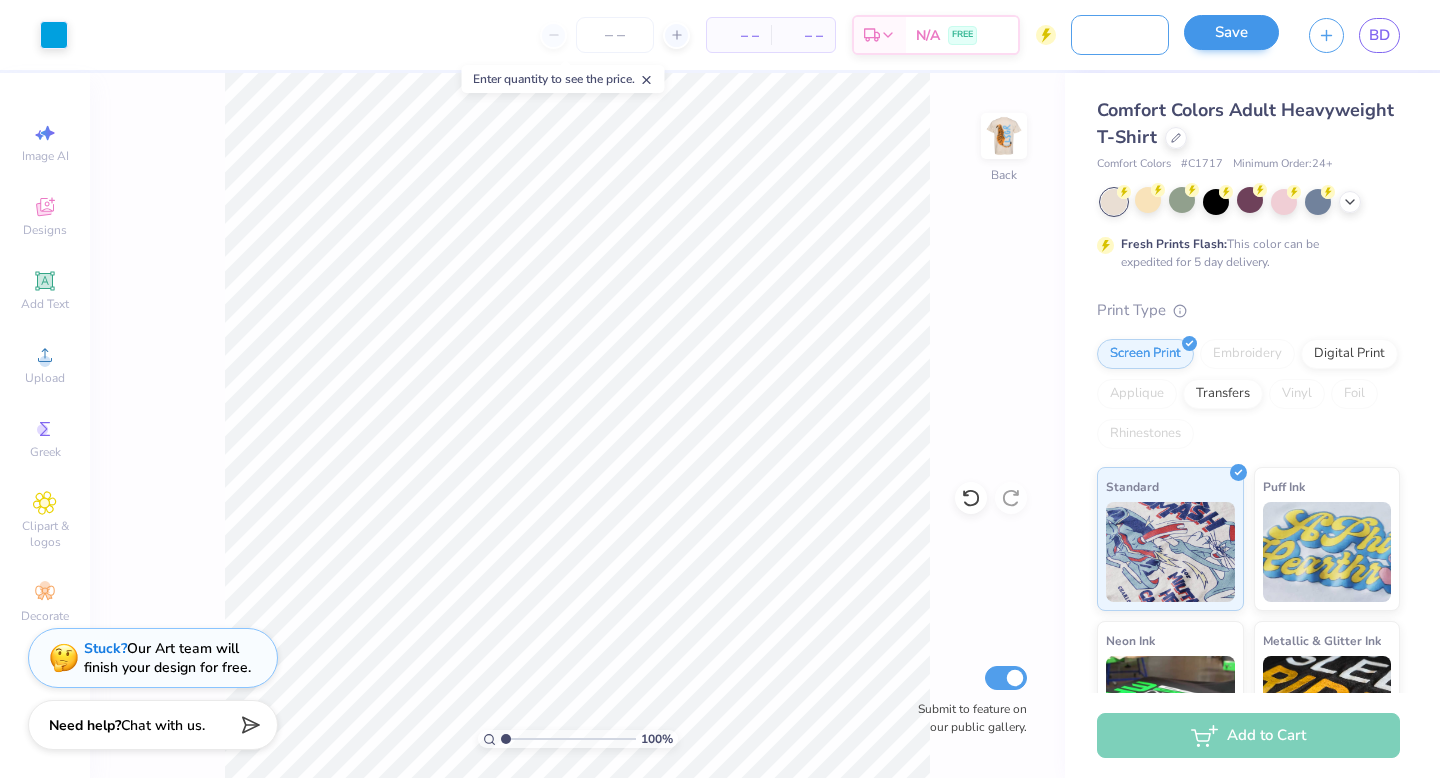 type on "[COLOR]/[COLOR]: [BRAND_NAME] [USERNAME]" 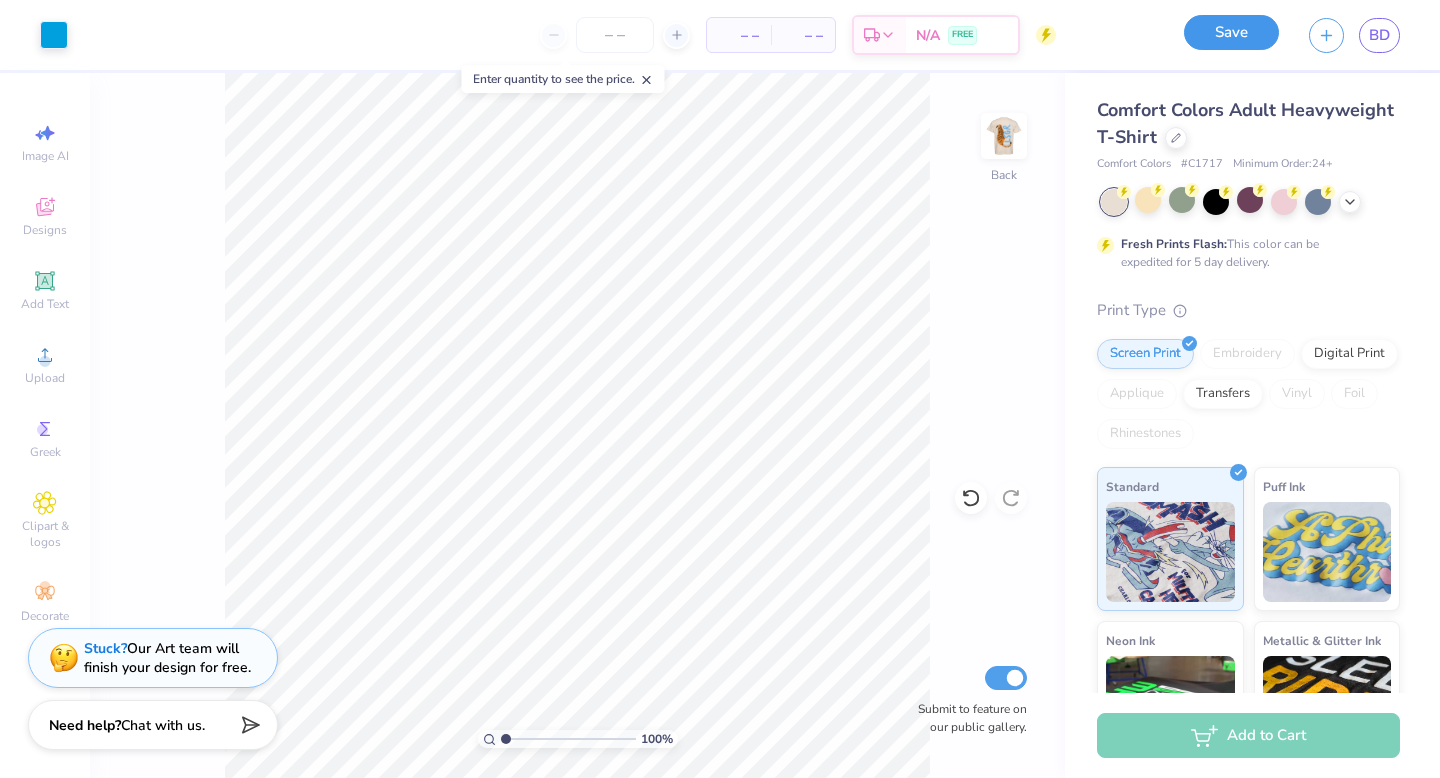 click on "Save" at bounding box center (1231, 32) 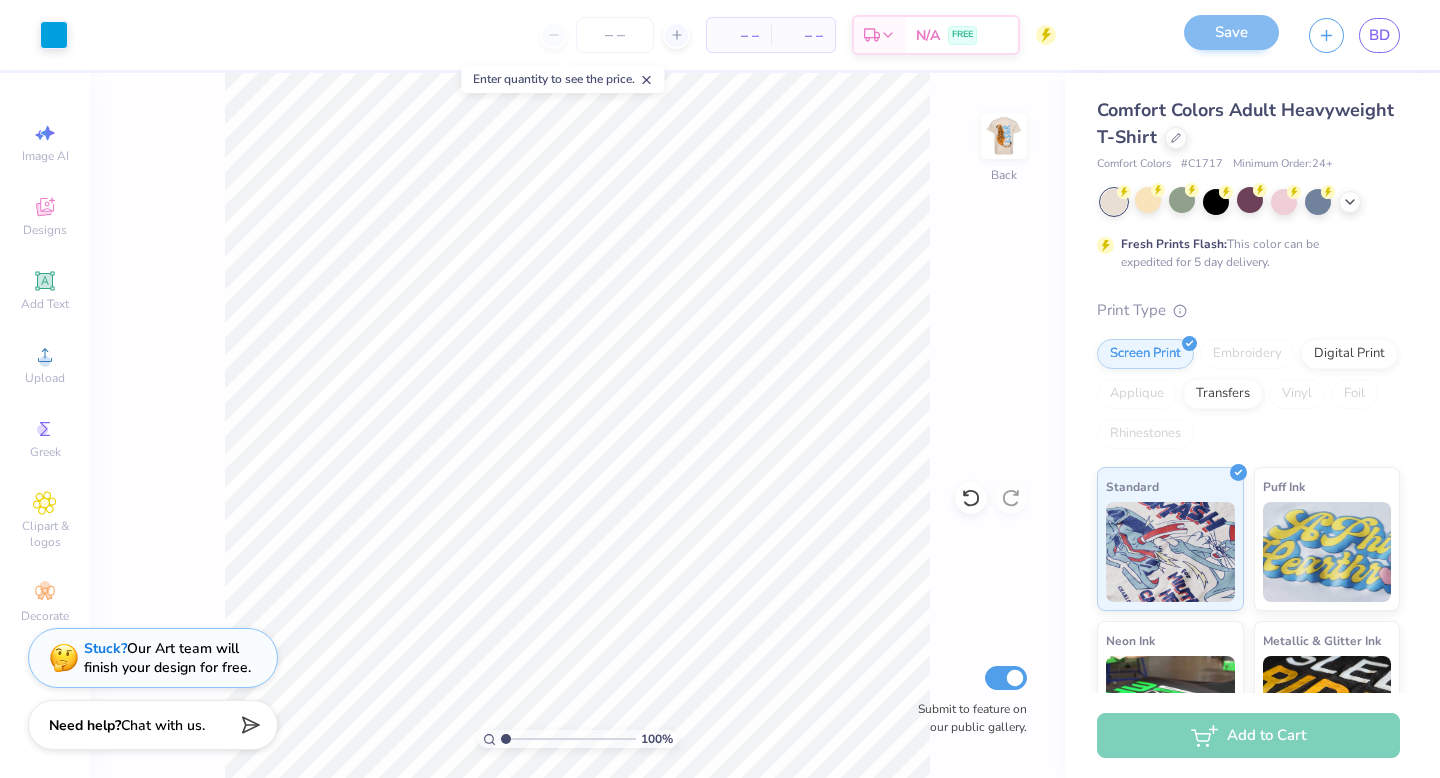 scroll, scrollTop: 0, scrollLeft: 0, axis: both 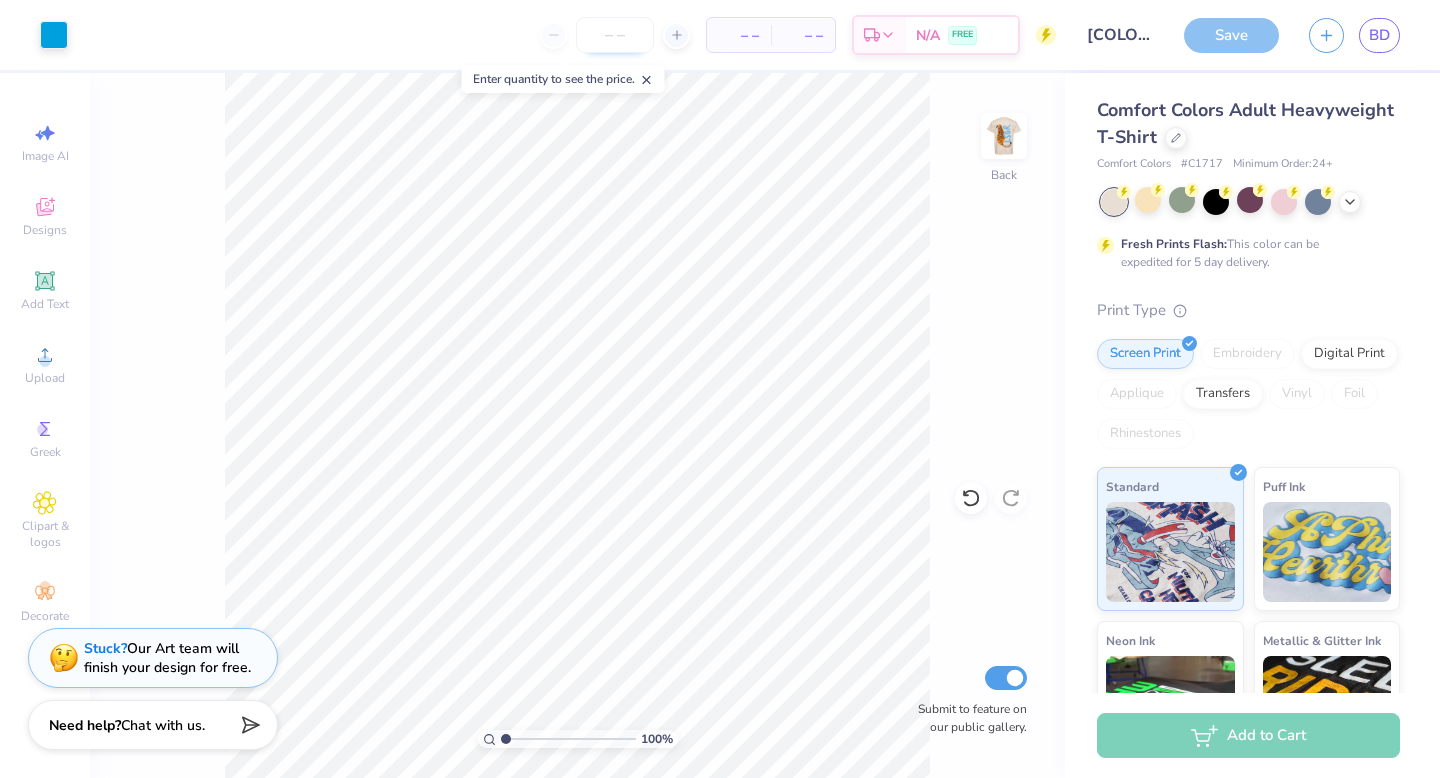click at bounding box center (615, 35) 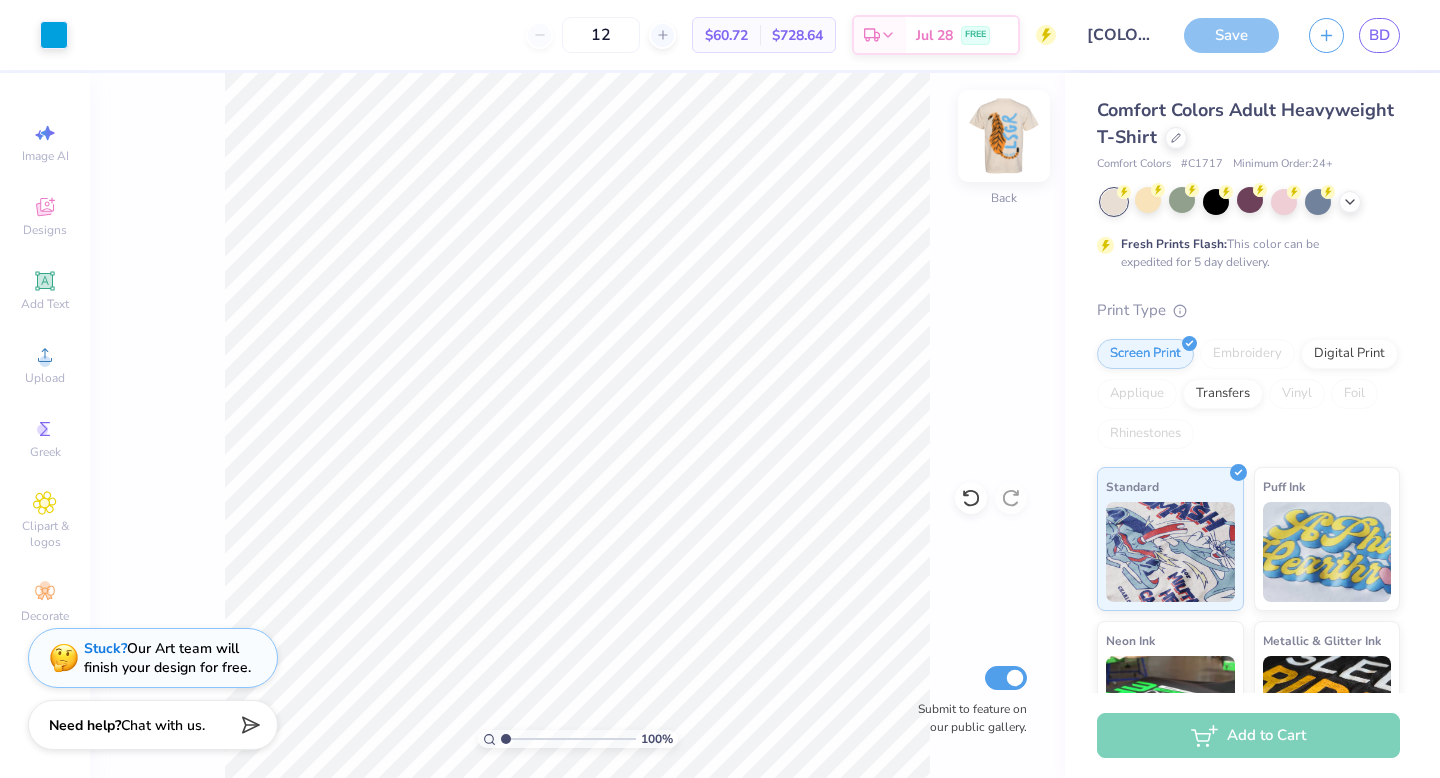 click at bounding box center [1004, 136] 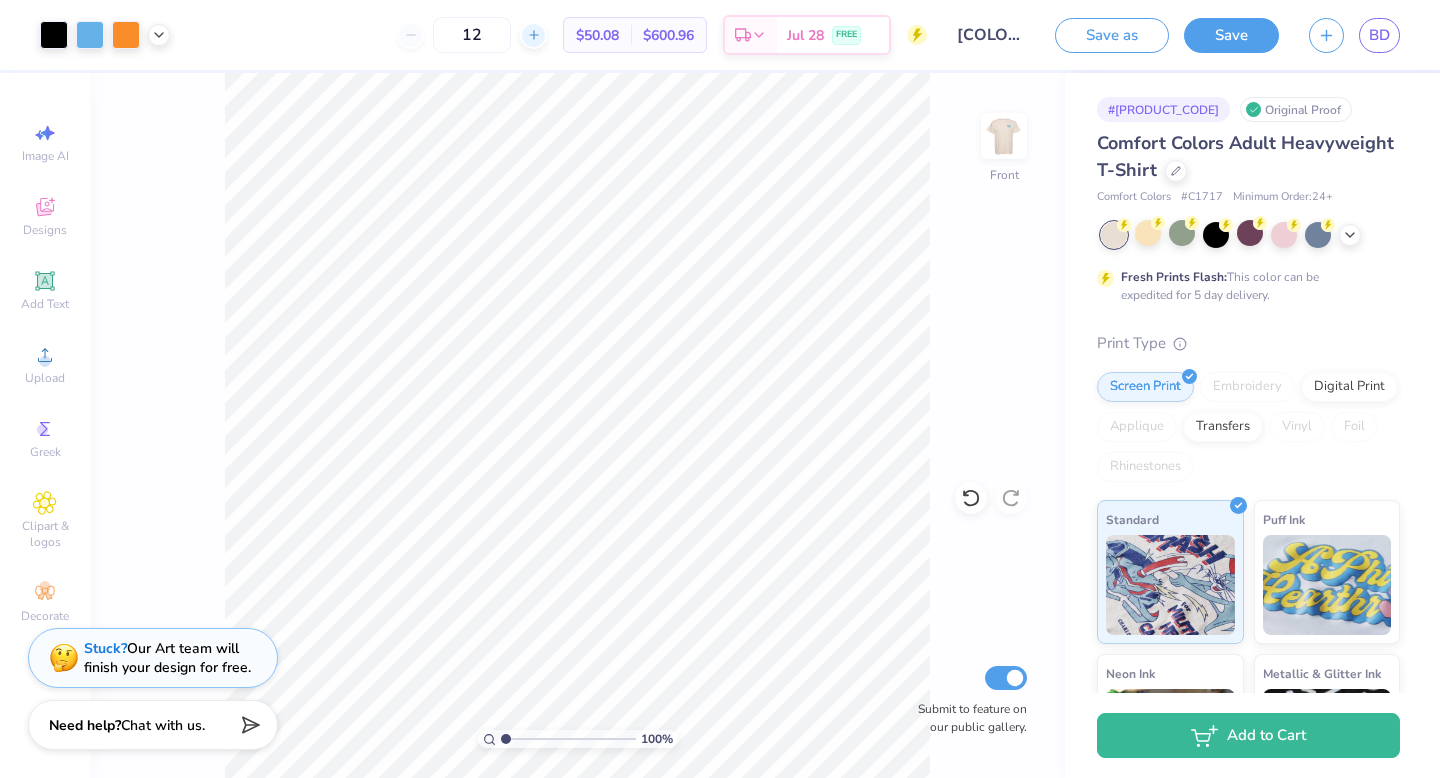 click 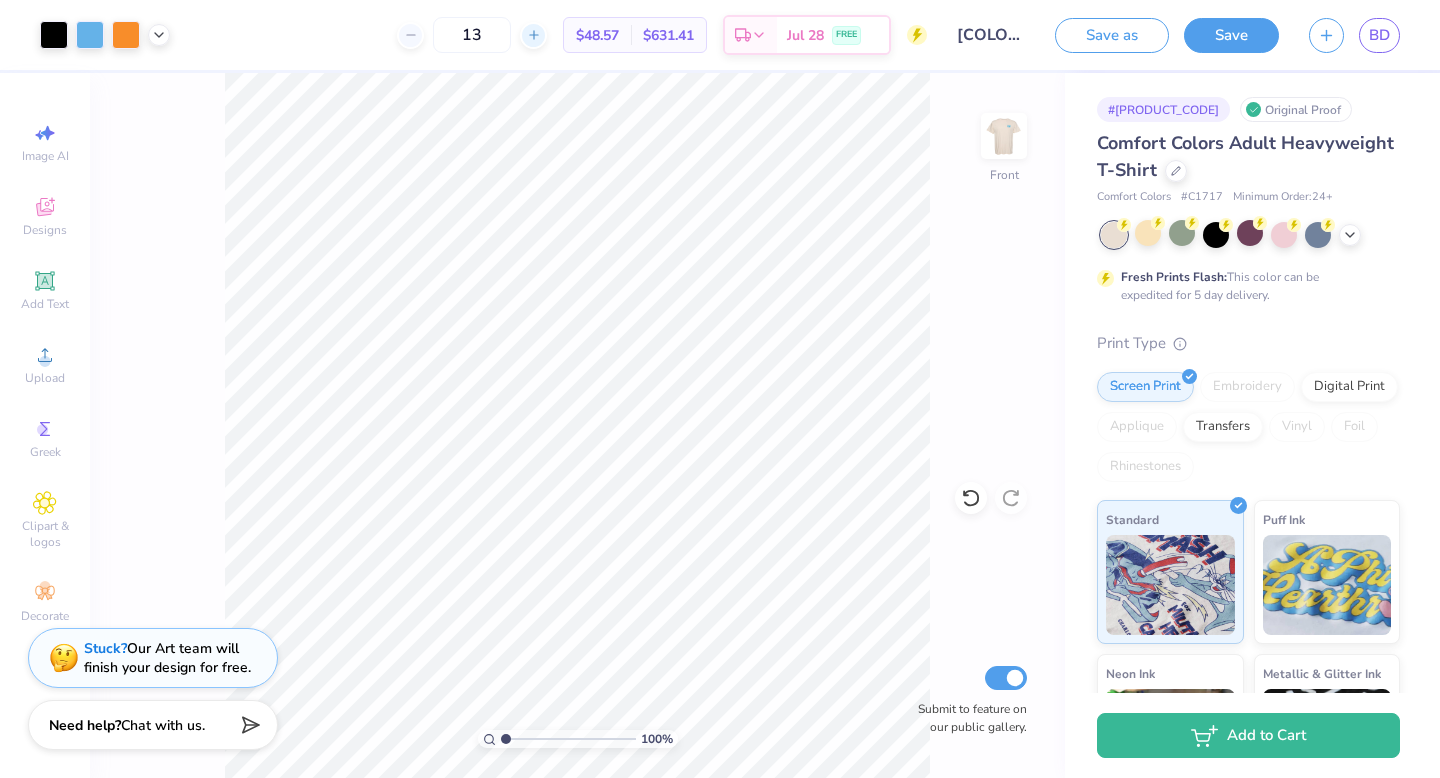 click 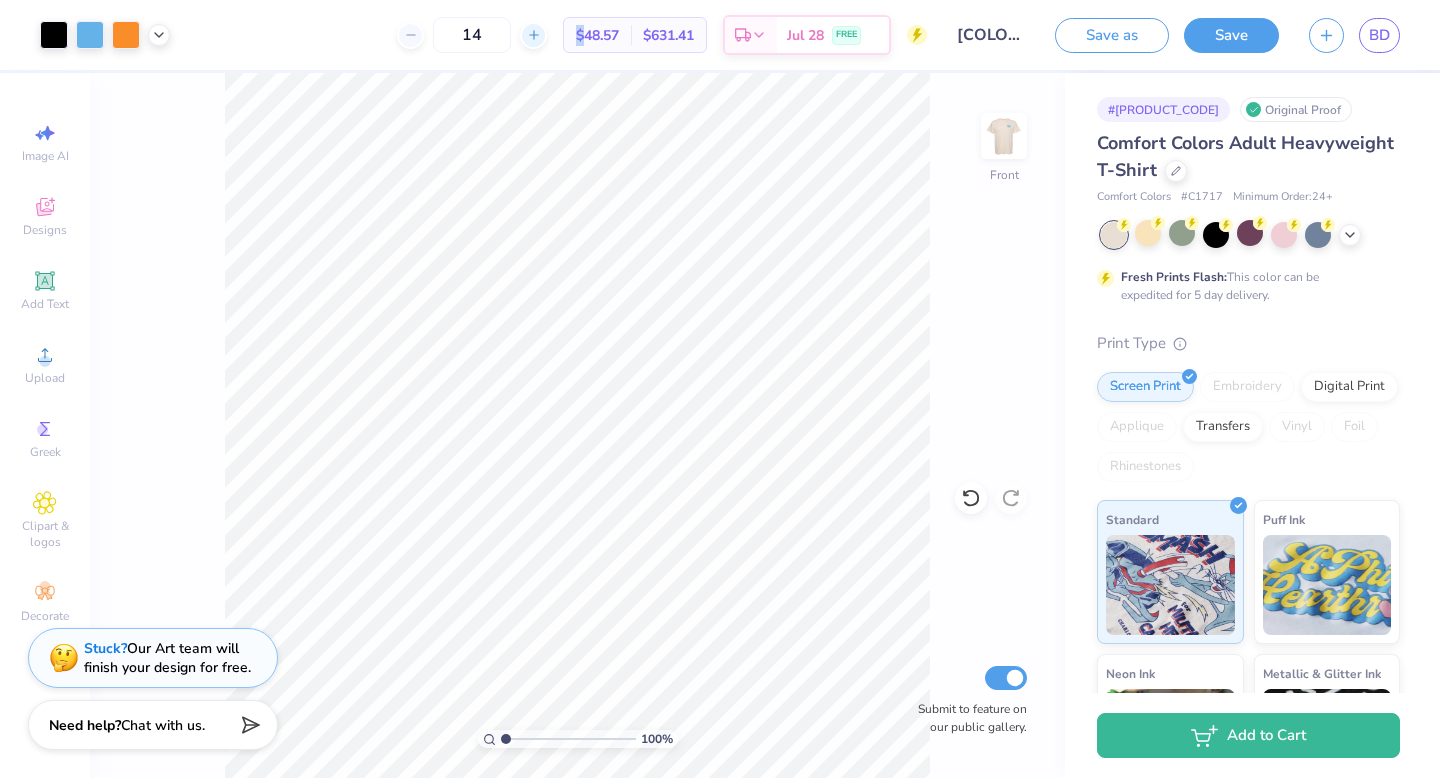 click 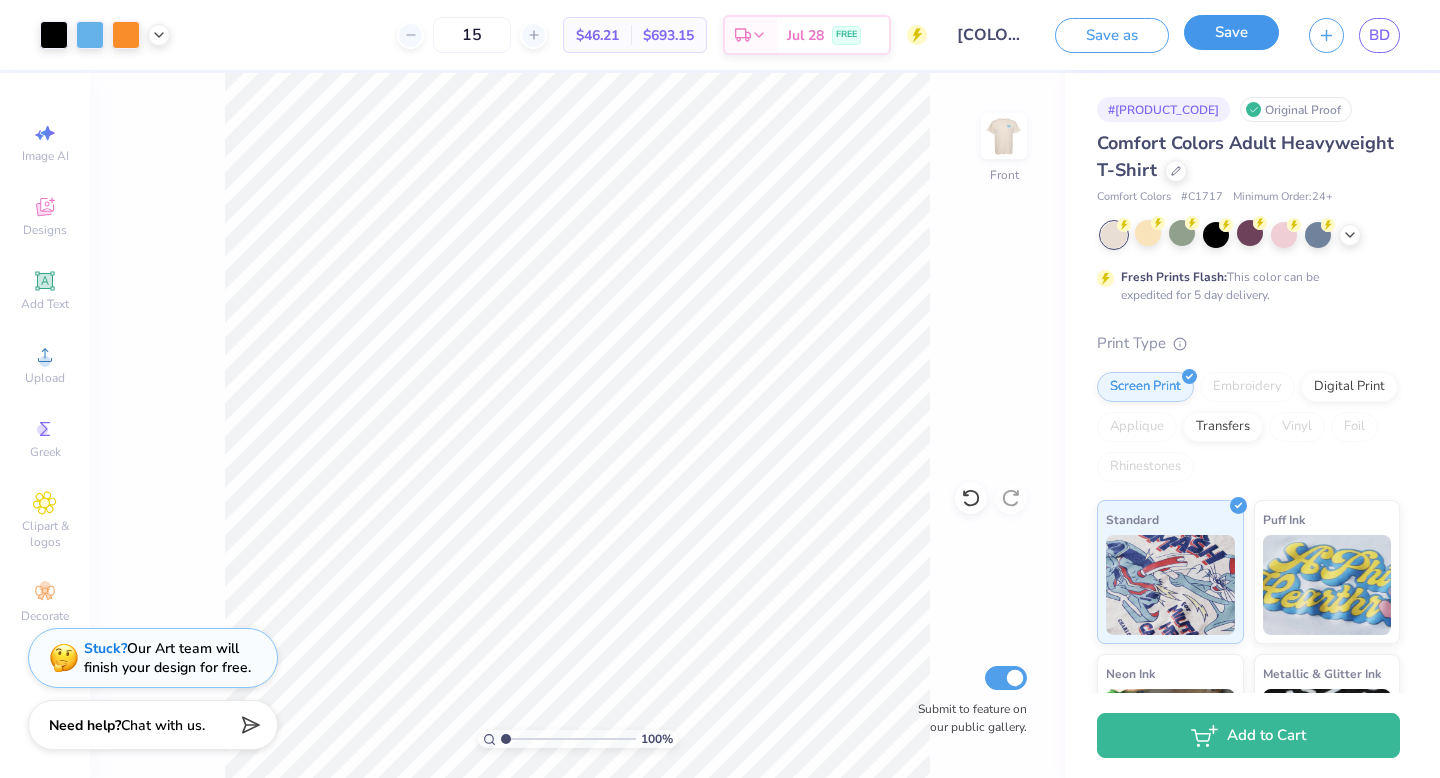 click on "Save" at bounding box center (1231, 32) 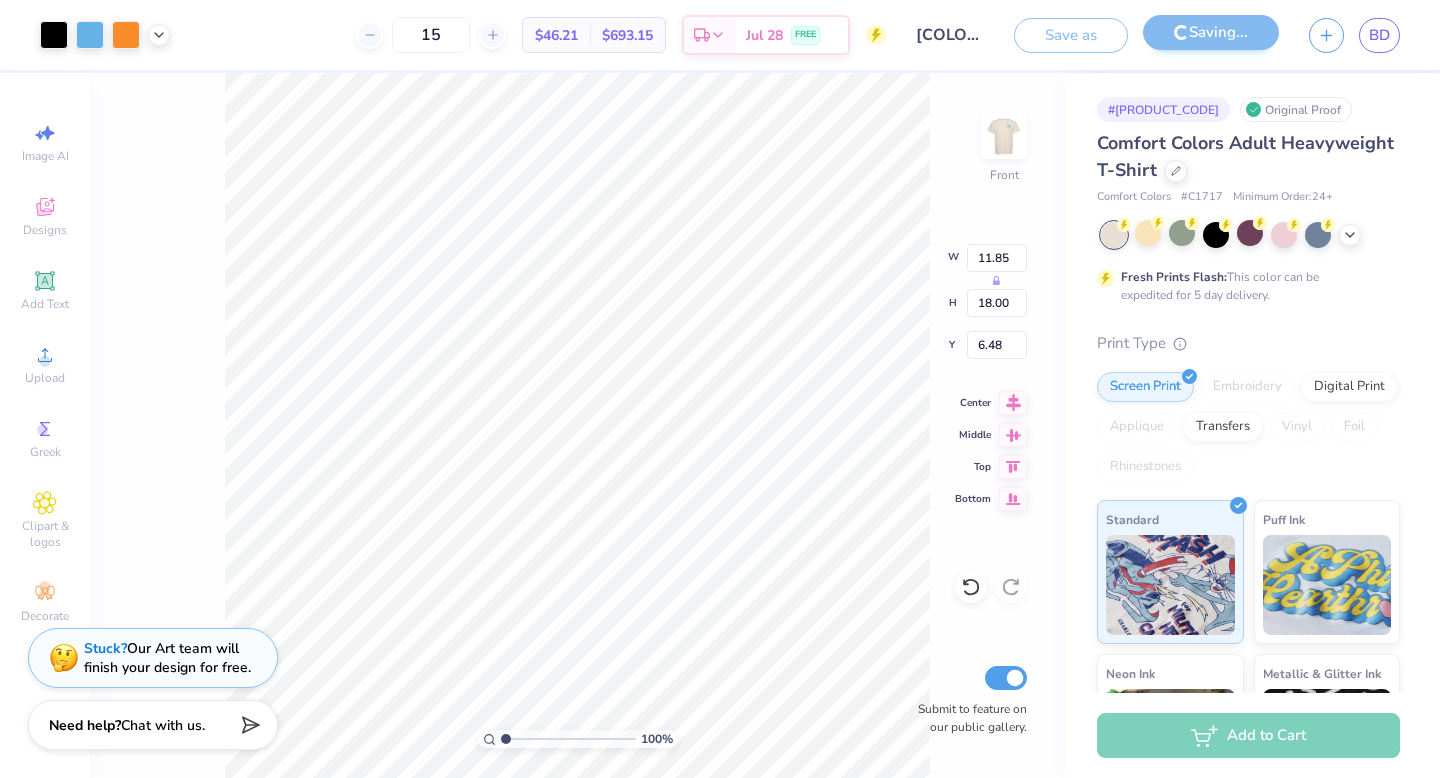 type on "6.48" 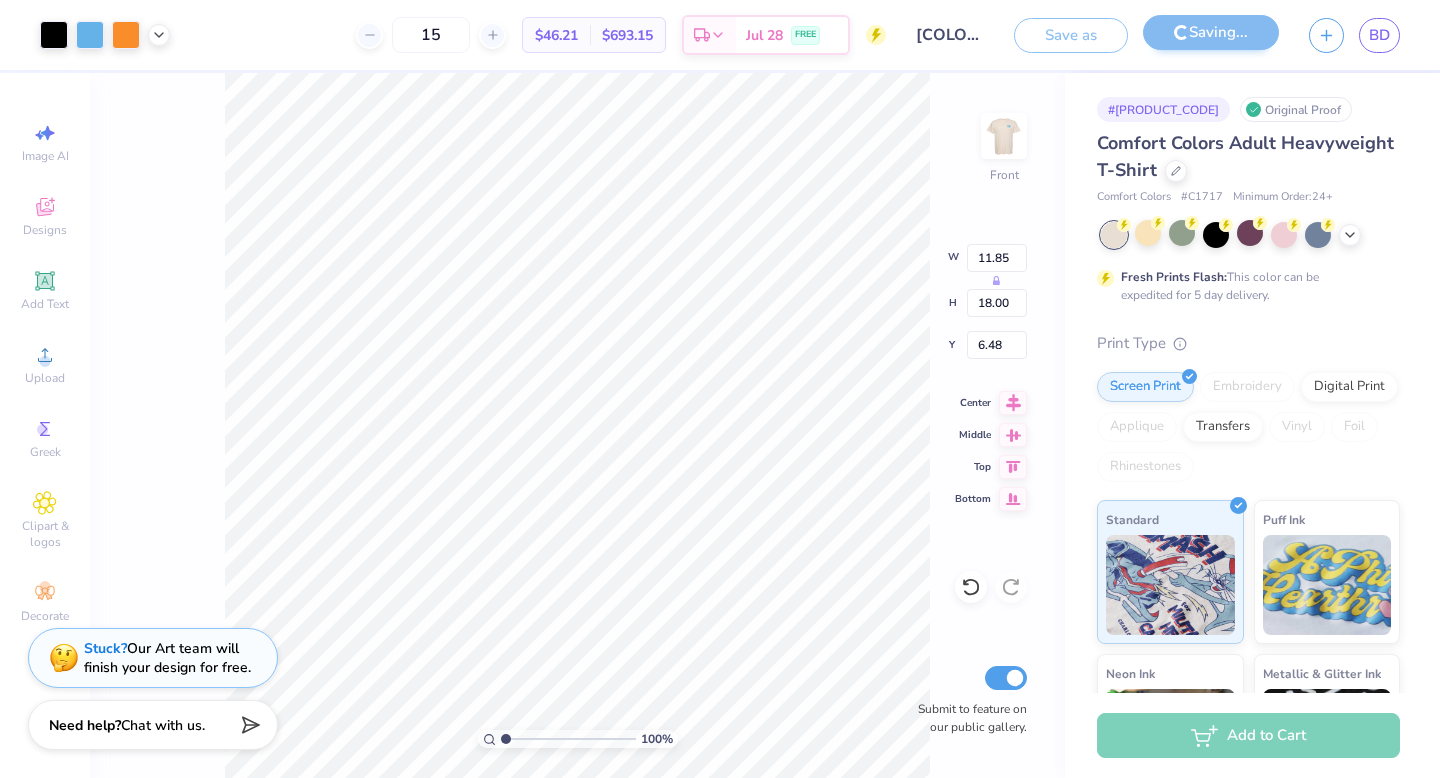 type on "5.68" 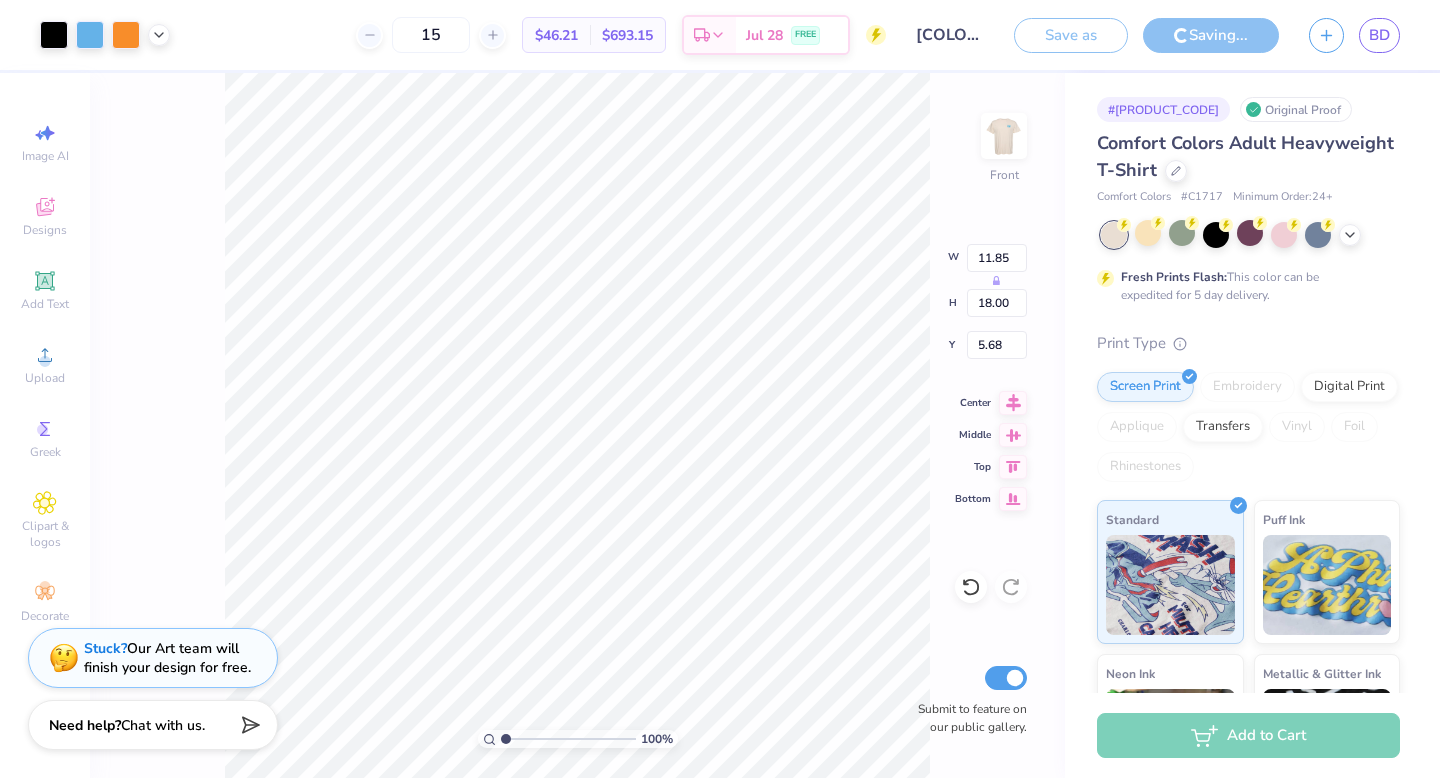 click on "100 % Front W 11.85 H 18.00 Y 5.68 Center Middle Top Bottom Submit to feature on our public gallery." at bounding box center [577, 425] 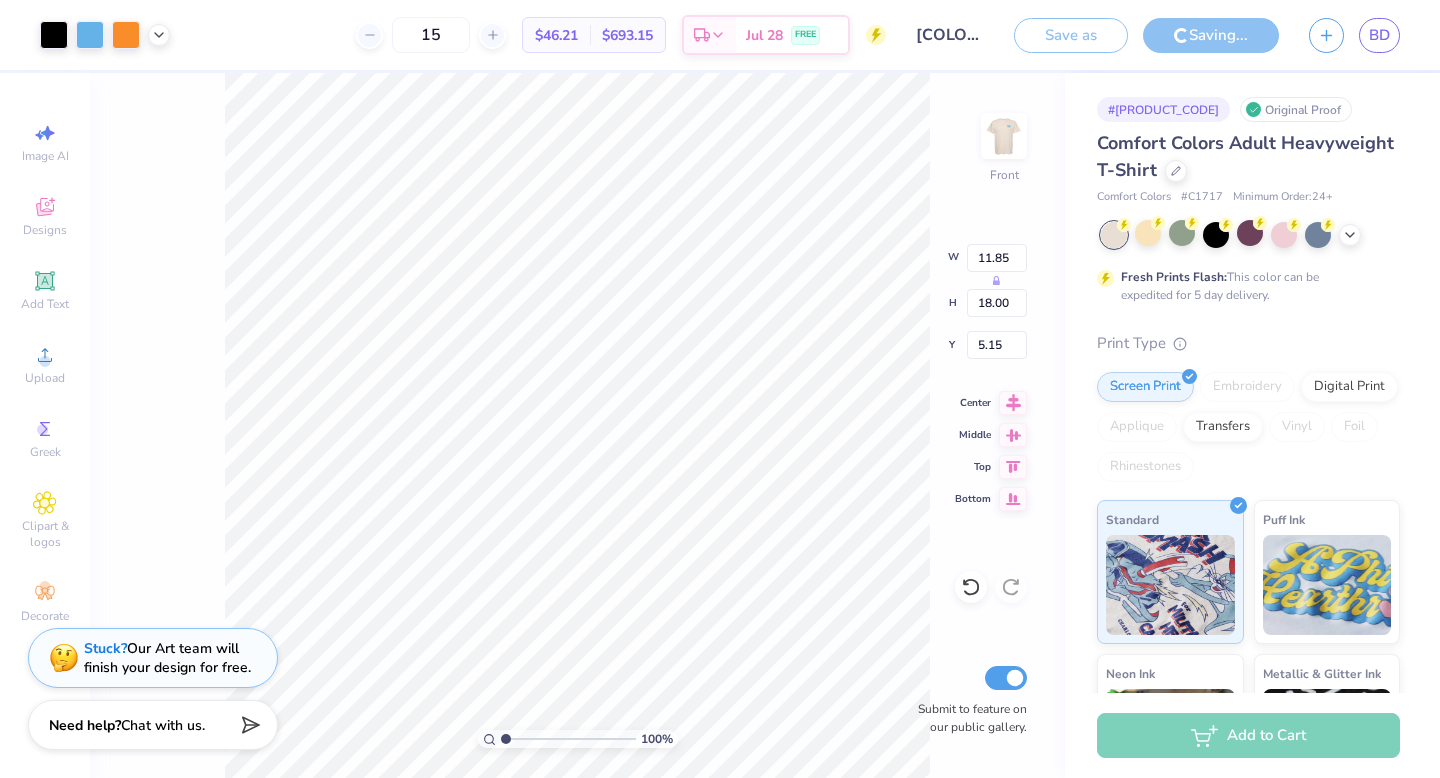 type on "5.15" 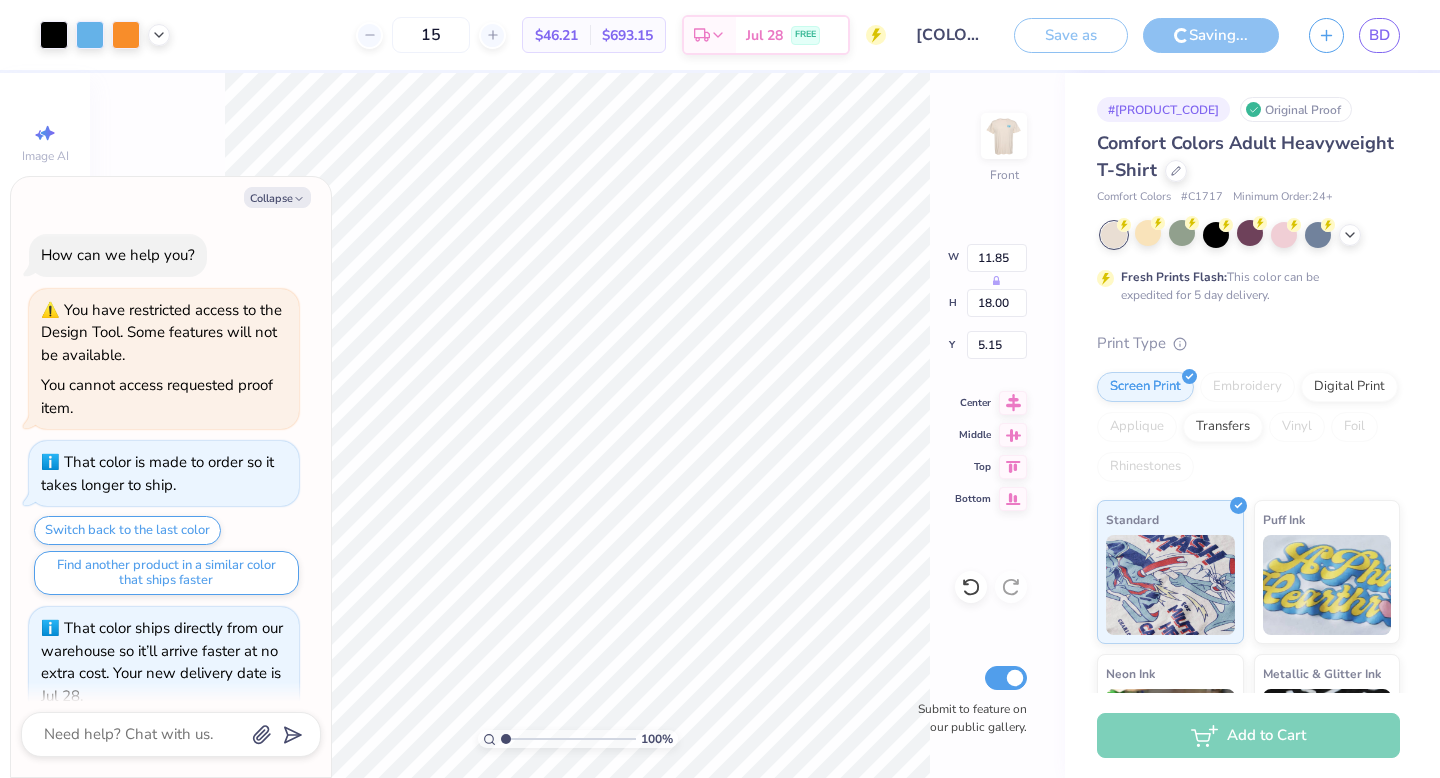 scroll, scrollTop: 485, scrollLeft: 0, axis: vertical 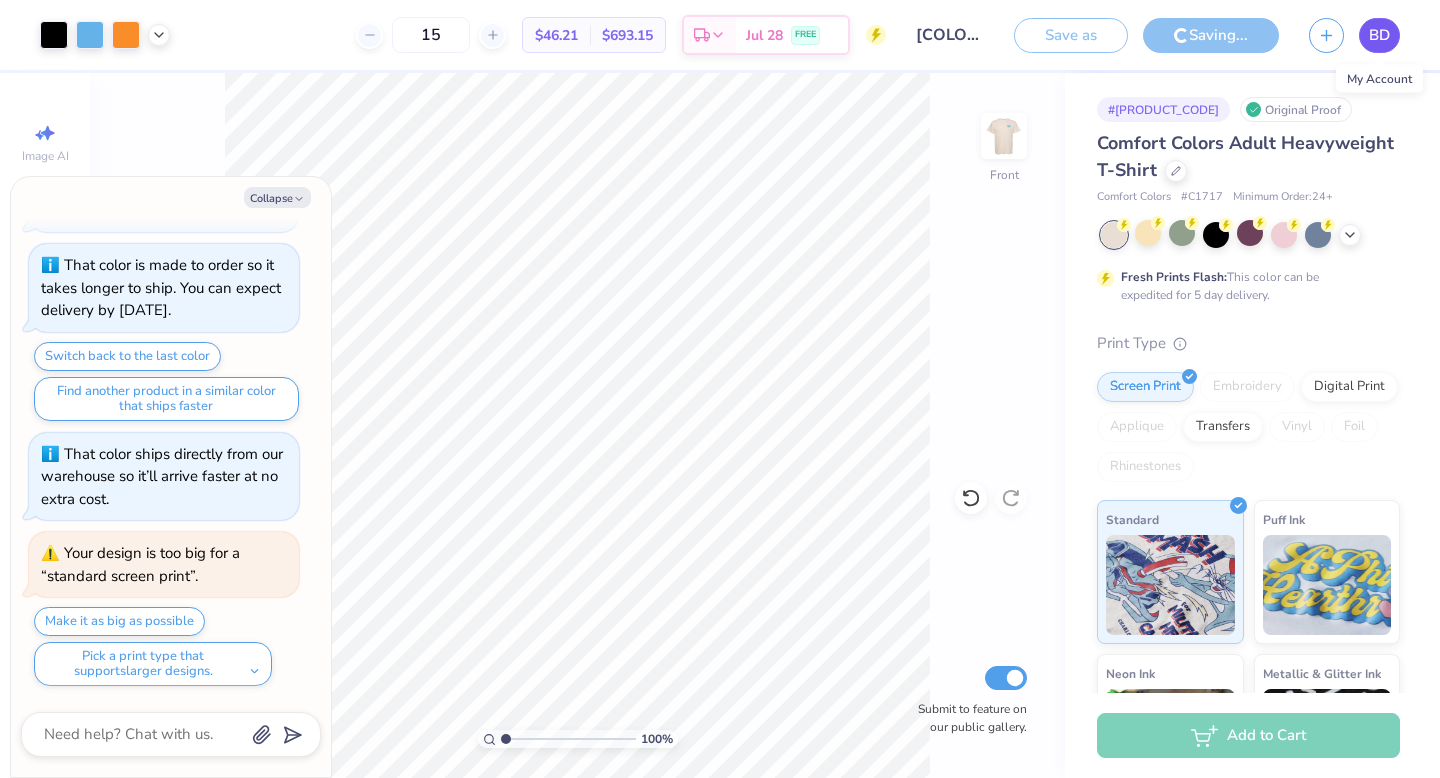 click on "BD" at bounding box center [1379, 35] 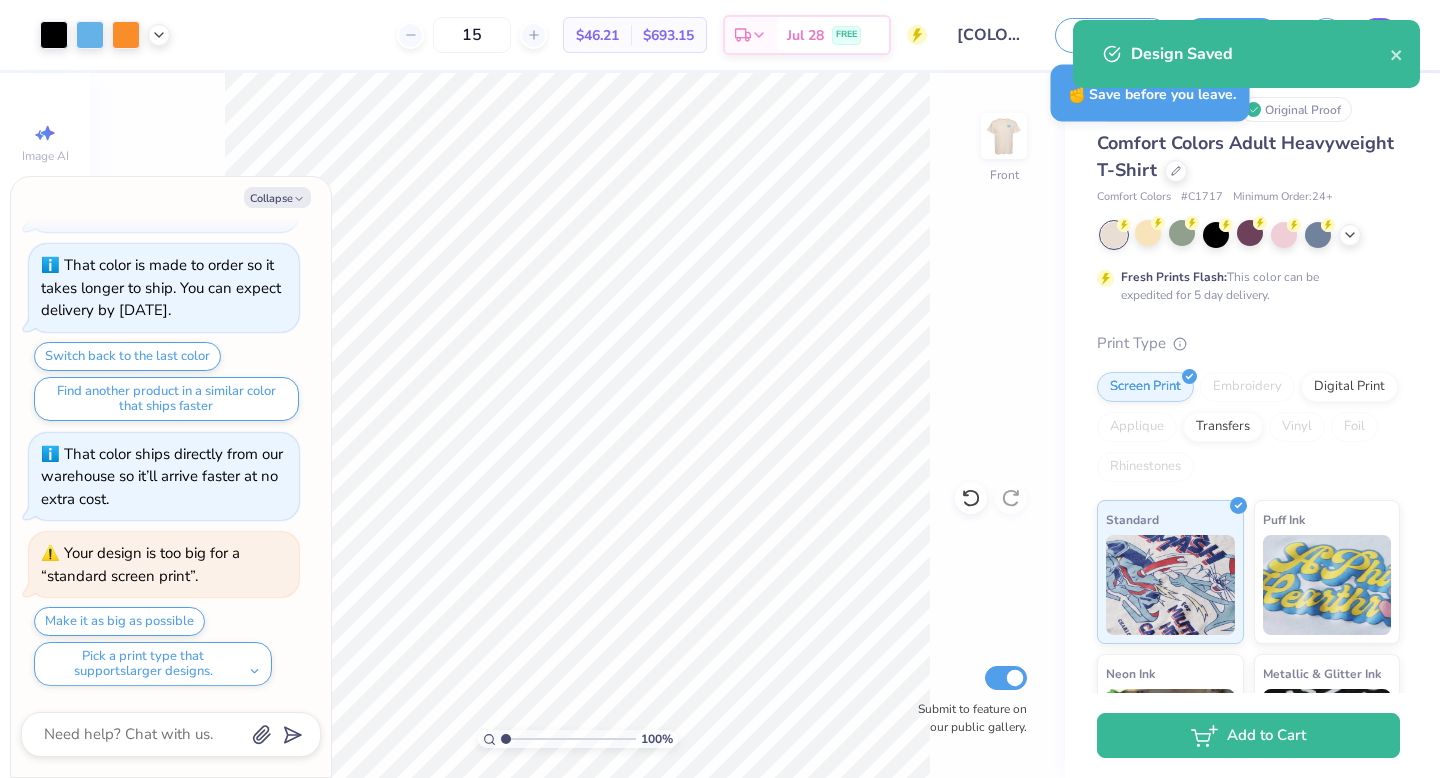 type on "x" 